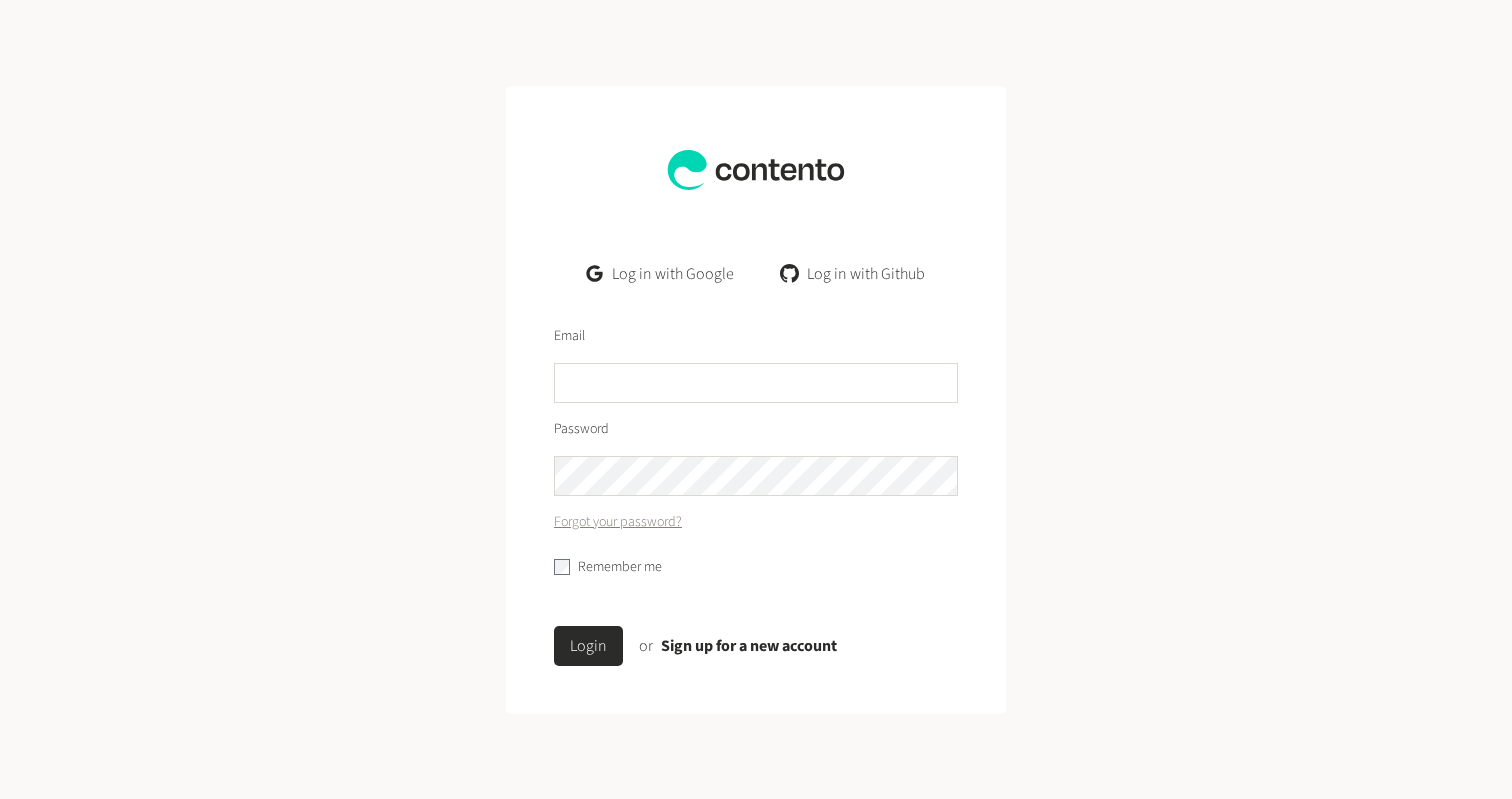 scroll, scrollTop: 0, scrollLeft: 0, axis: both 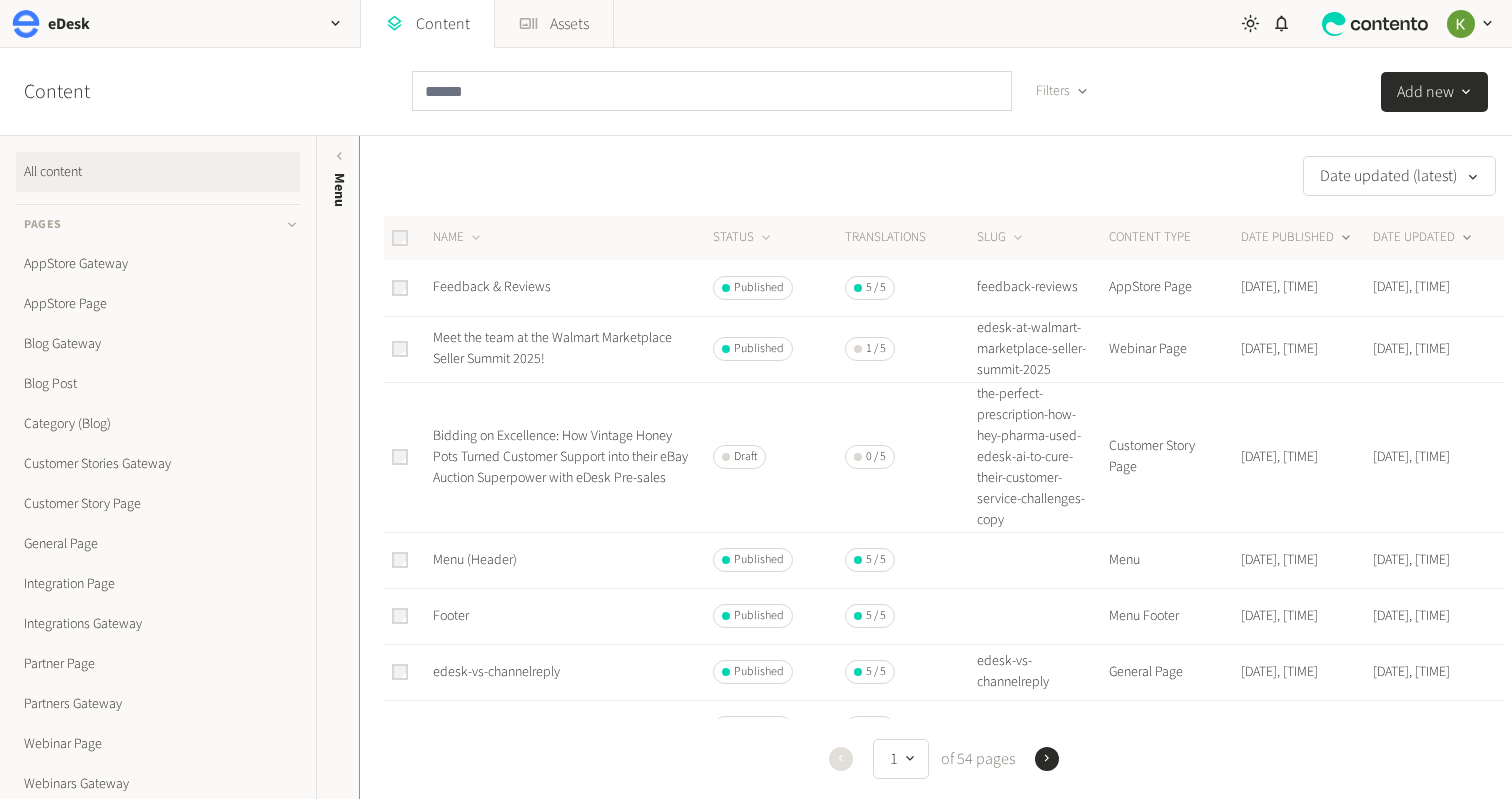 click on "DATE PUBLISHED" 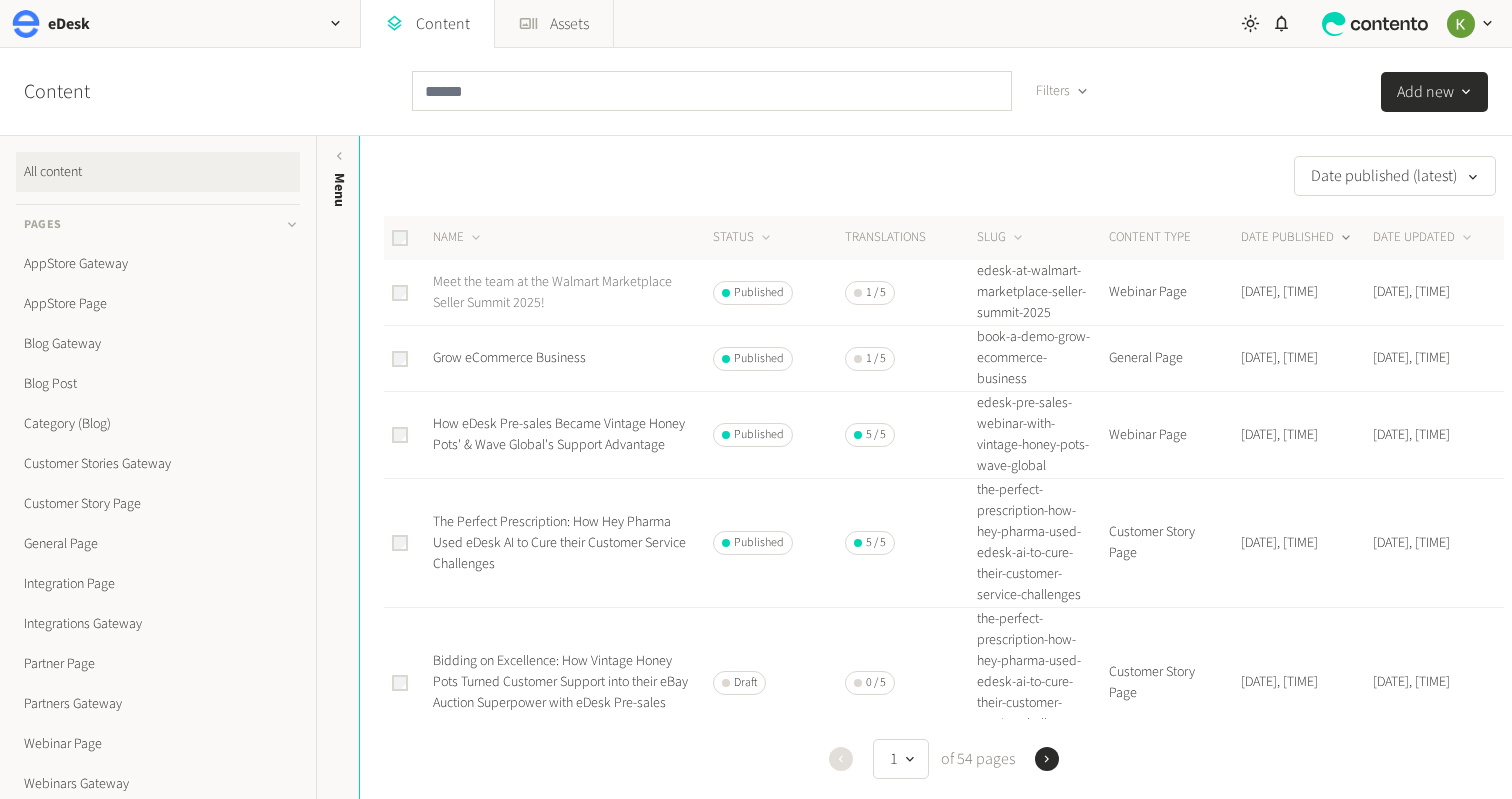 click on "Meet the team at the Walmart Marketplace Seller Summit 2025!" 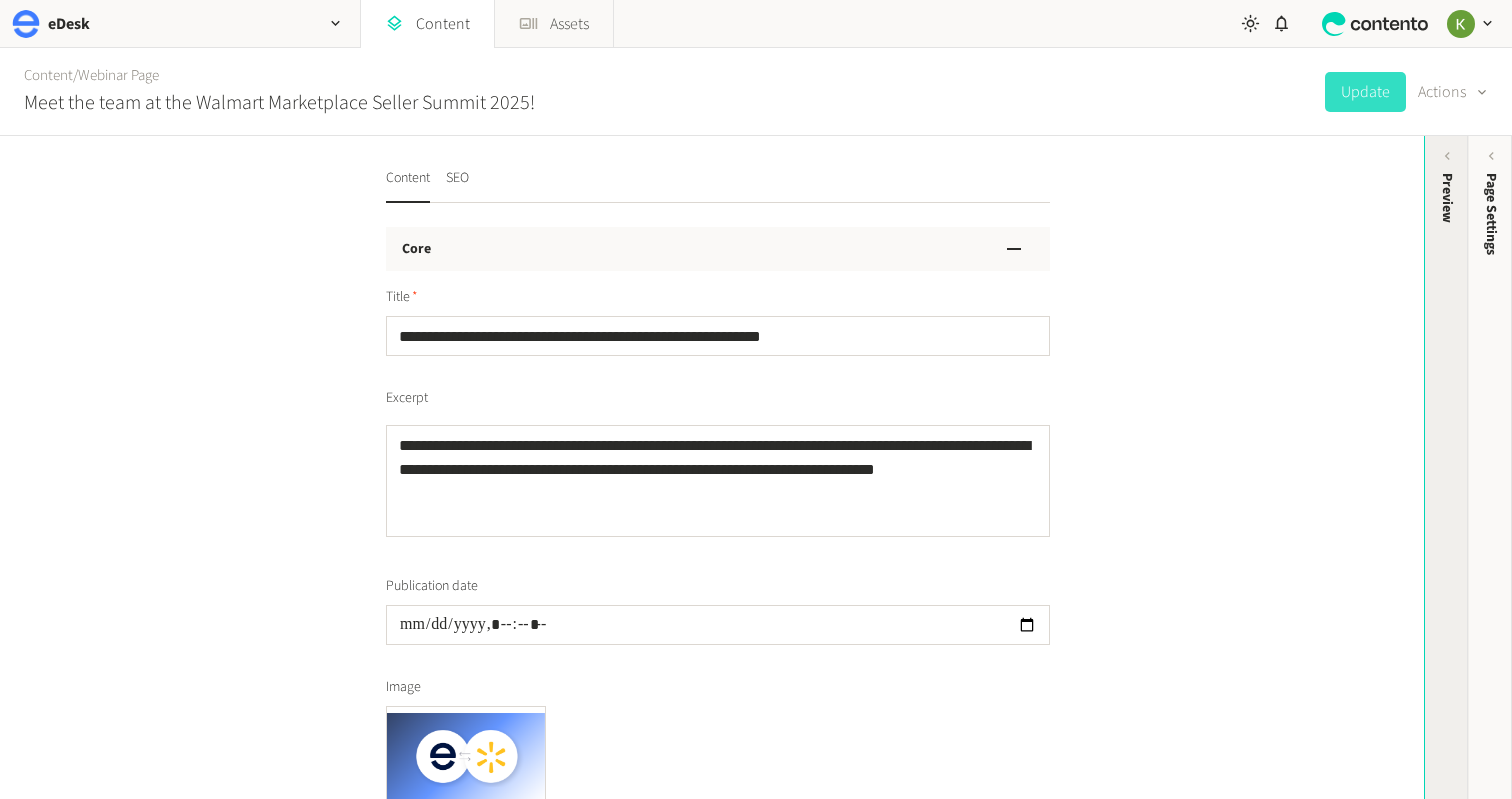 click on "Preview" 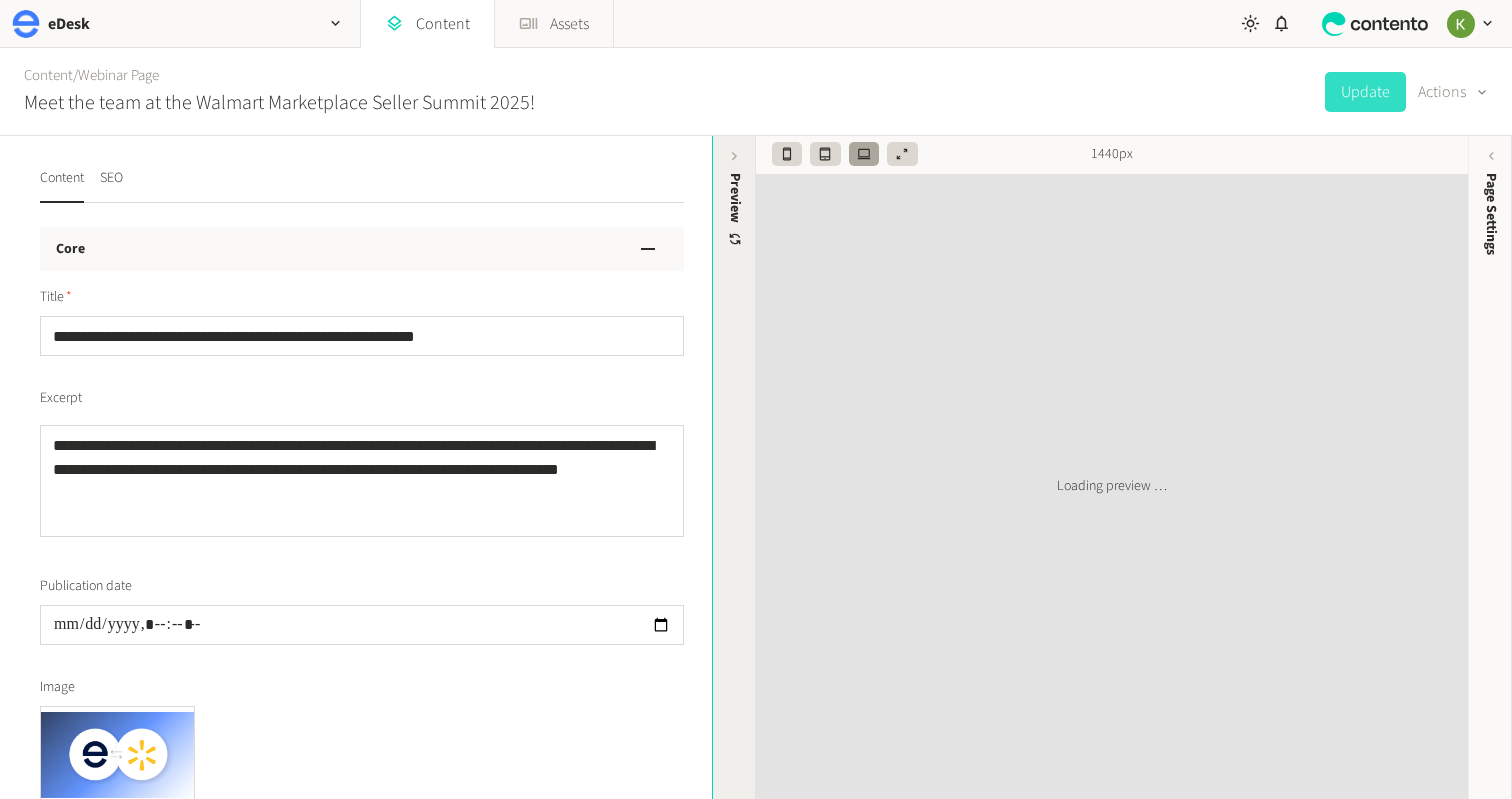 click on "Preview" 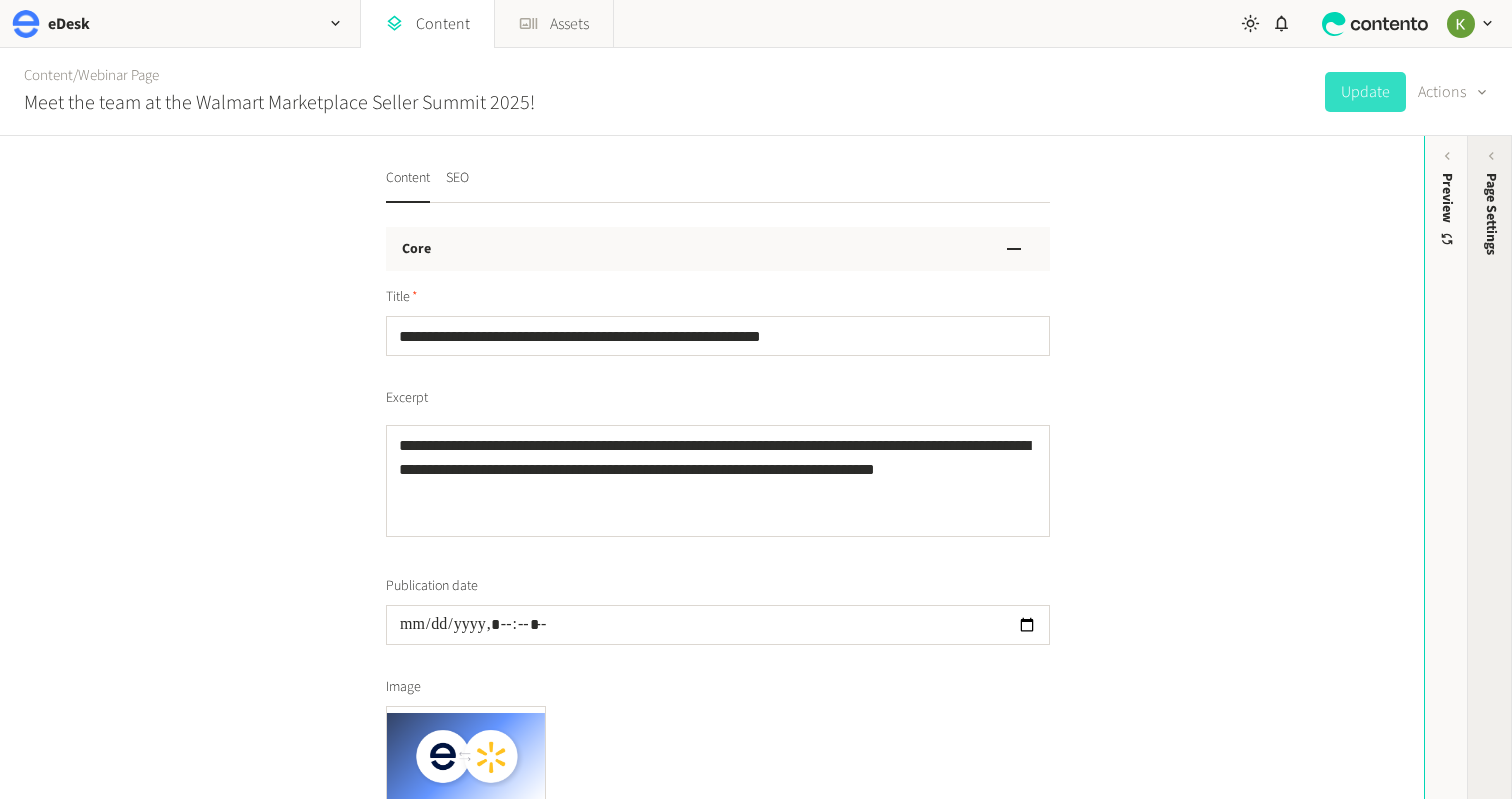 click on "Page Settings" 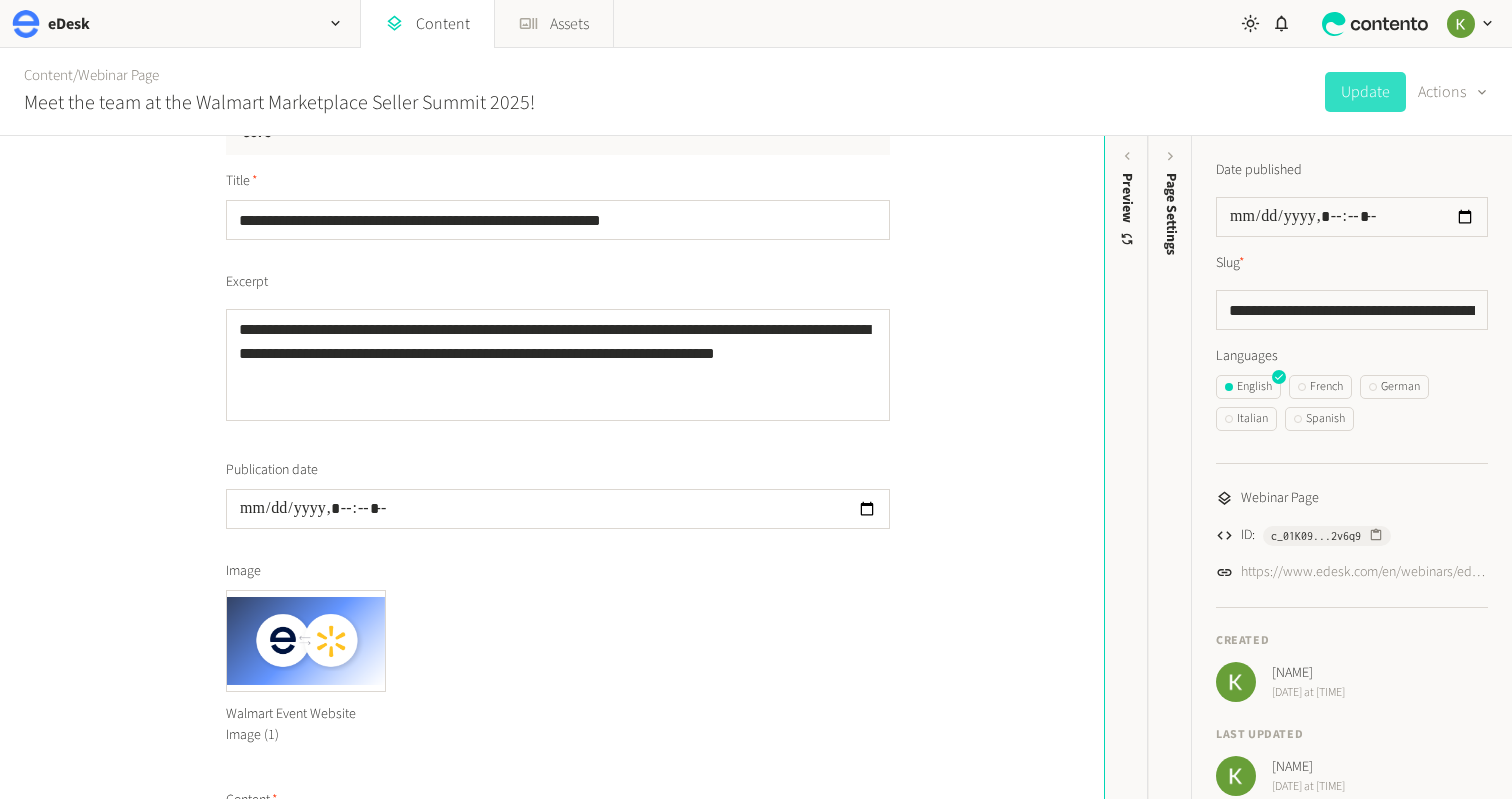 scroll, scrollTop: 0, scrollLeft: 0, axis: both 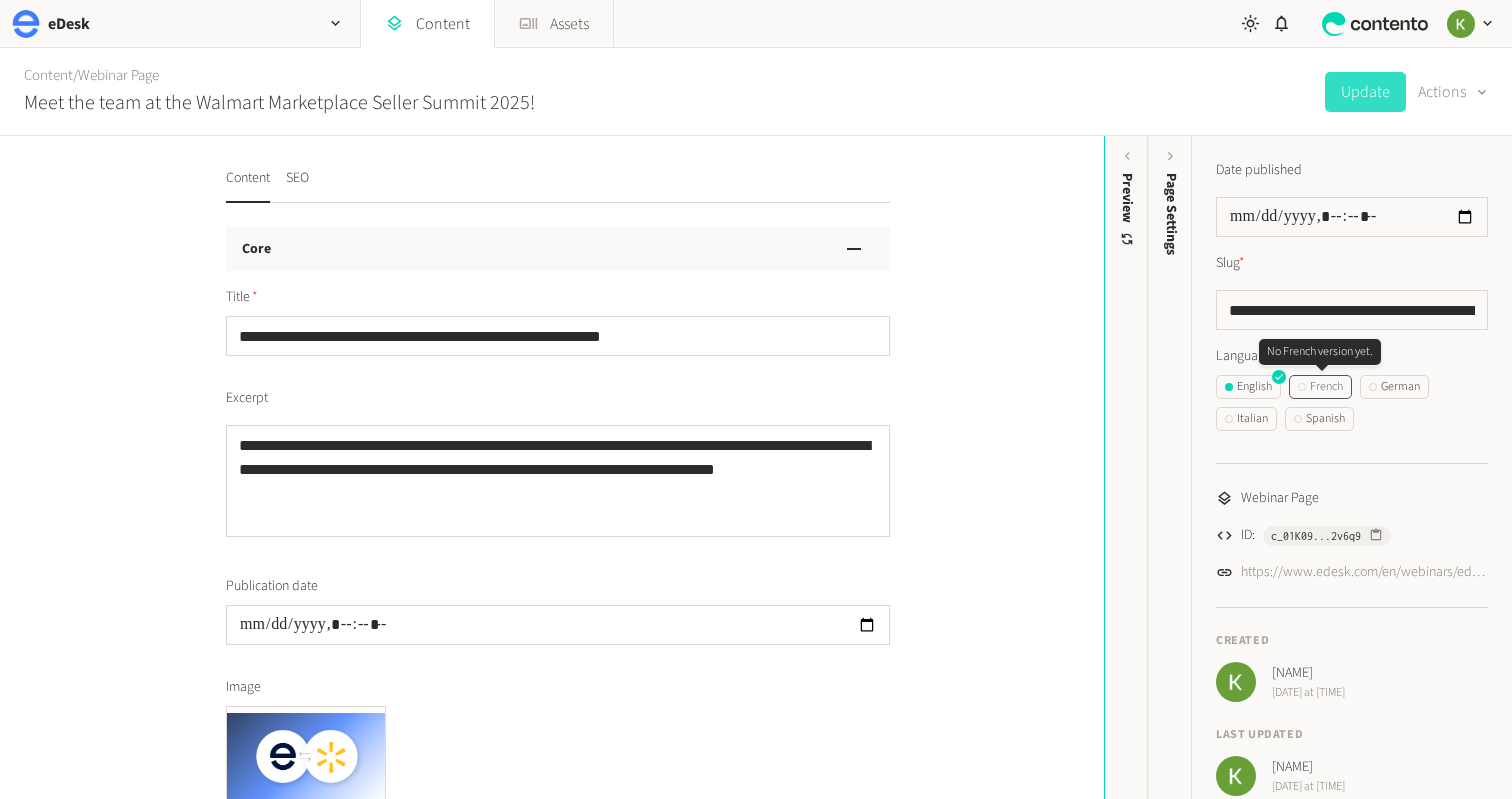 click 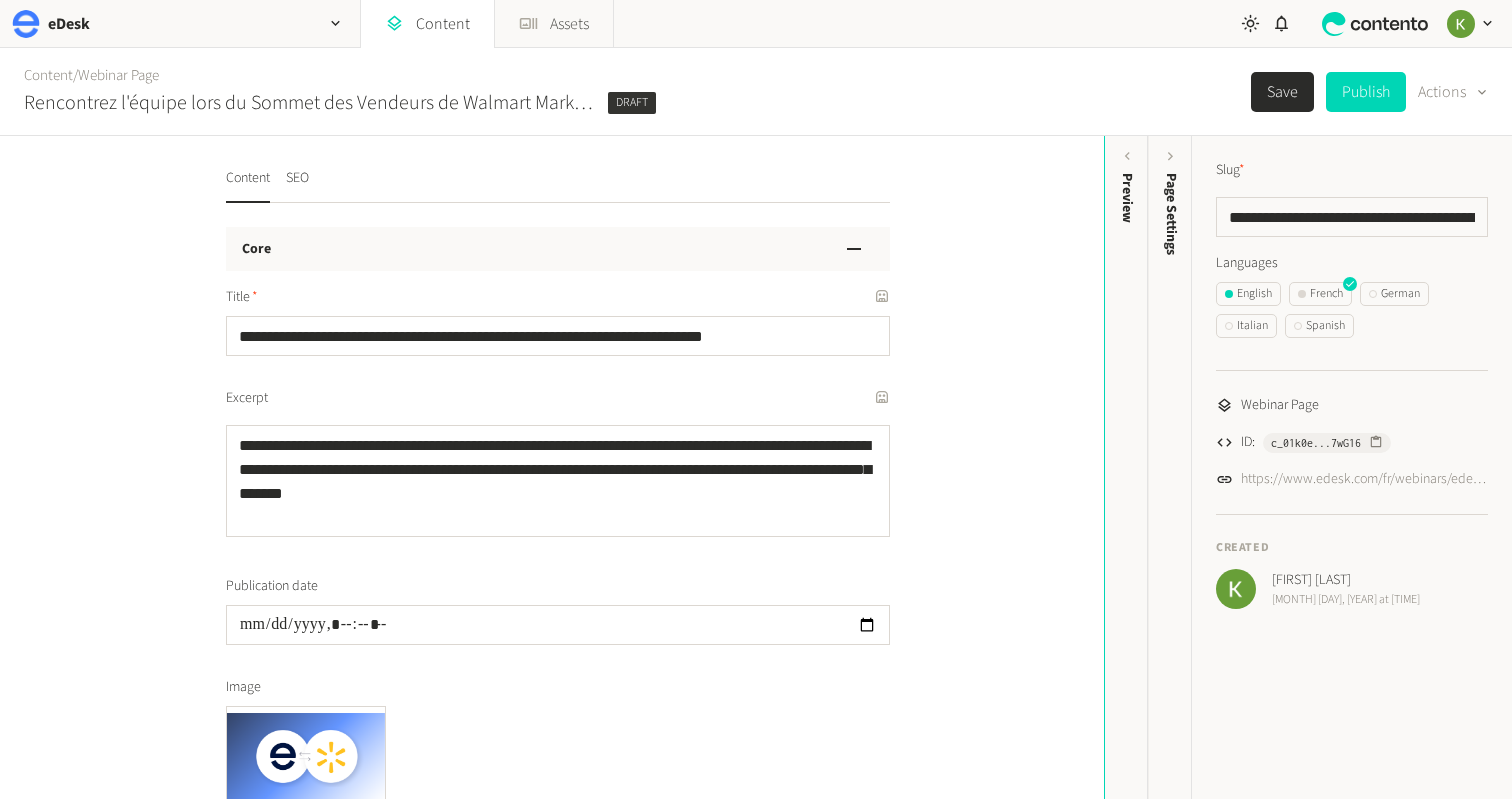 scroll, scrollTop: 0, scrollLeft: 0, axis: both 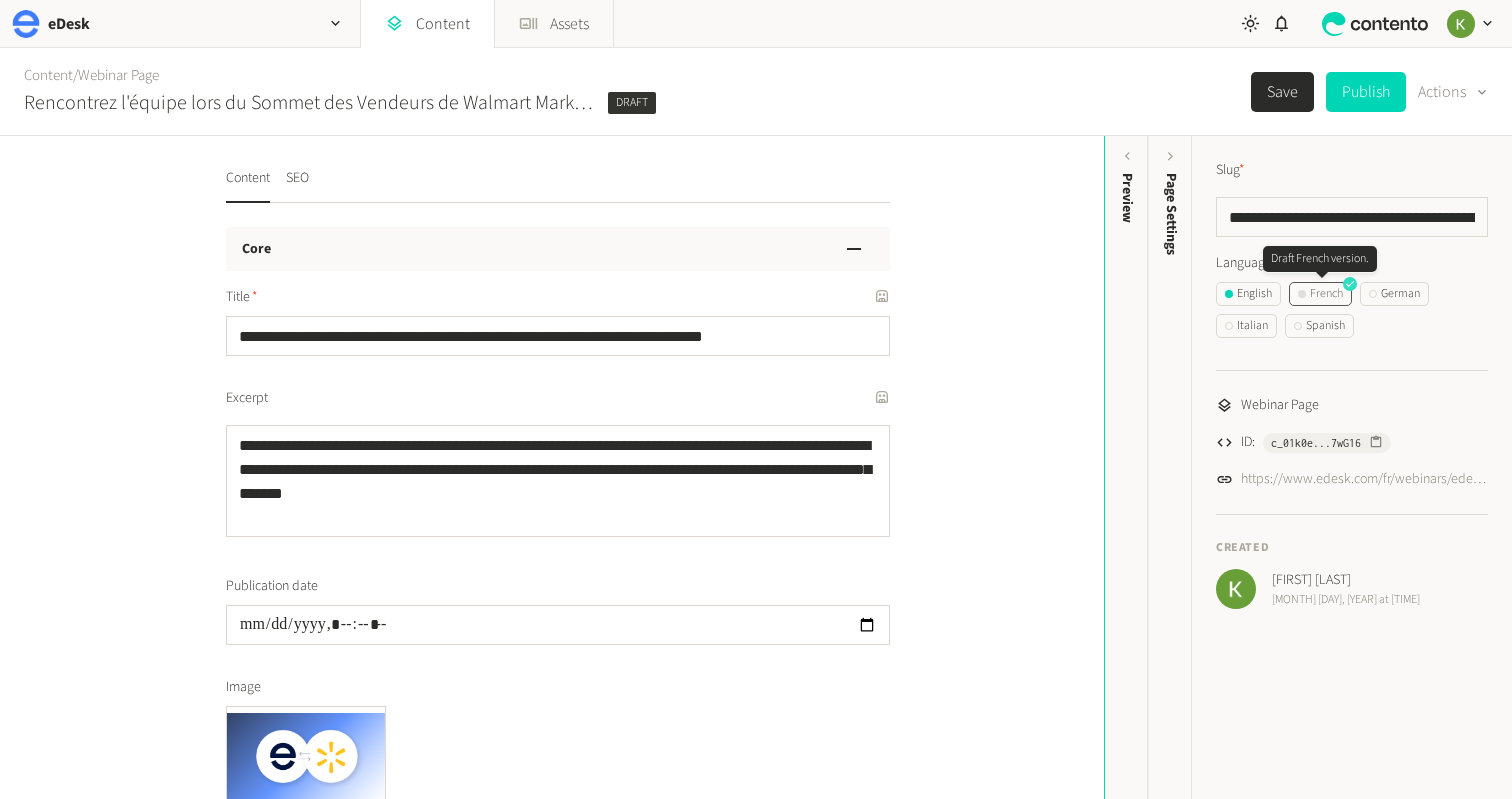 click on "French" 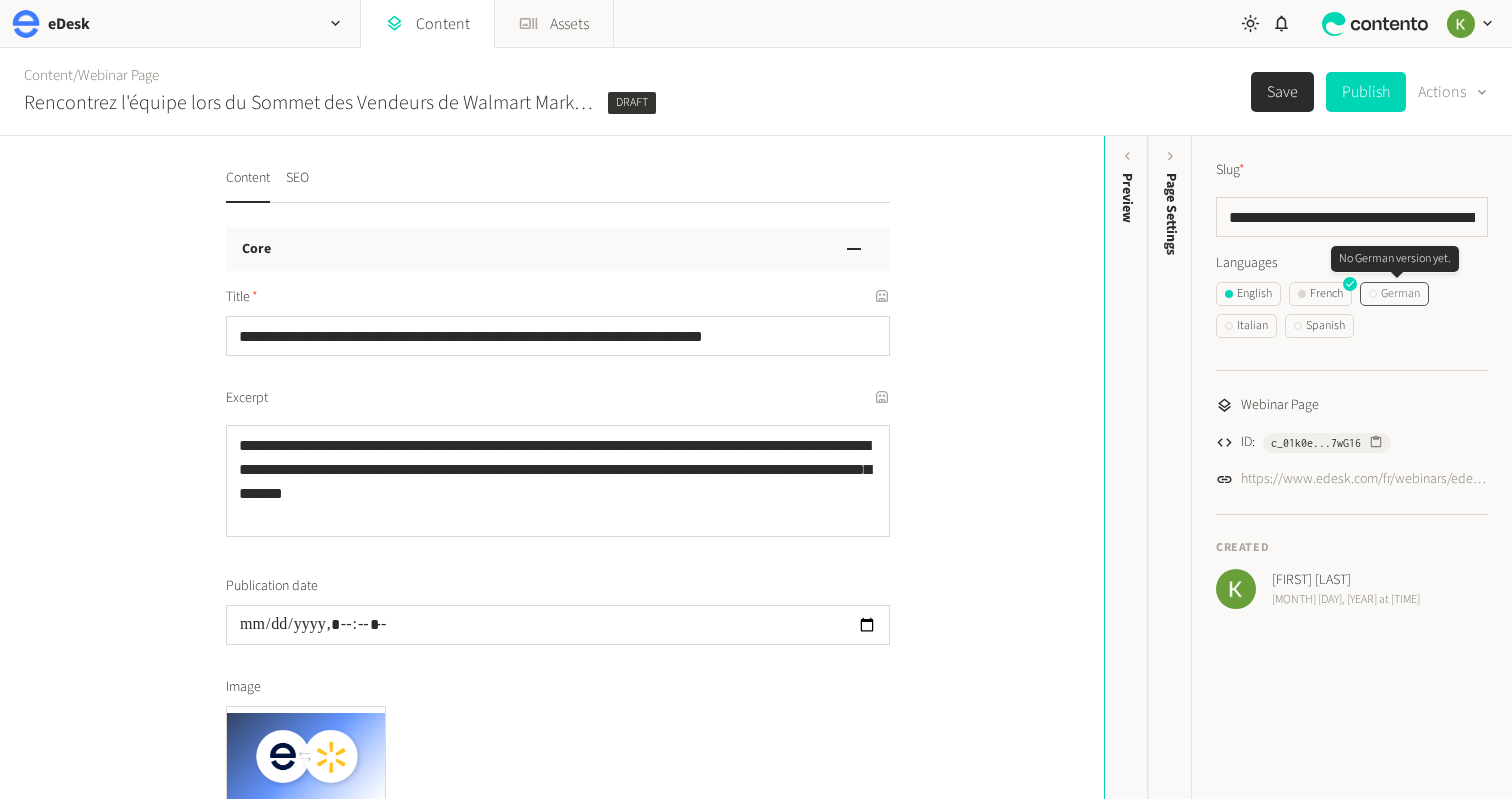 click on "German" 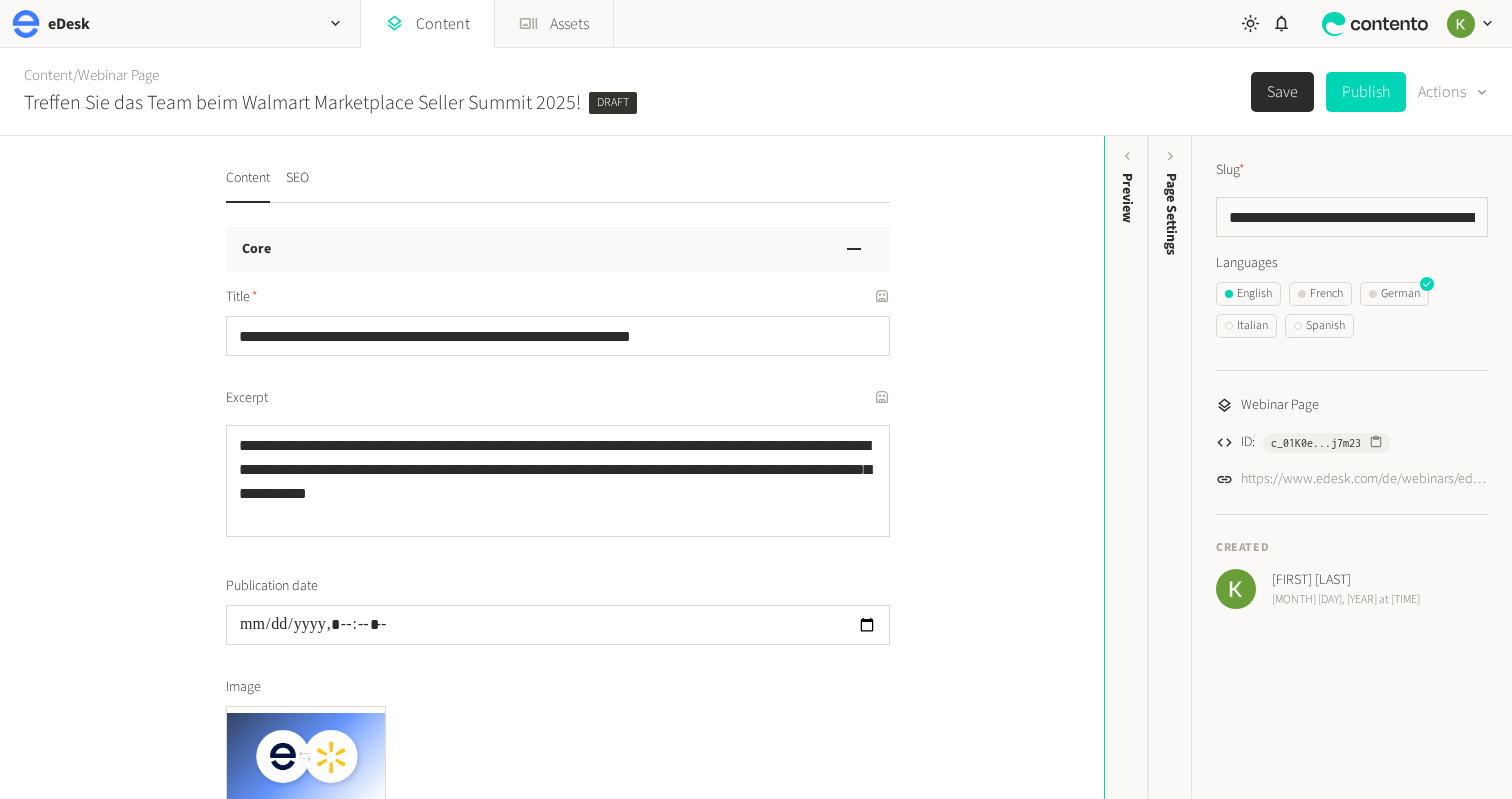 scroll, scrollTop: 0, scrollLeft: 0, axis: both 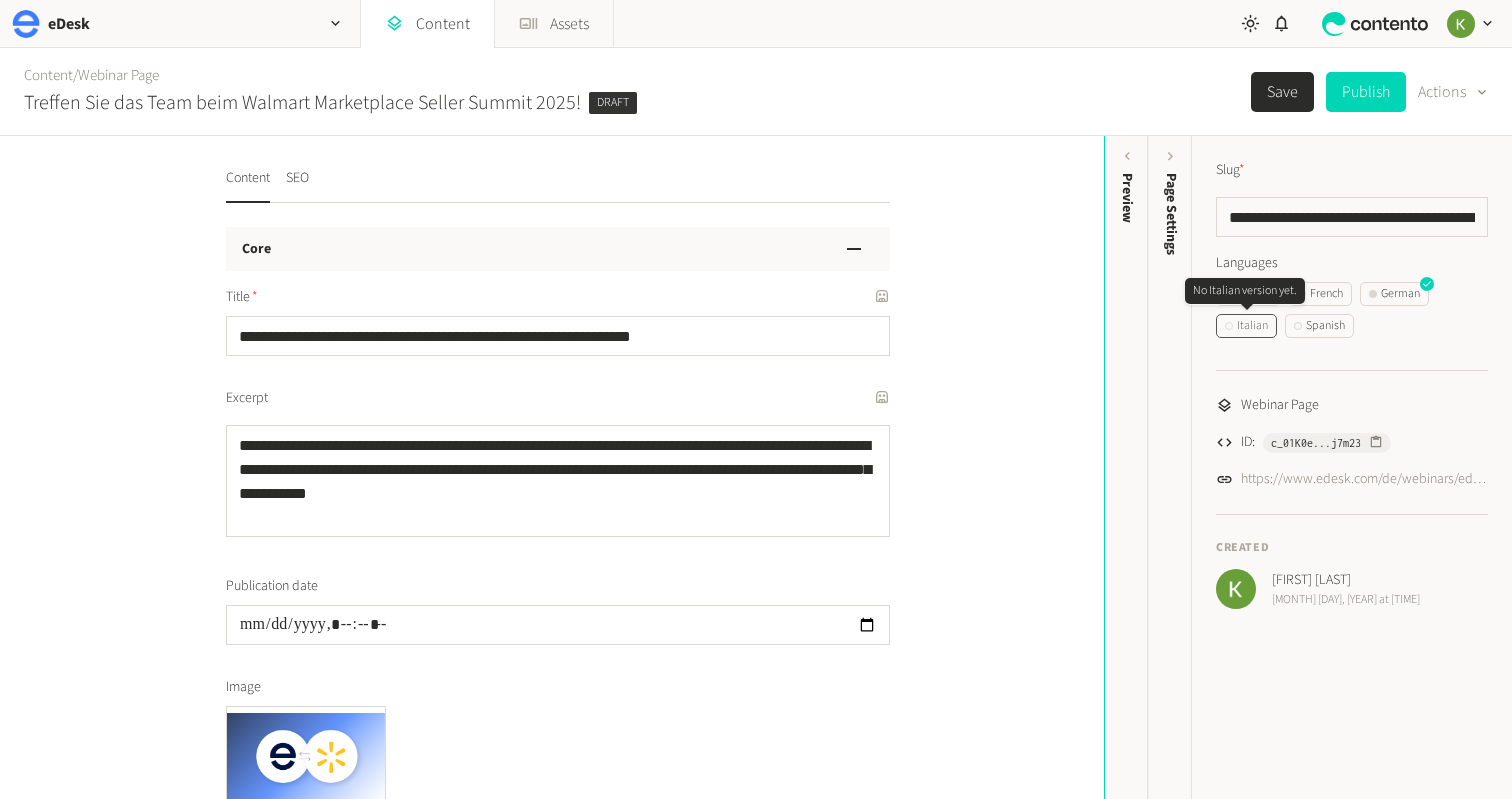 click 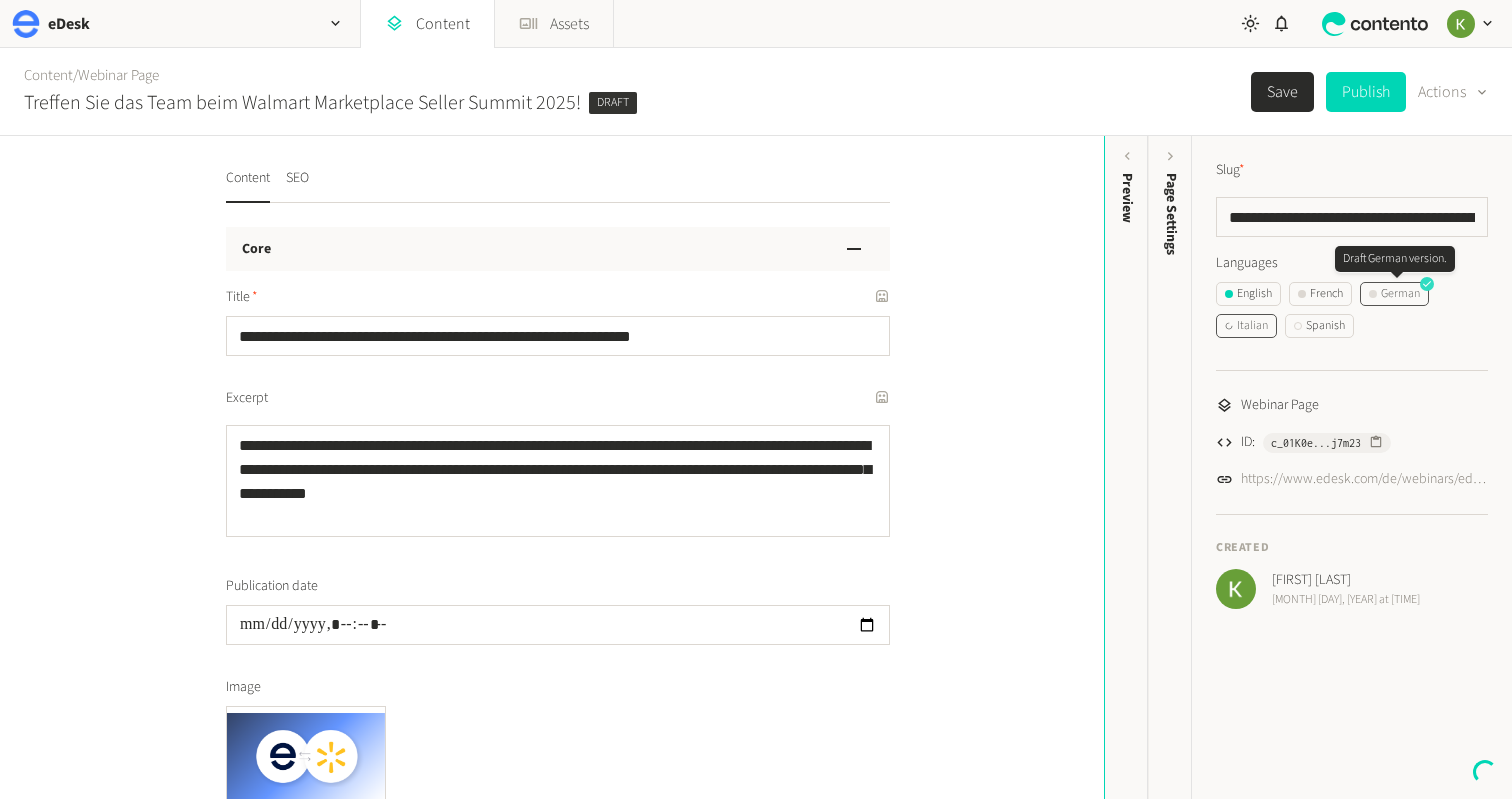 click 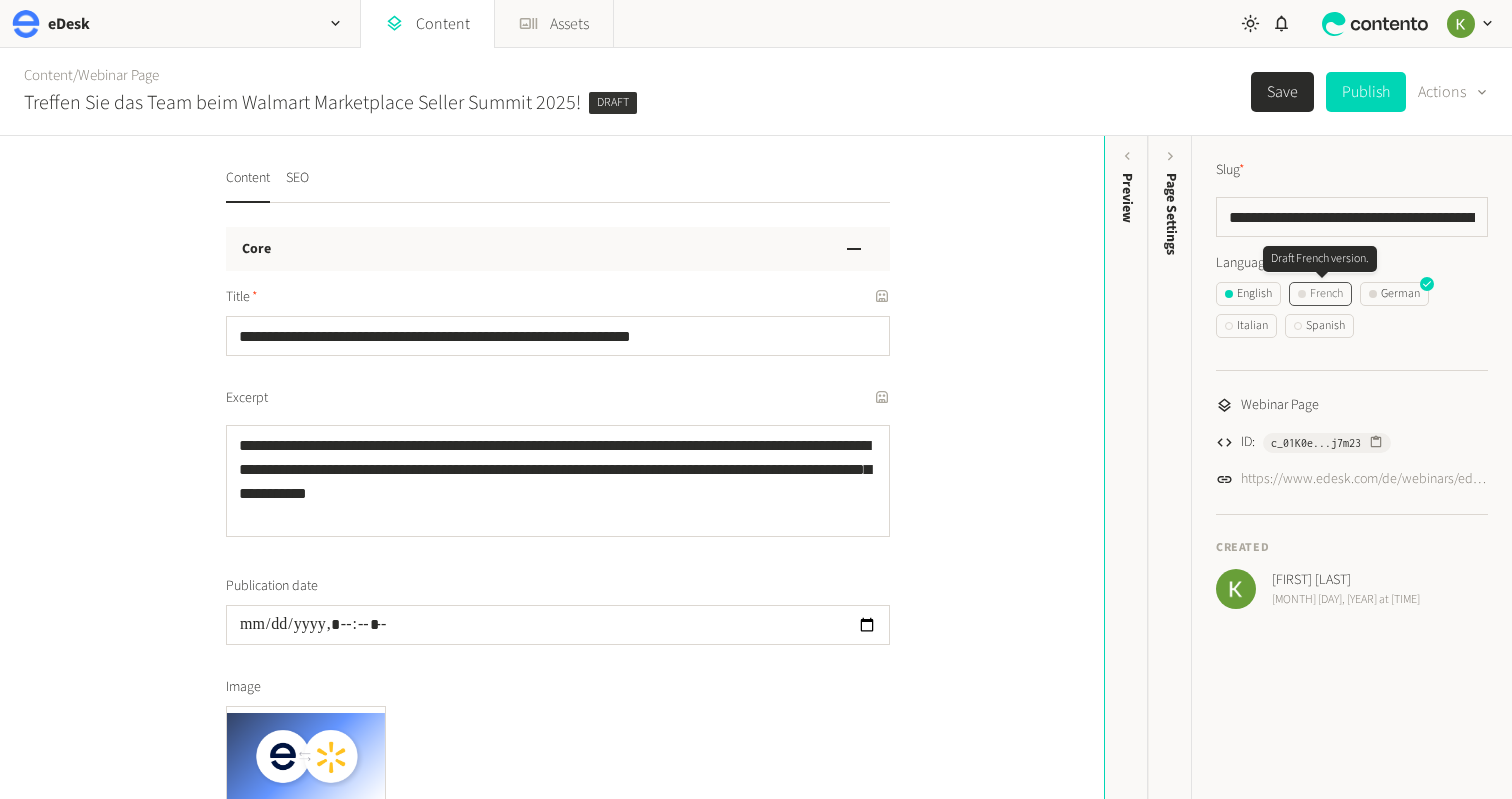 click on "French" 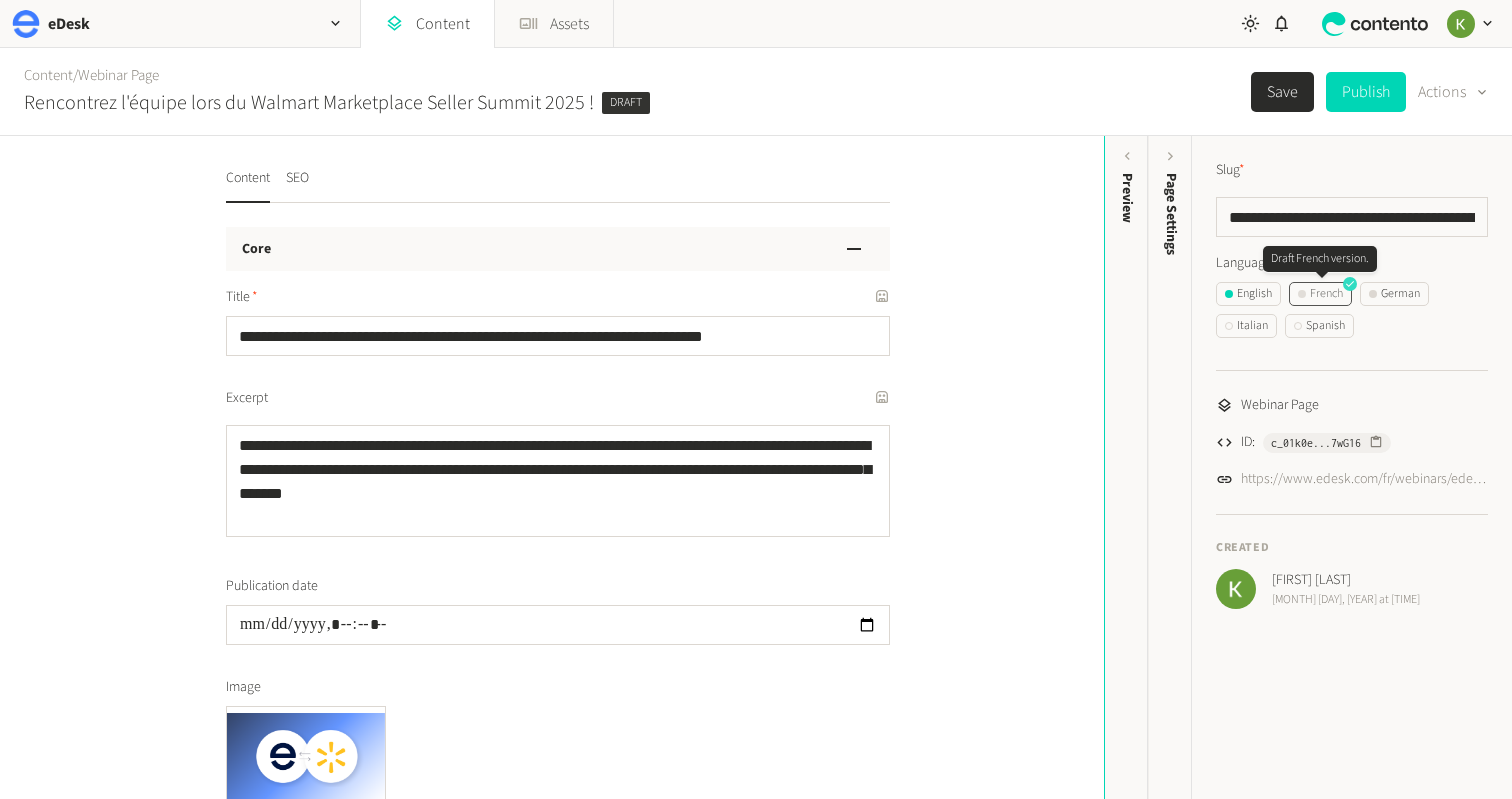 click on "French" 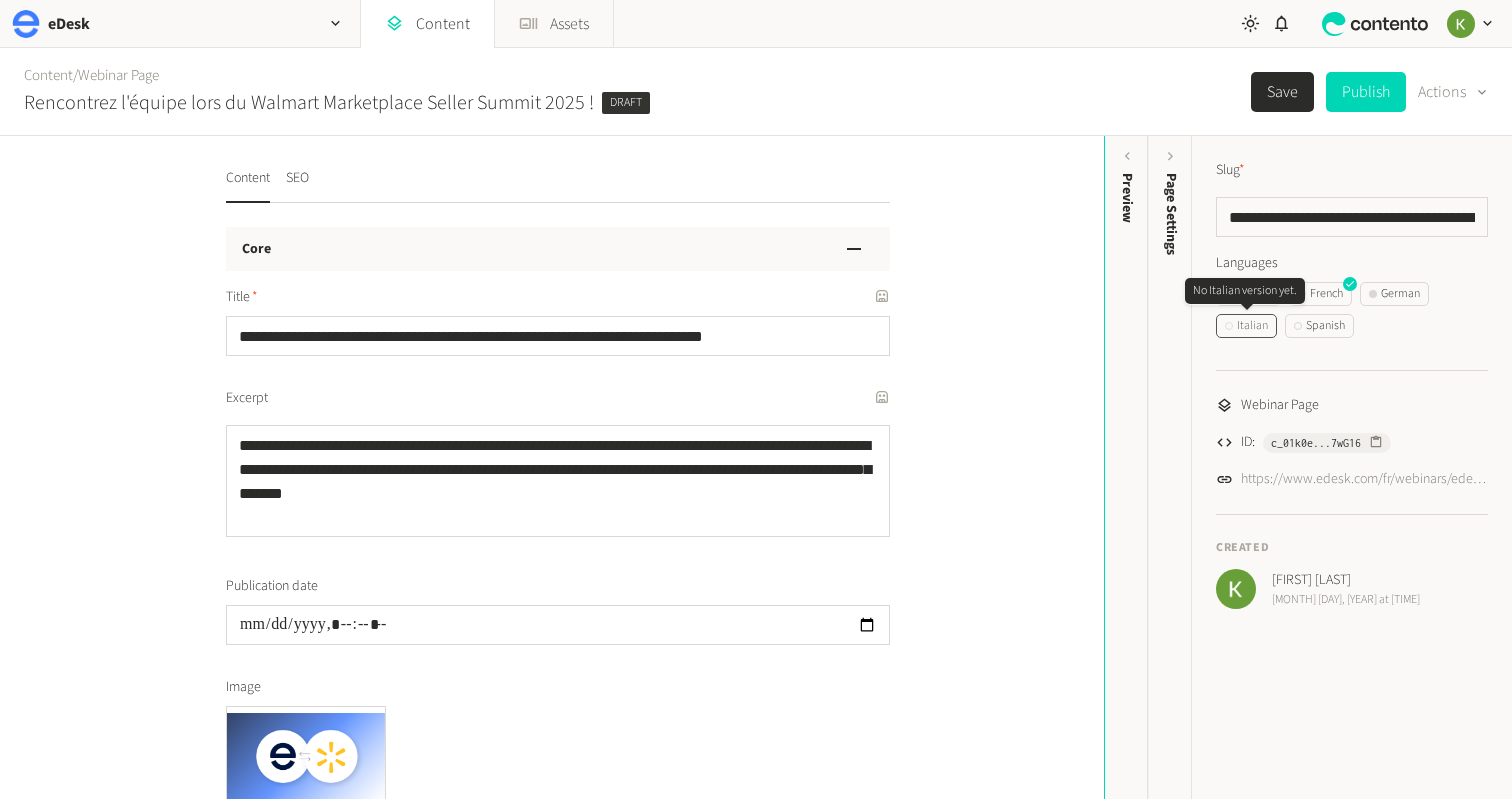 click on "Italian" 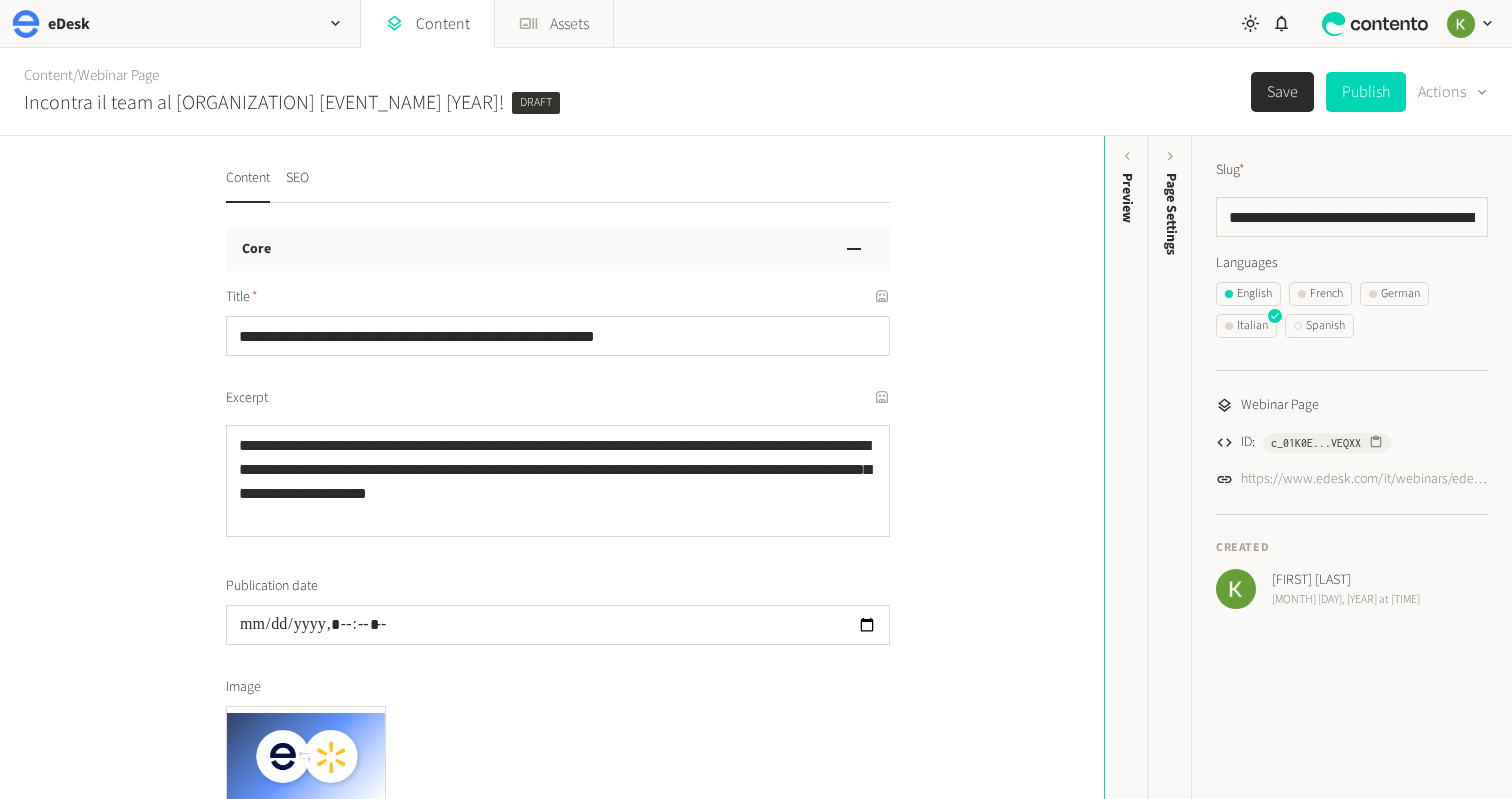 click on "English   French   German   Italian   Spanish" 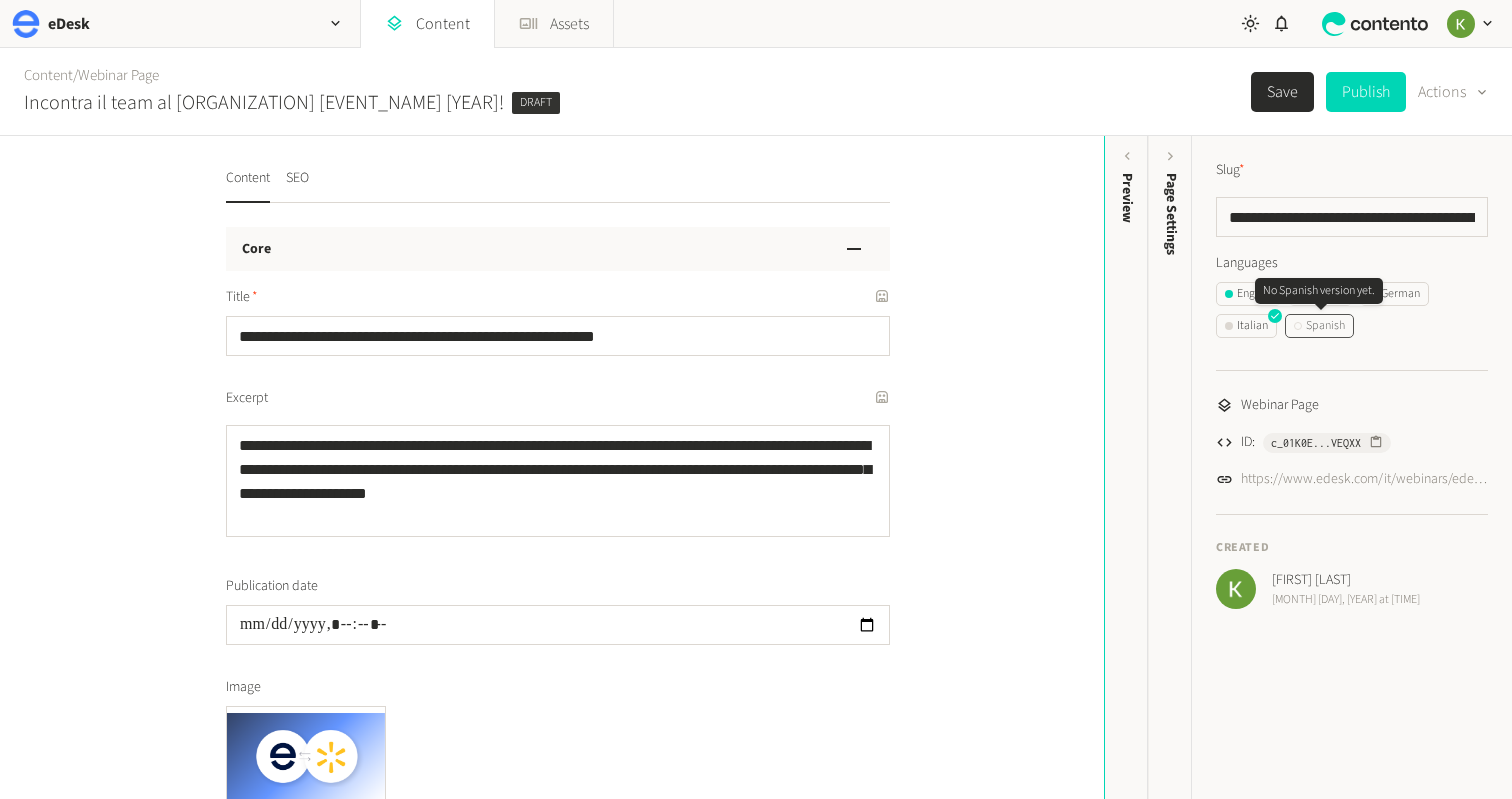 click on "Spanish" 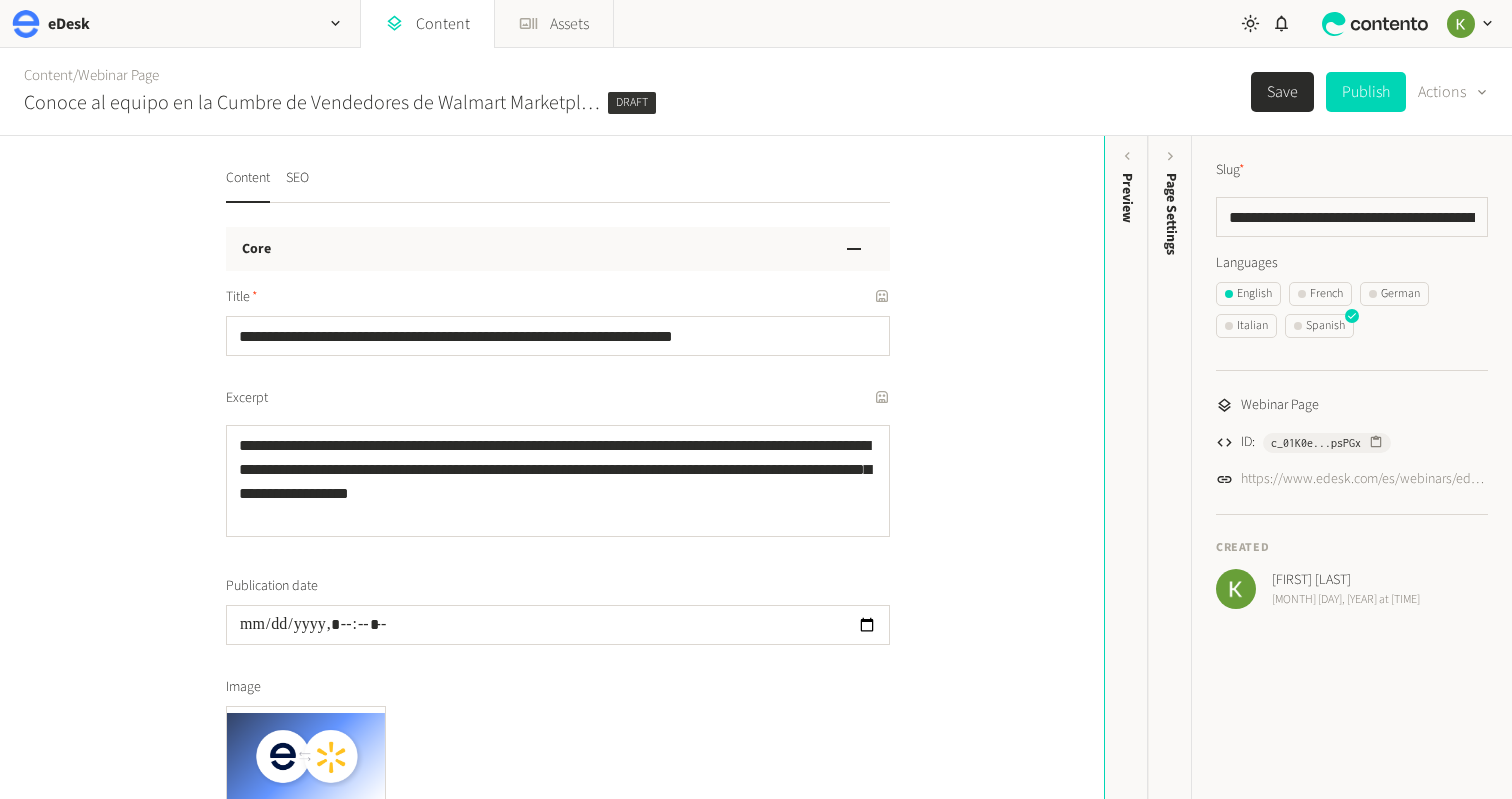 scroll, scrollTop: 0, scrollLeft: 0, axis: both 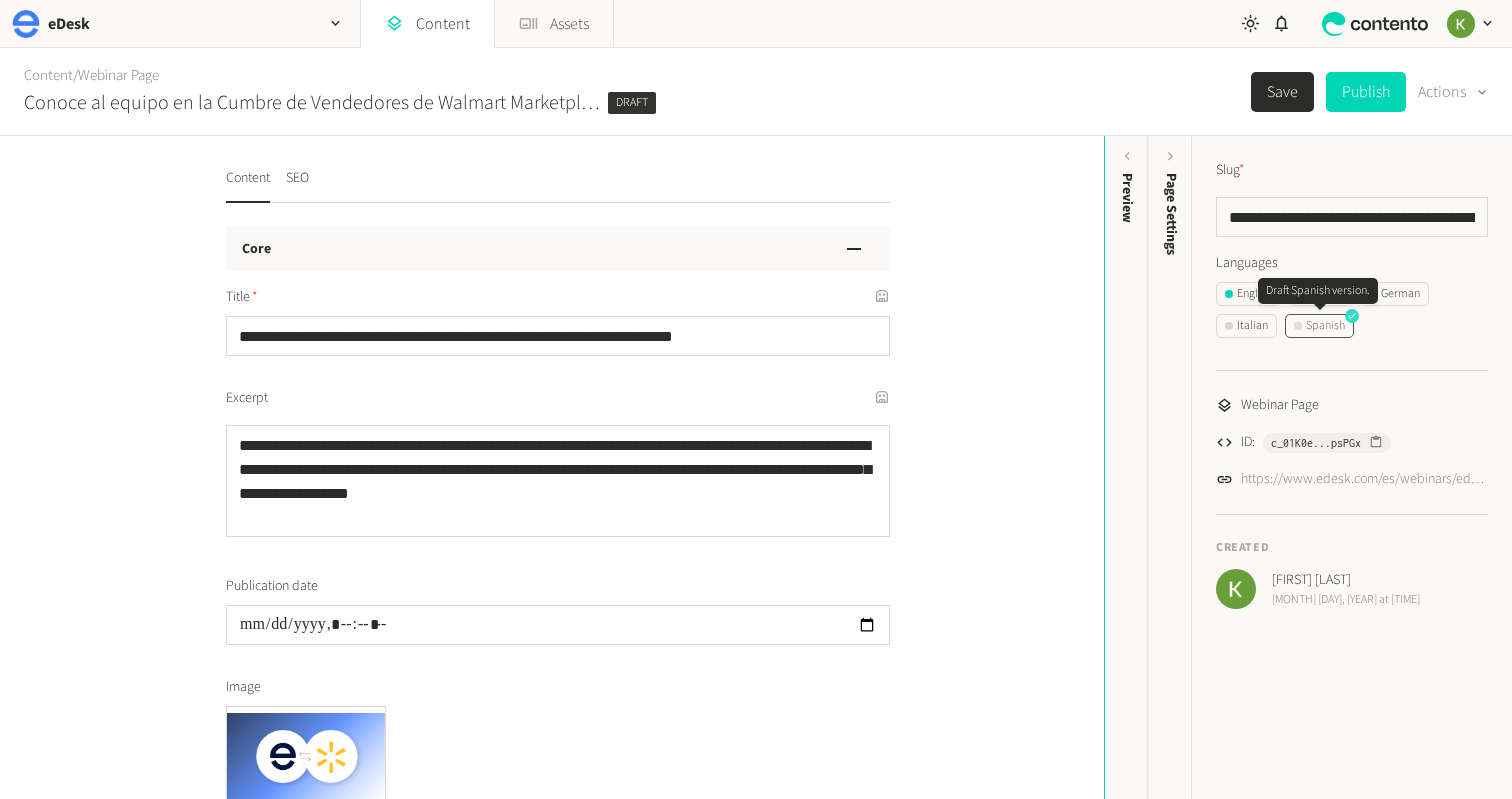 click on "Spanish" 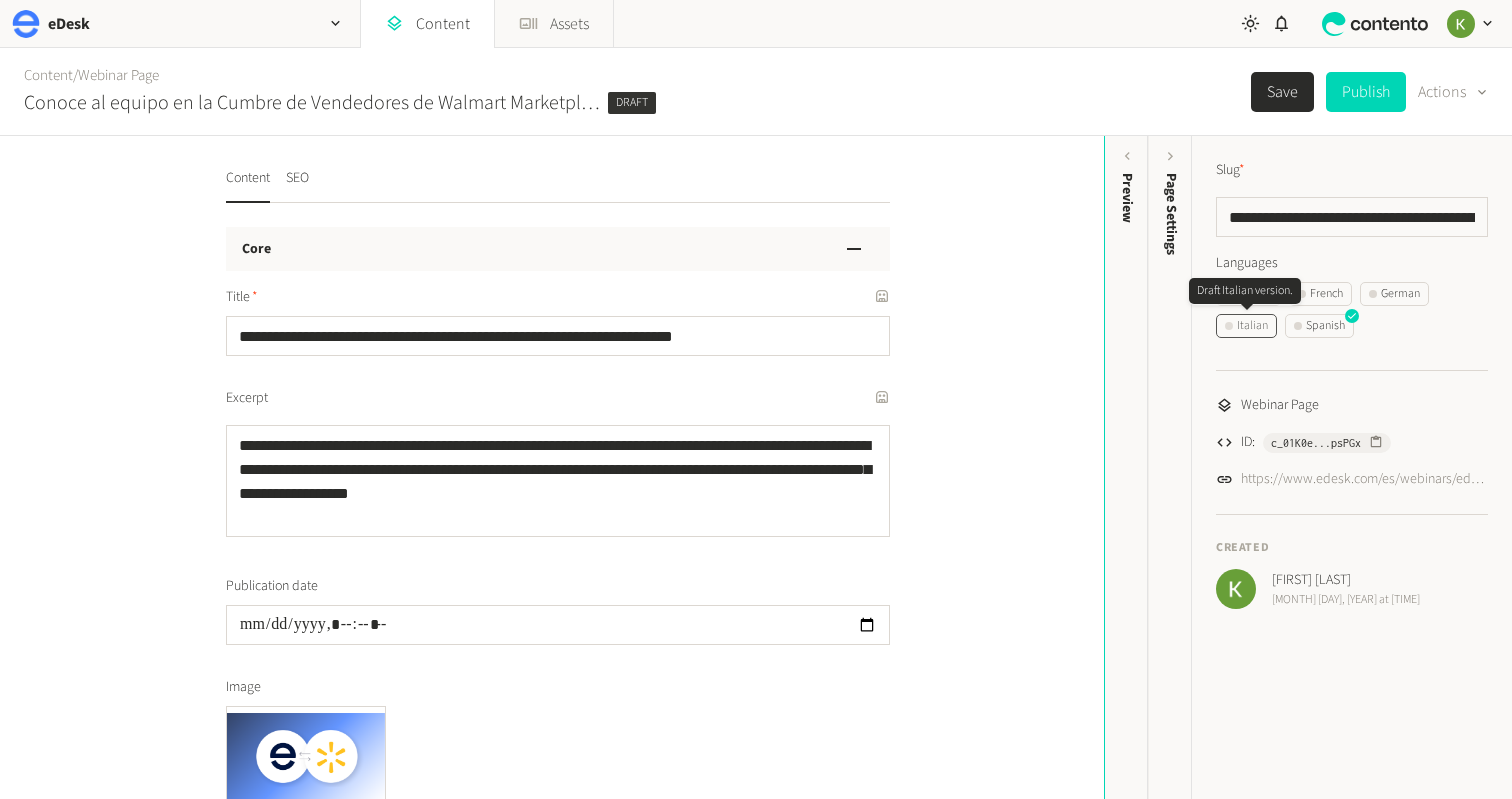 click on "Italian" 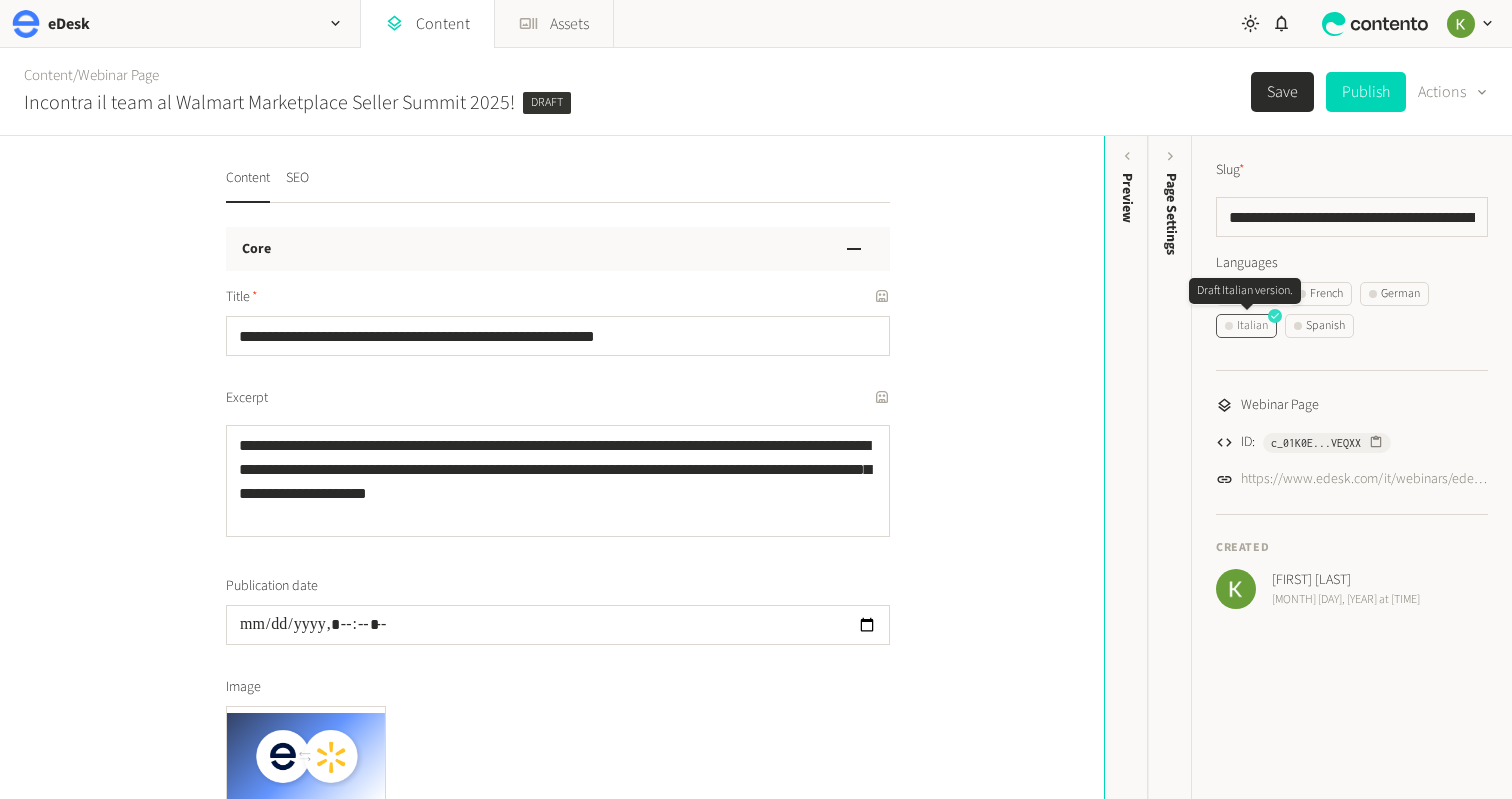 click on "Italian" 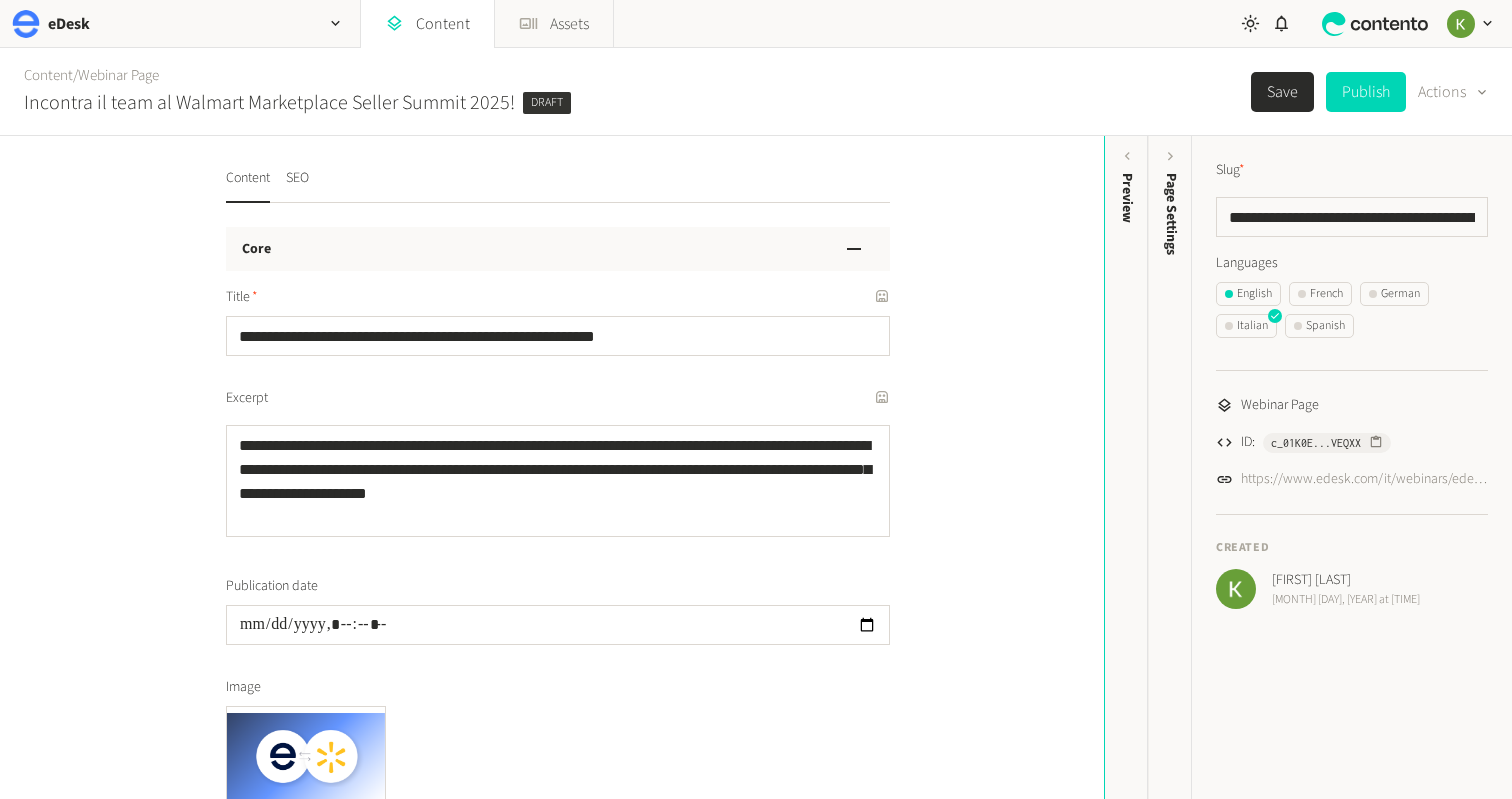 click on "English   French   German   Italian   Spanish" 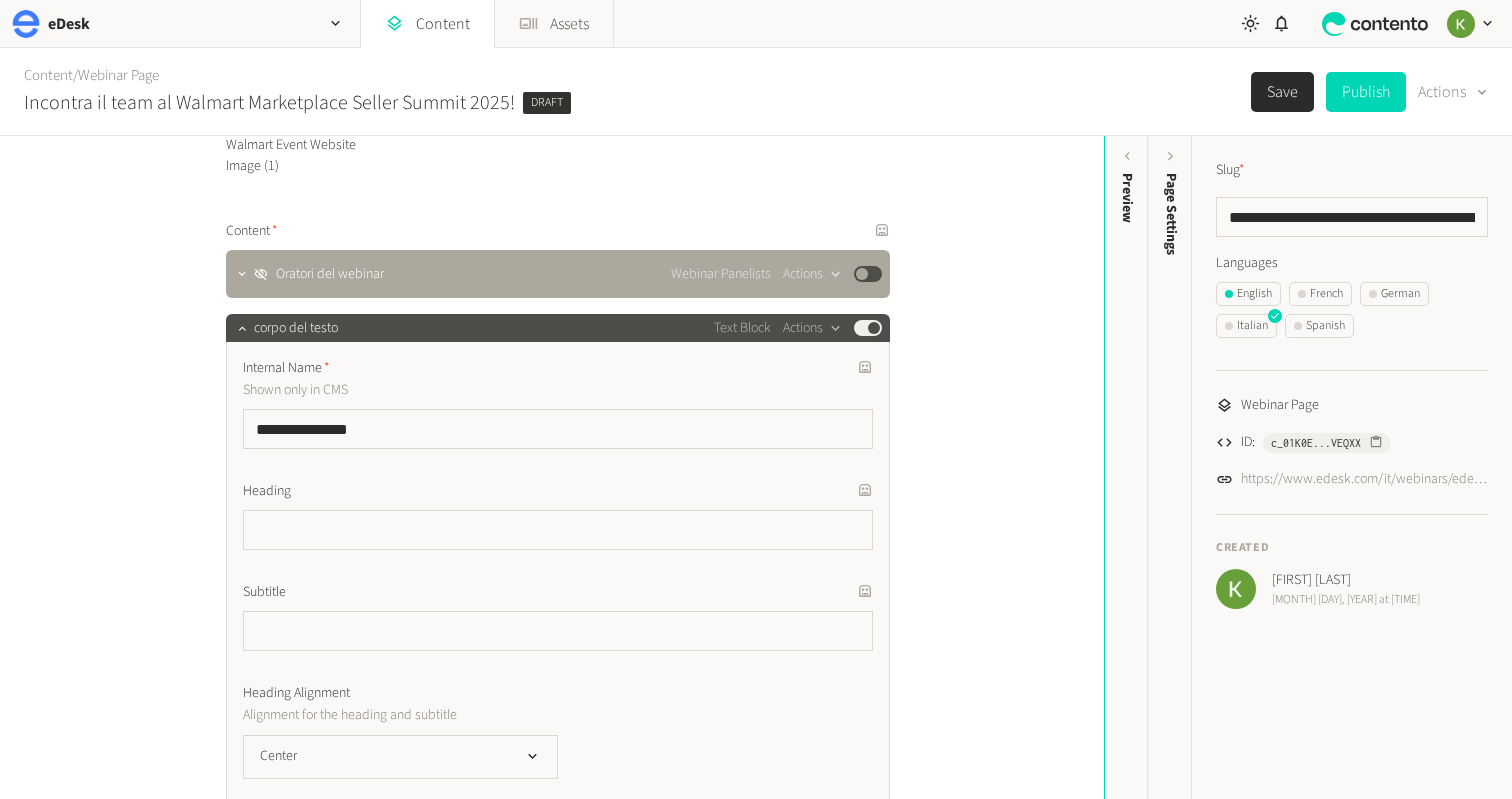 scroll, scrollTop: 773, scrollLeft: 0, axis: vertical 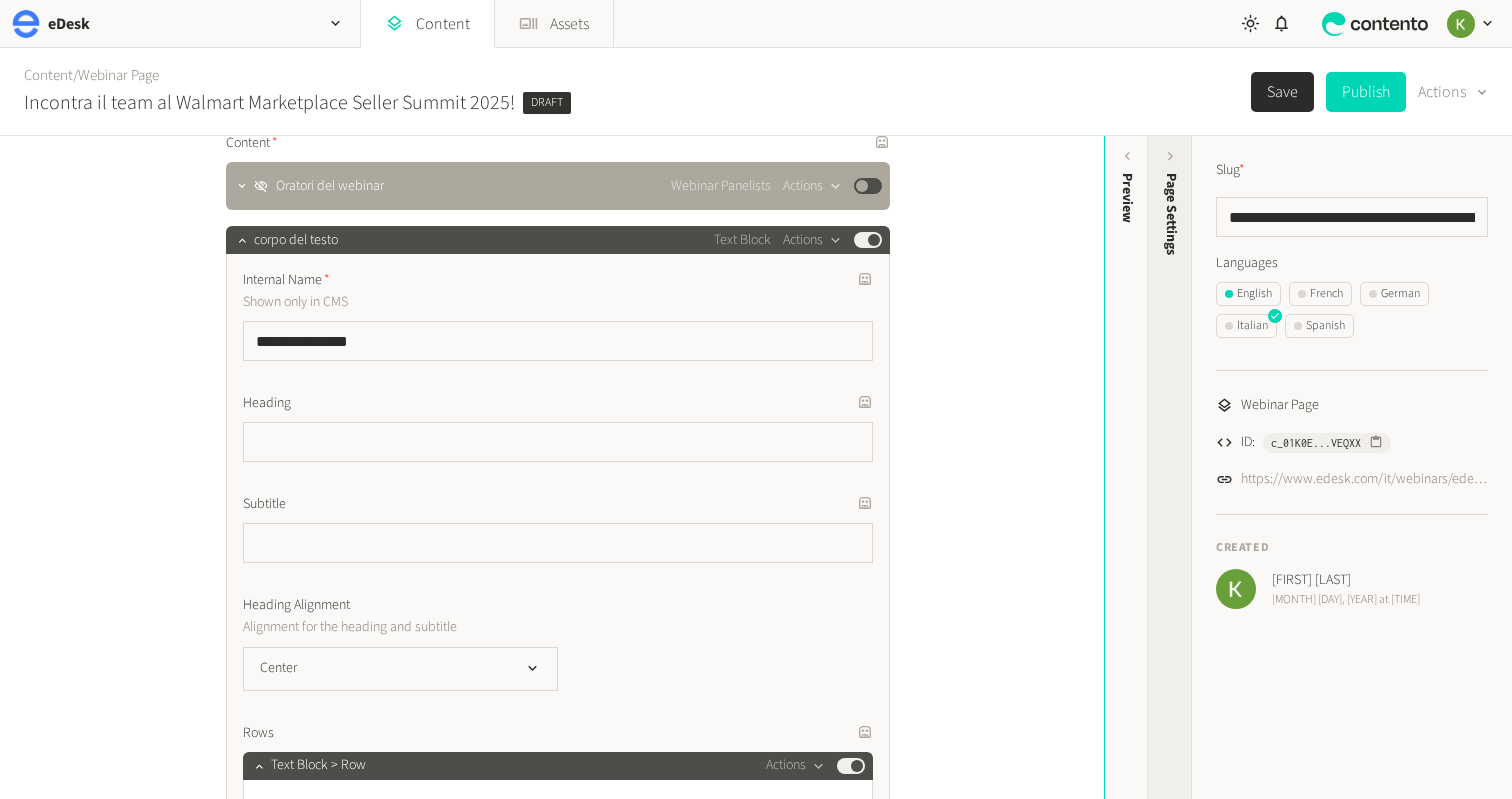 click on "Page Settings" 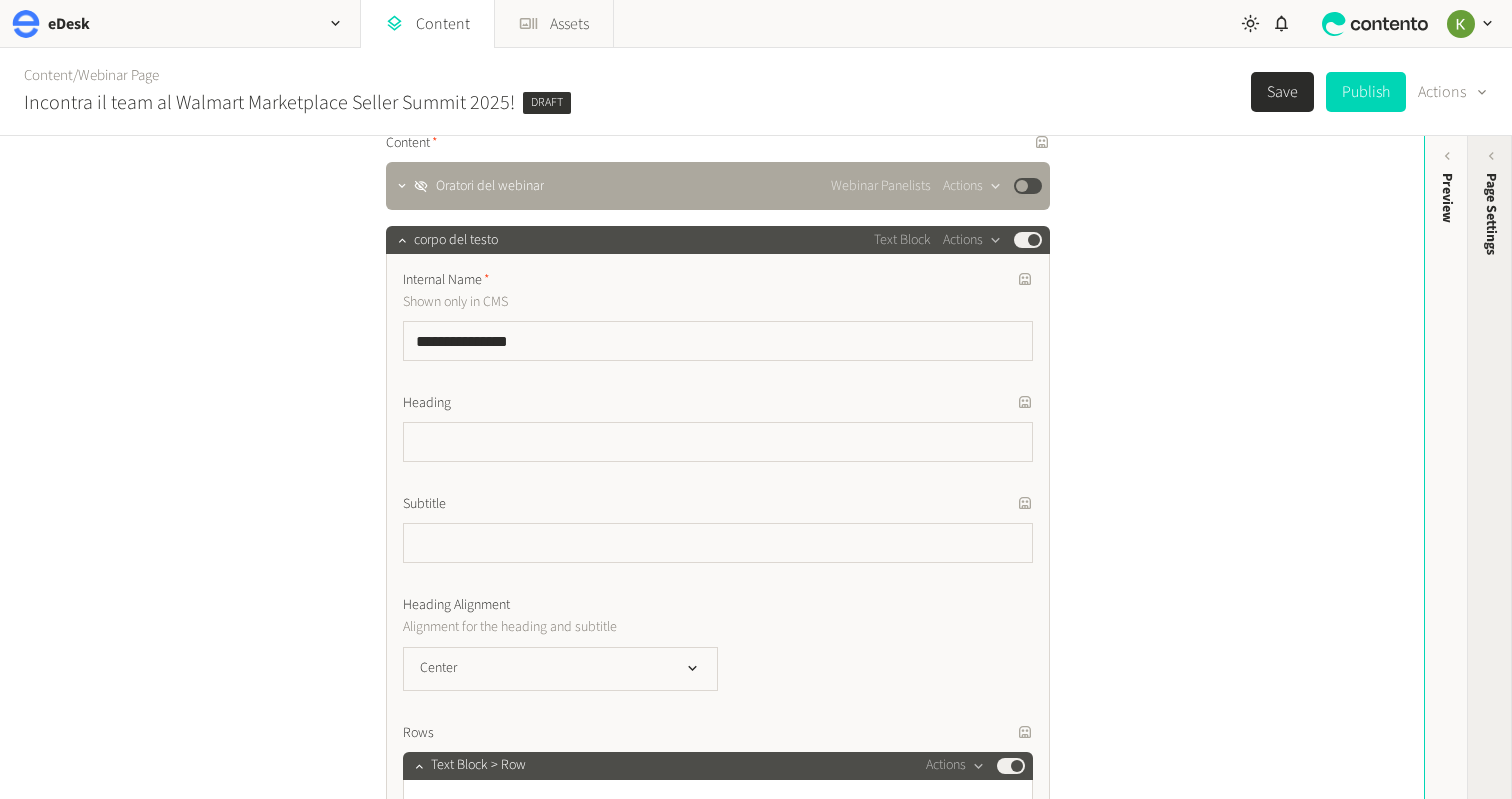 click on "Page Settings" 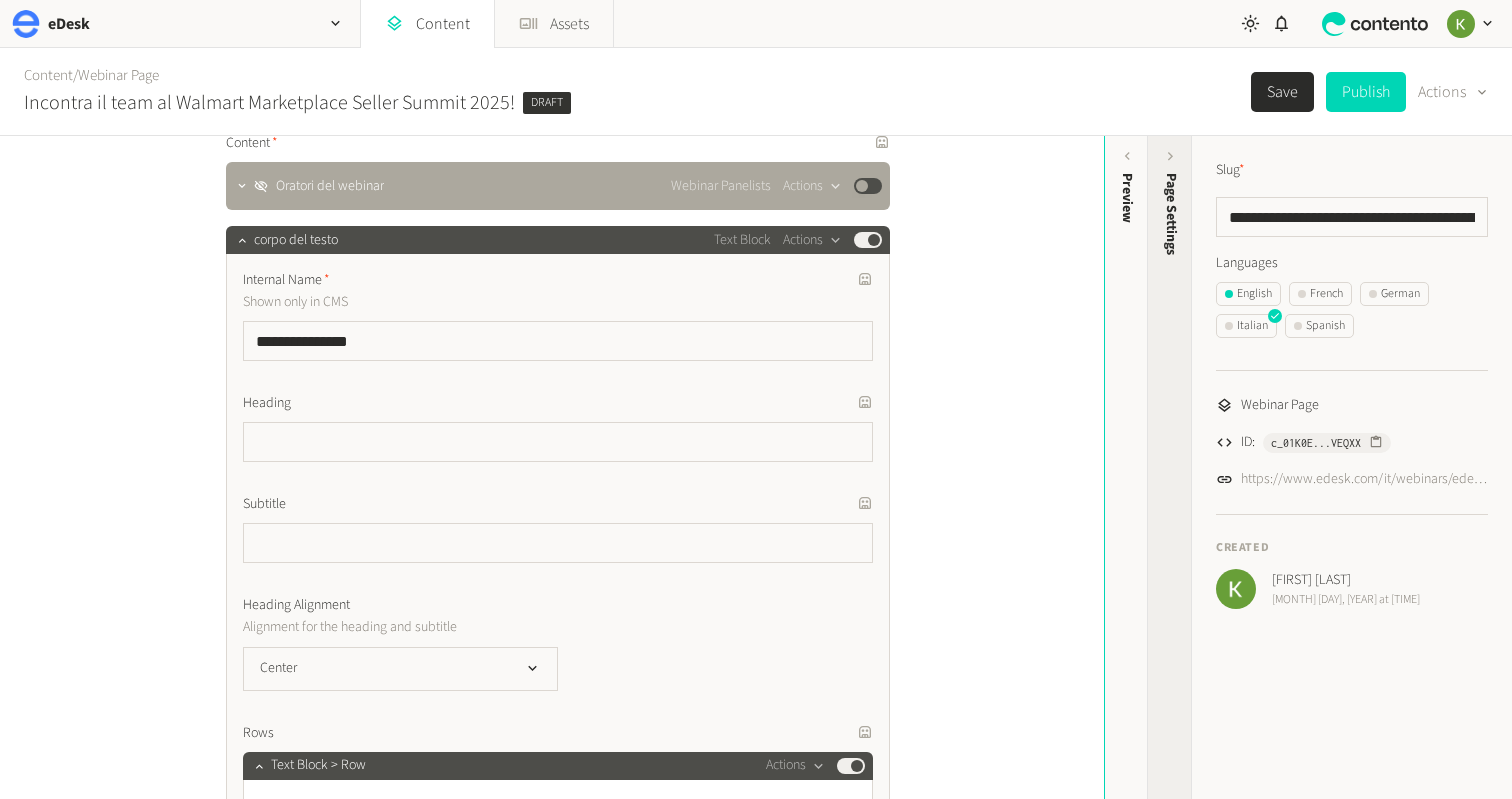 click on "Page Settings" 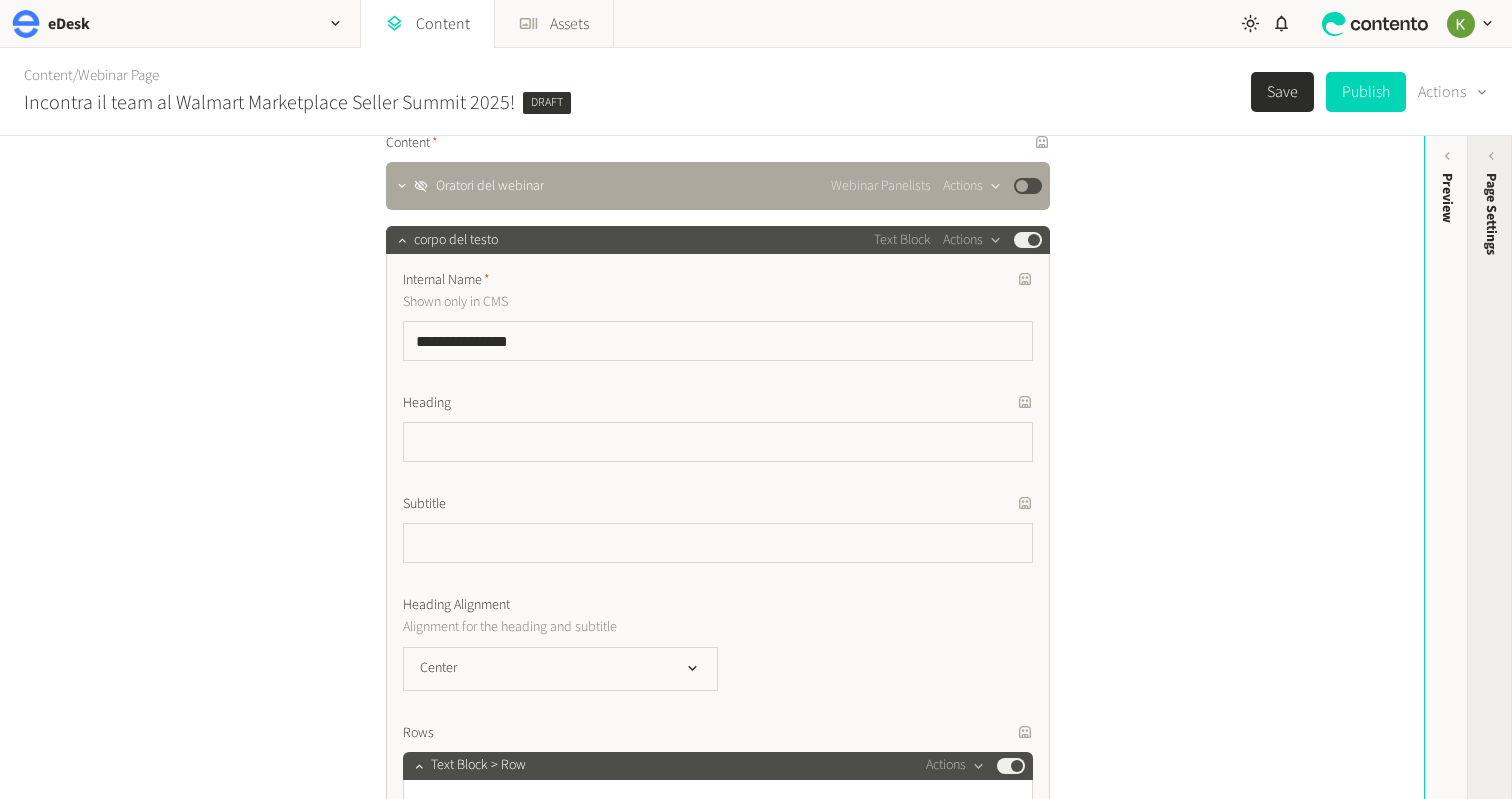 click on "Page Settings" 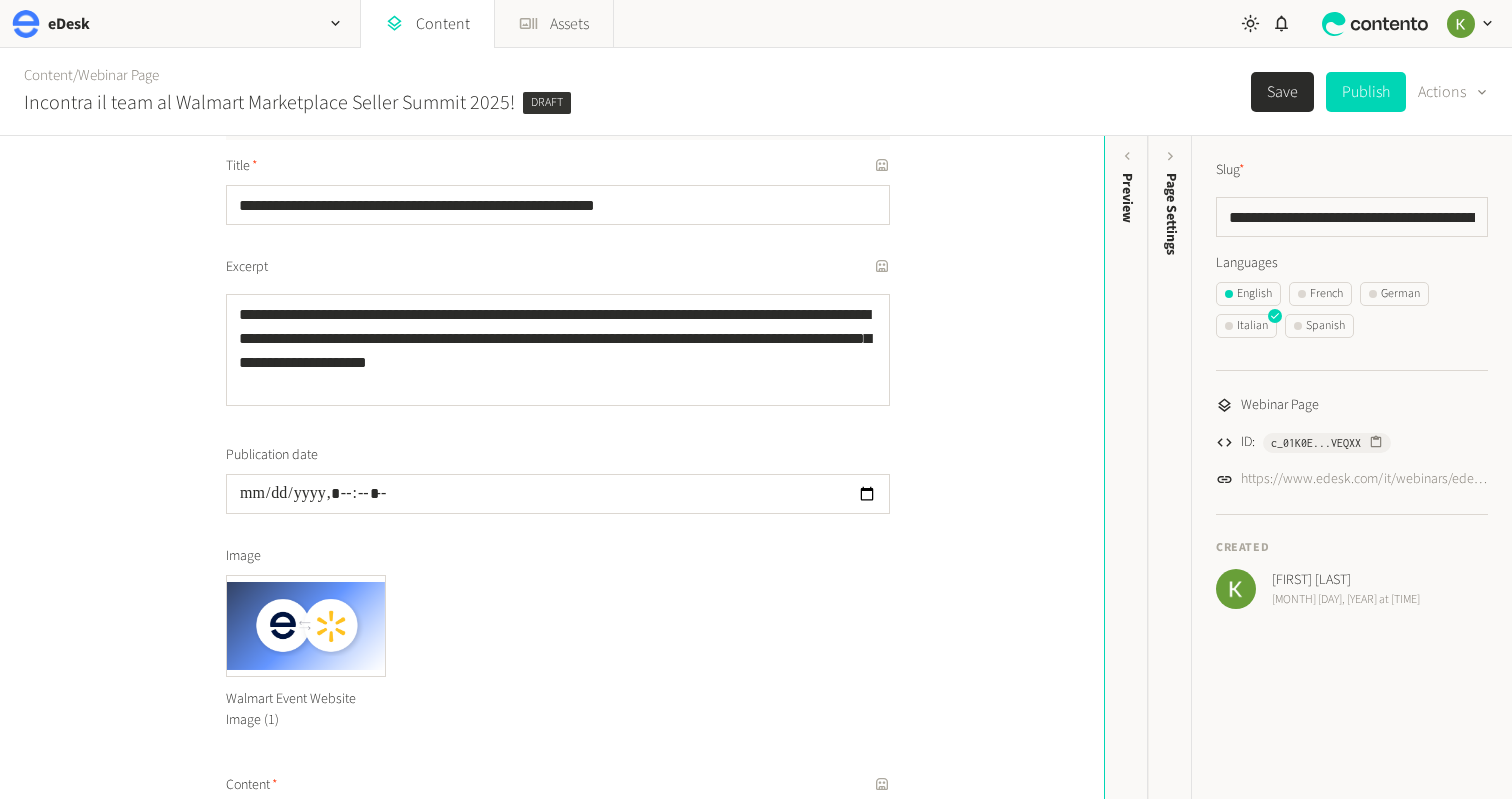 scroll, scrollTop: 0, scrollLeft: 0, axis: both 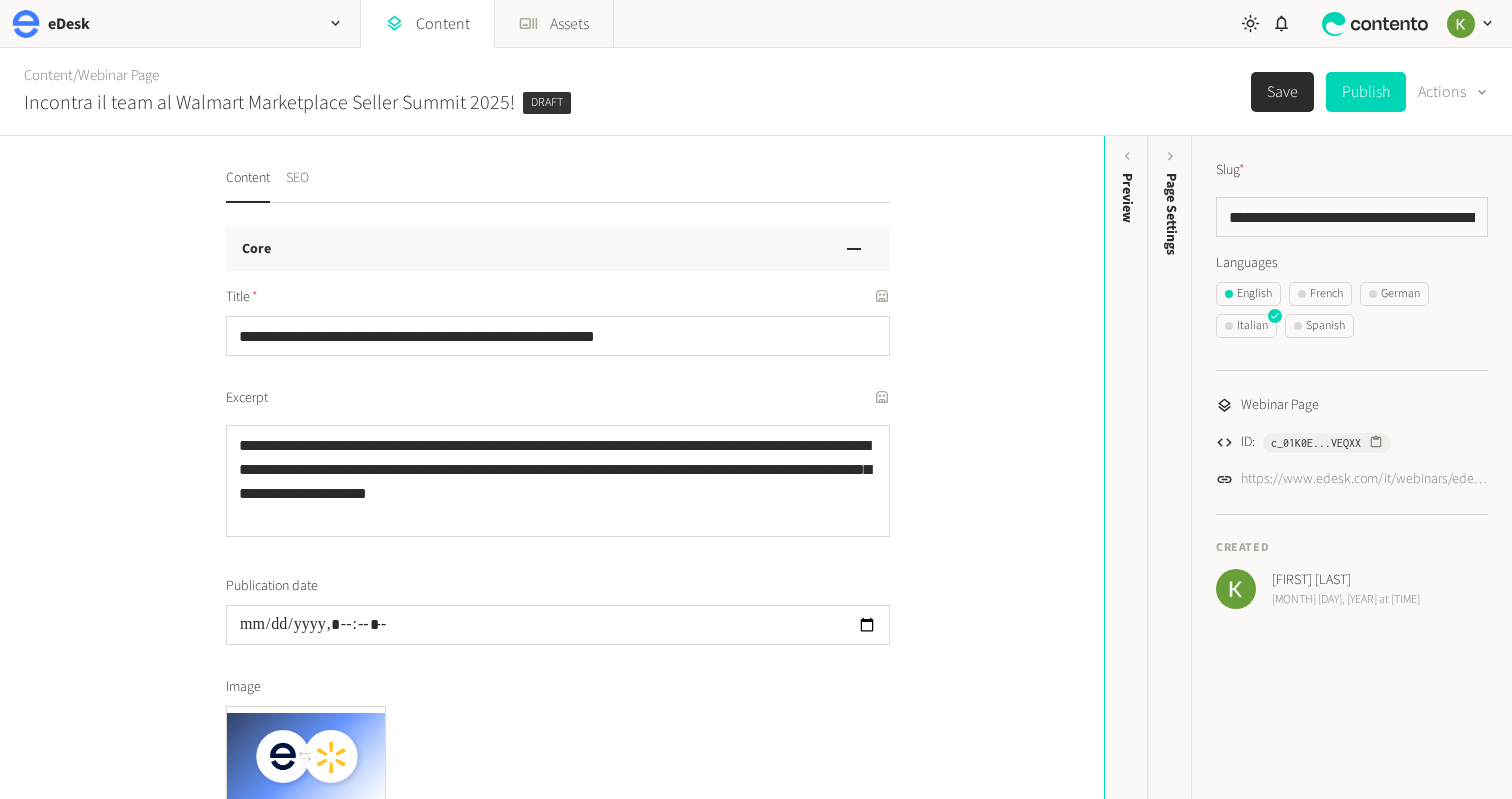 click on "SEO" 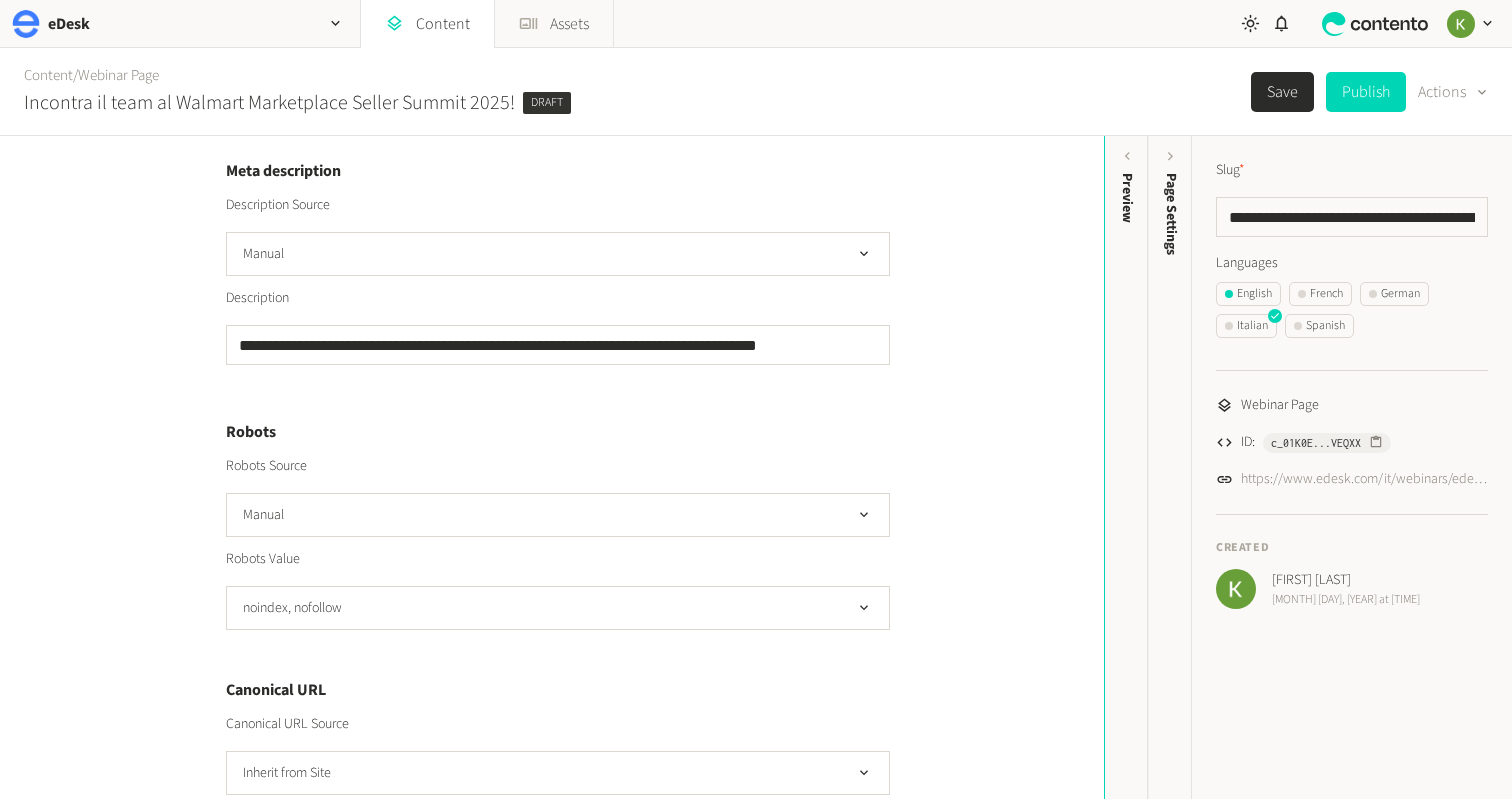 scroll, scrollTop: 650, scrollLeft: 0, axis: vertical 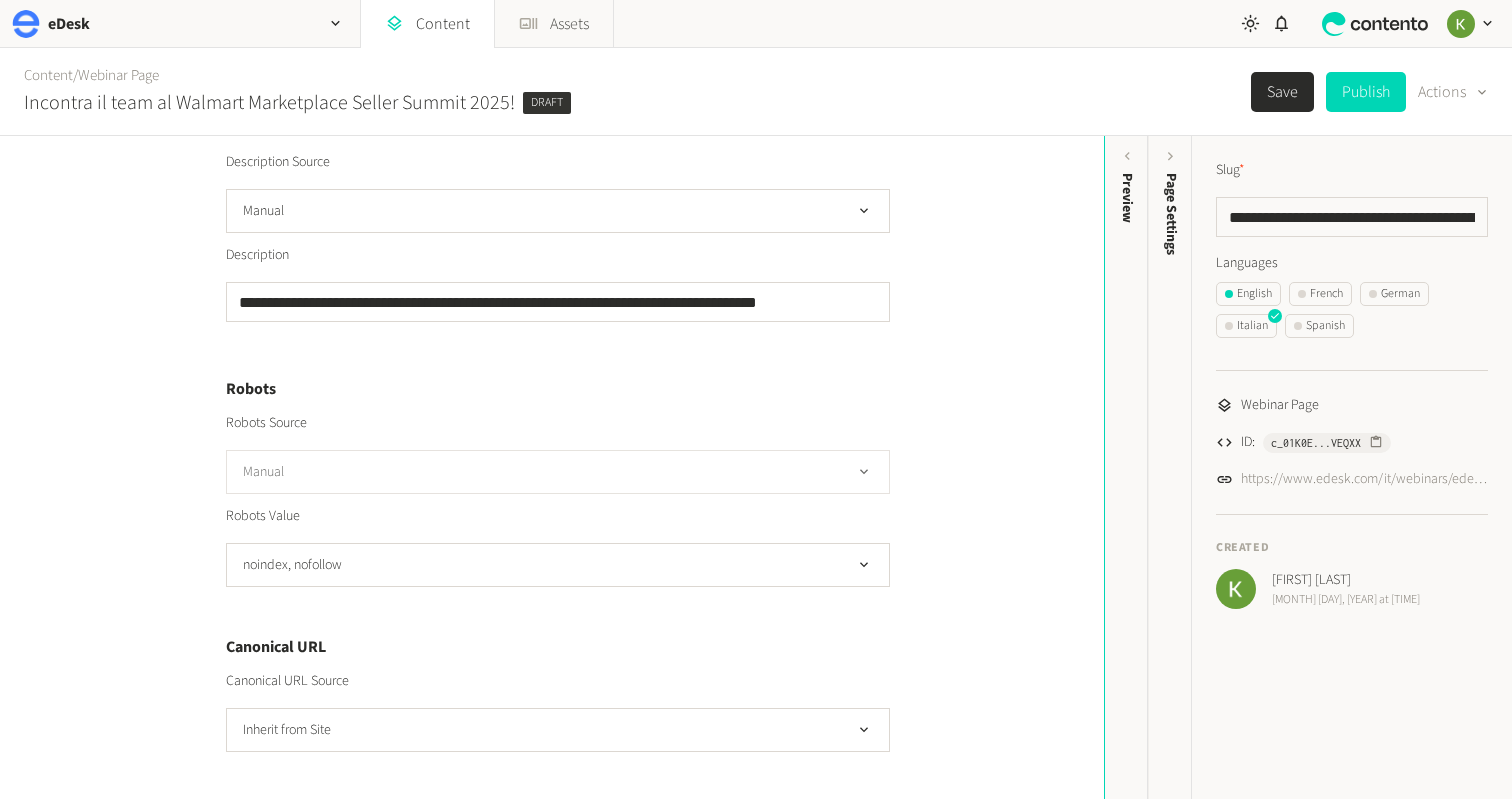 click on "Manual" 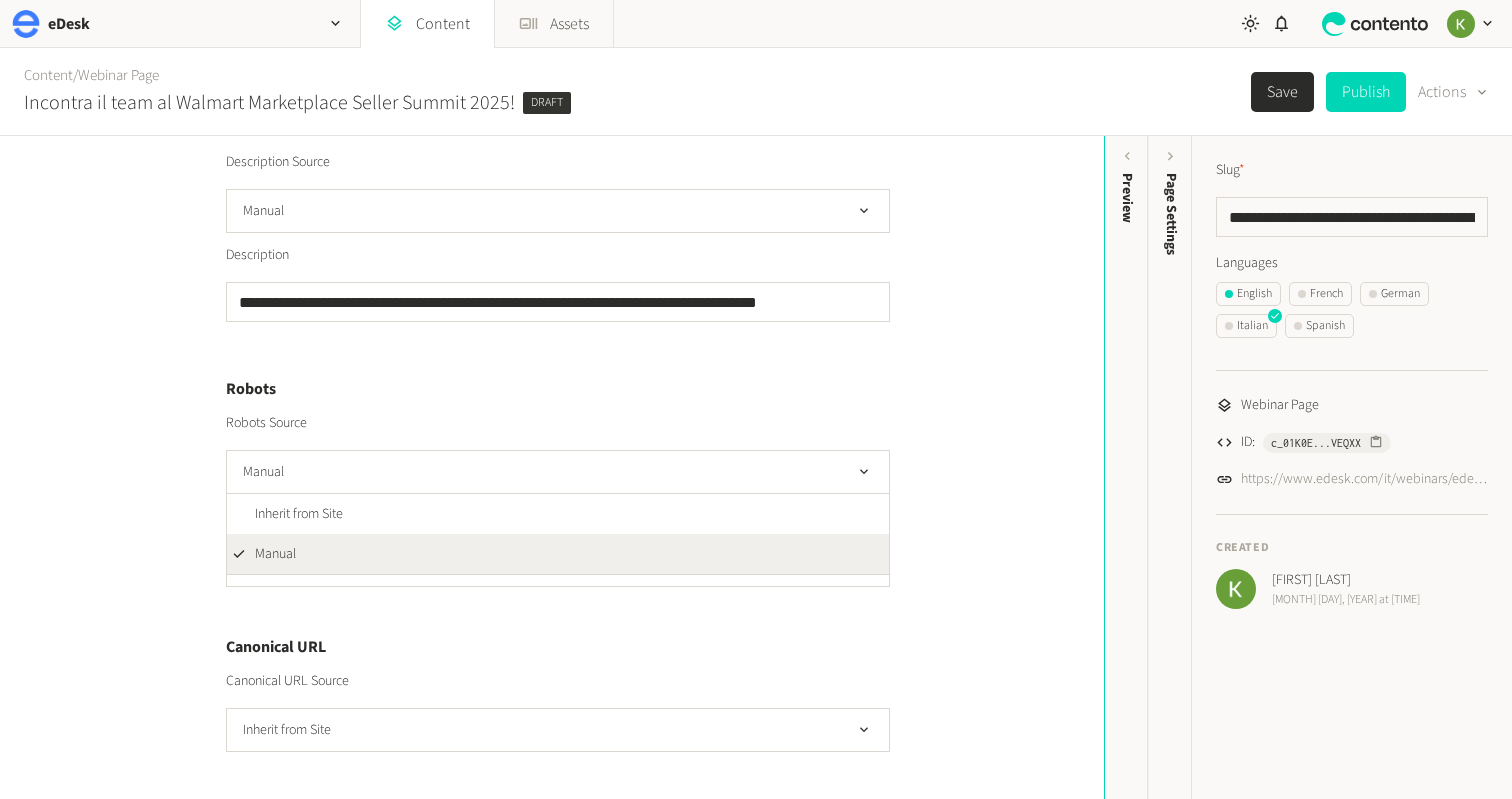 click on "Robots Robots Source Manual Inherit from Site Manual Robots Value noindex, nofollow" 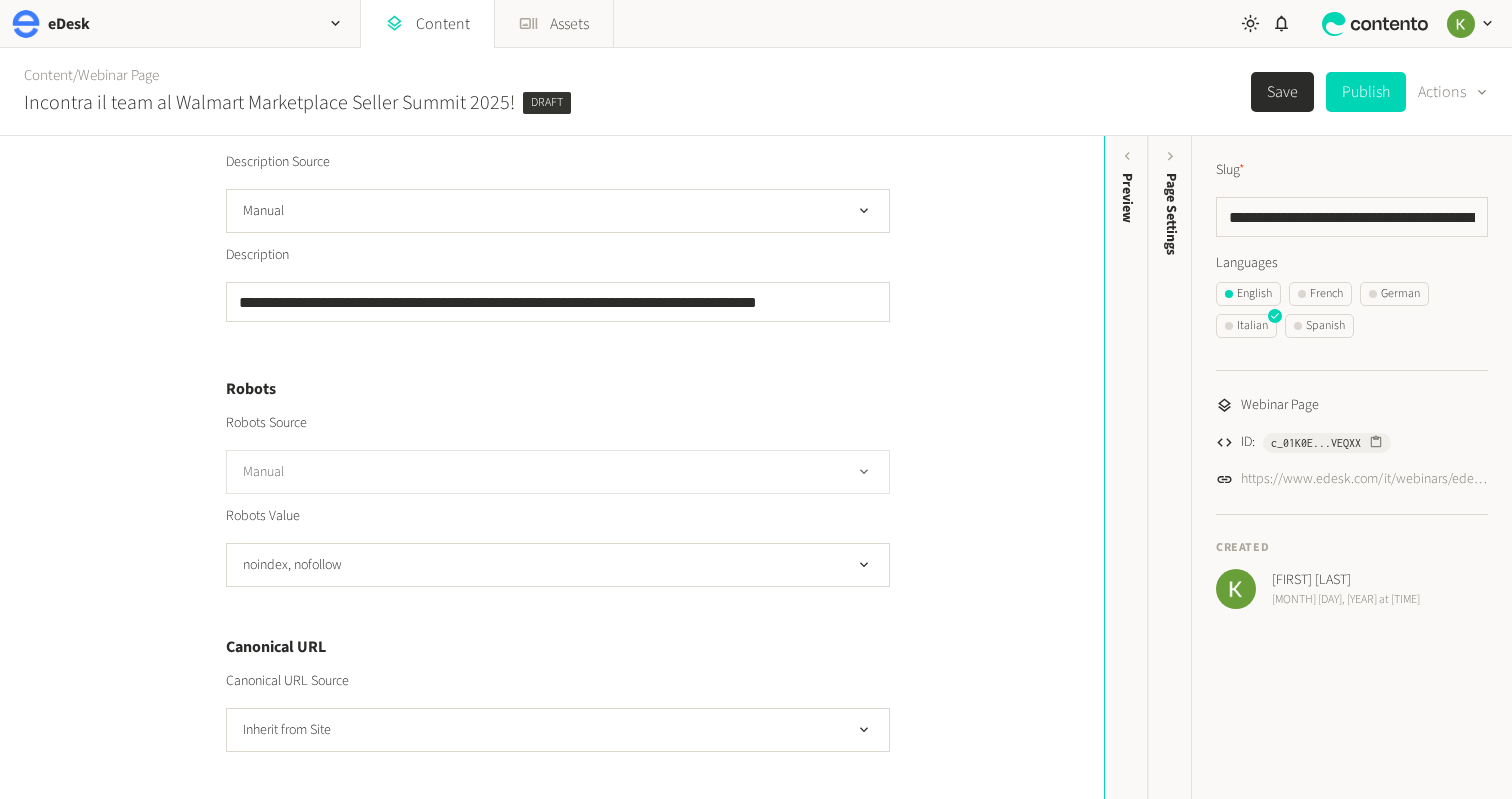 click on "Manual" 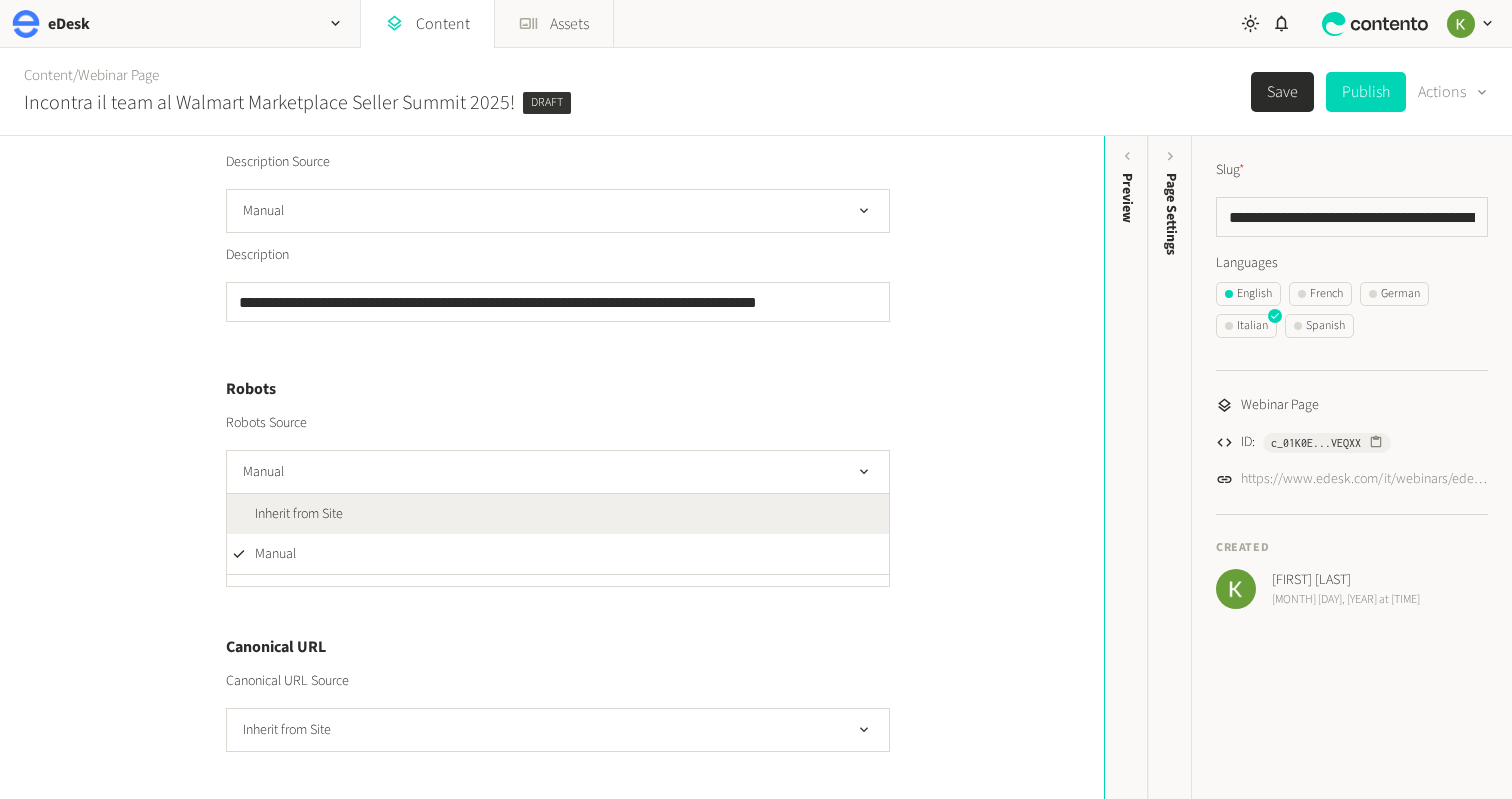 click on "Inherit from Site" 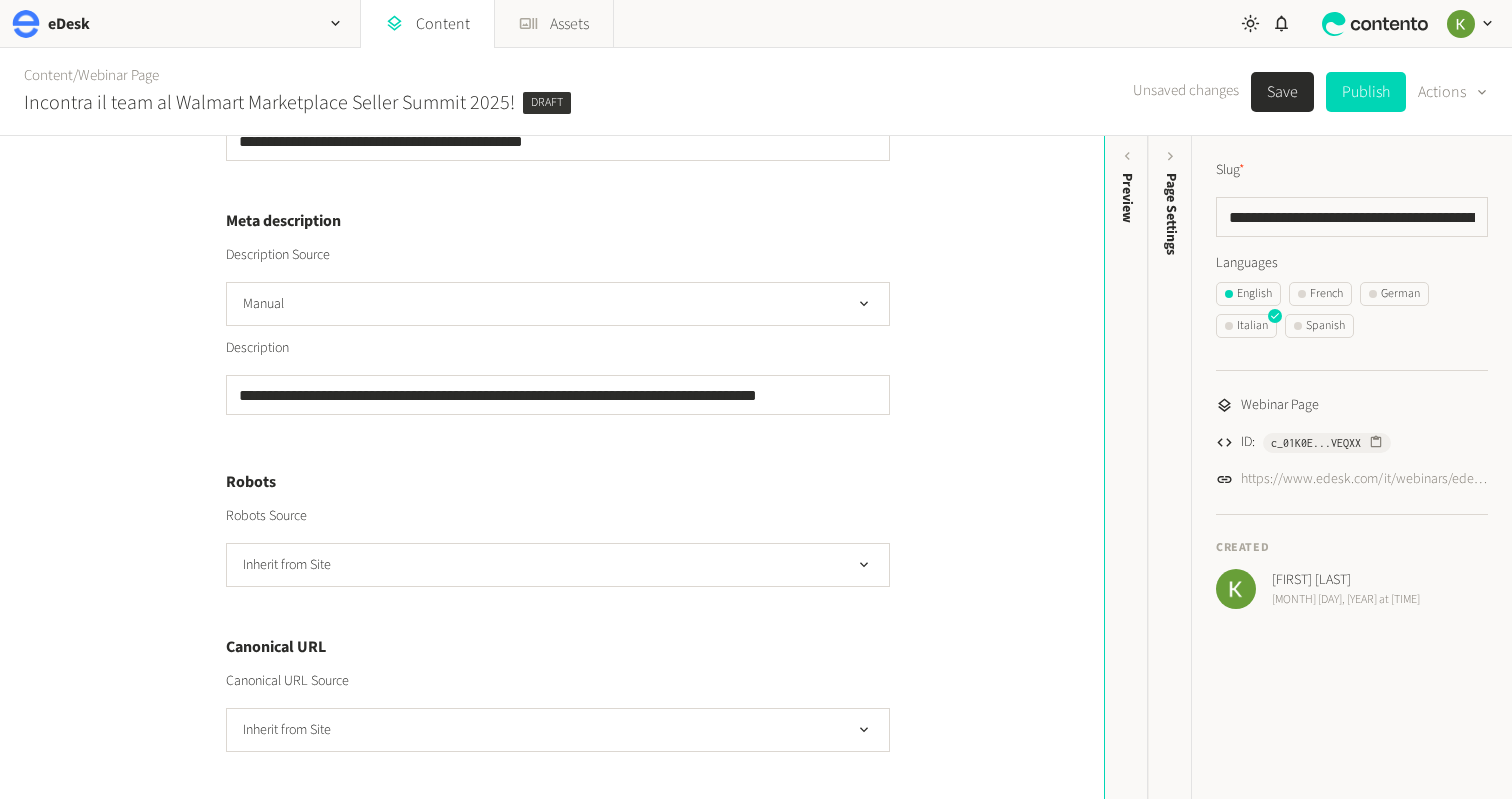 click on "Save" 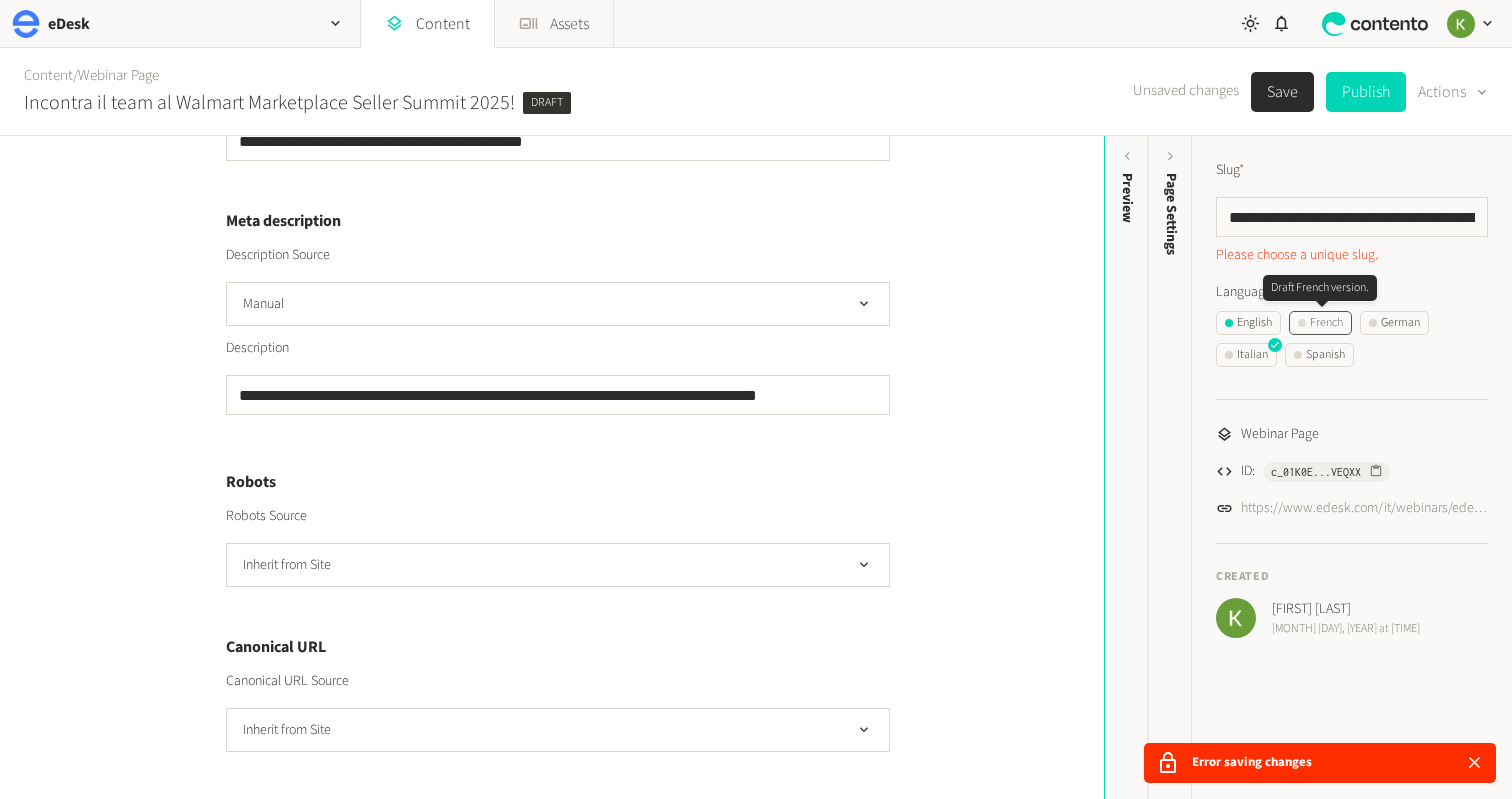 click on "French" 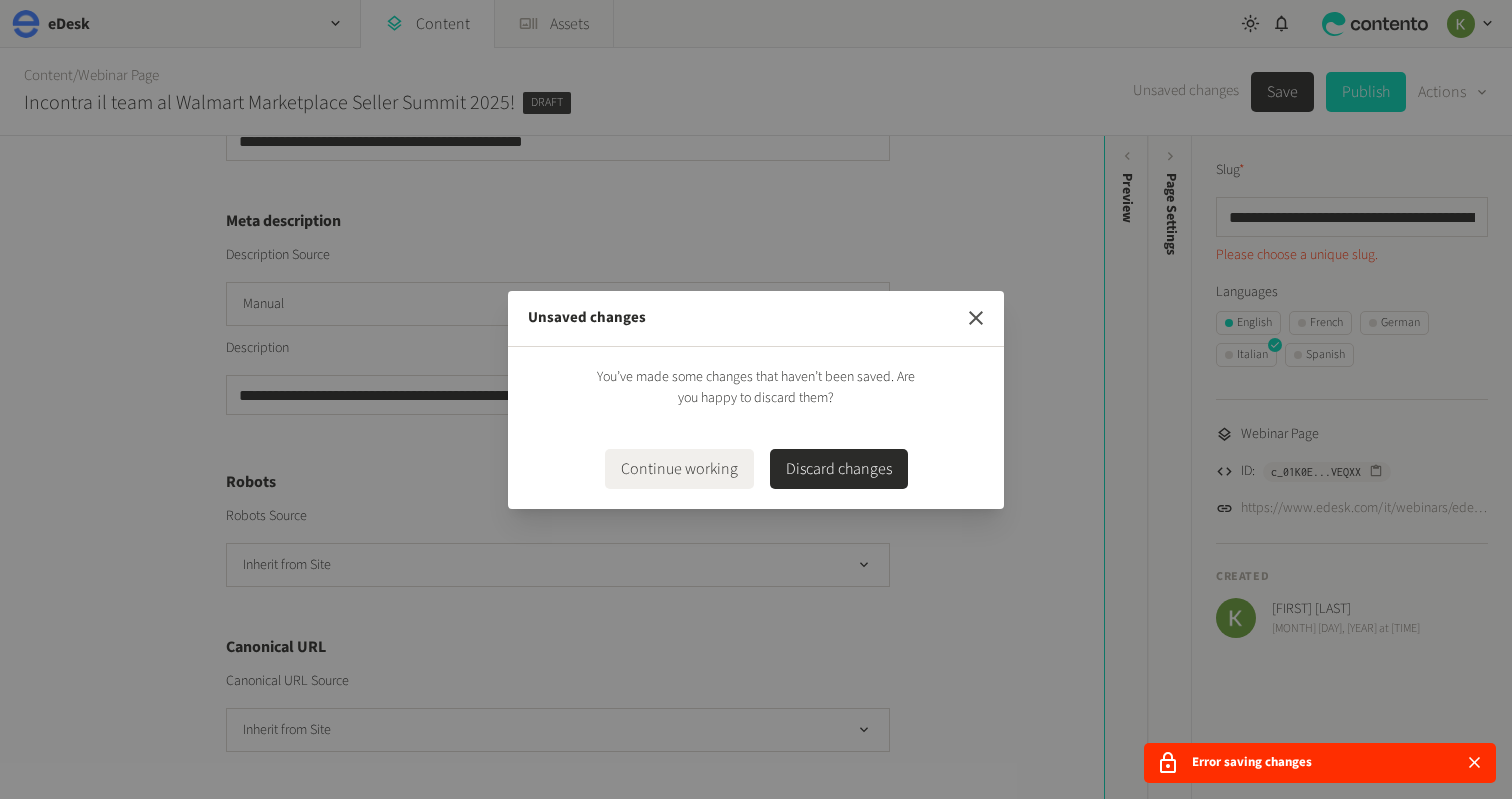 click 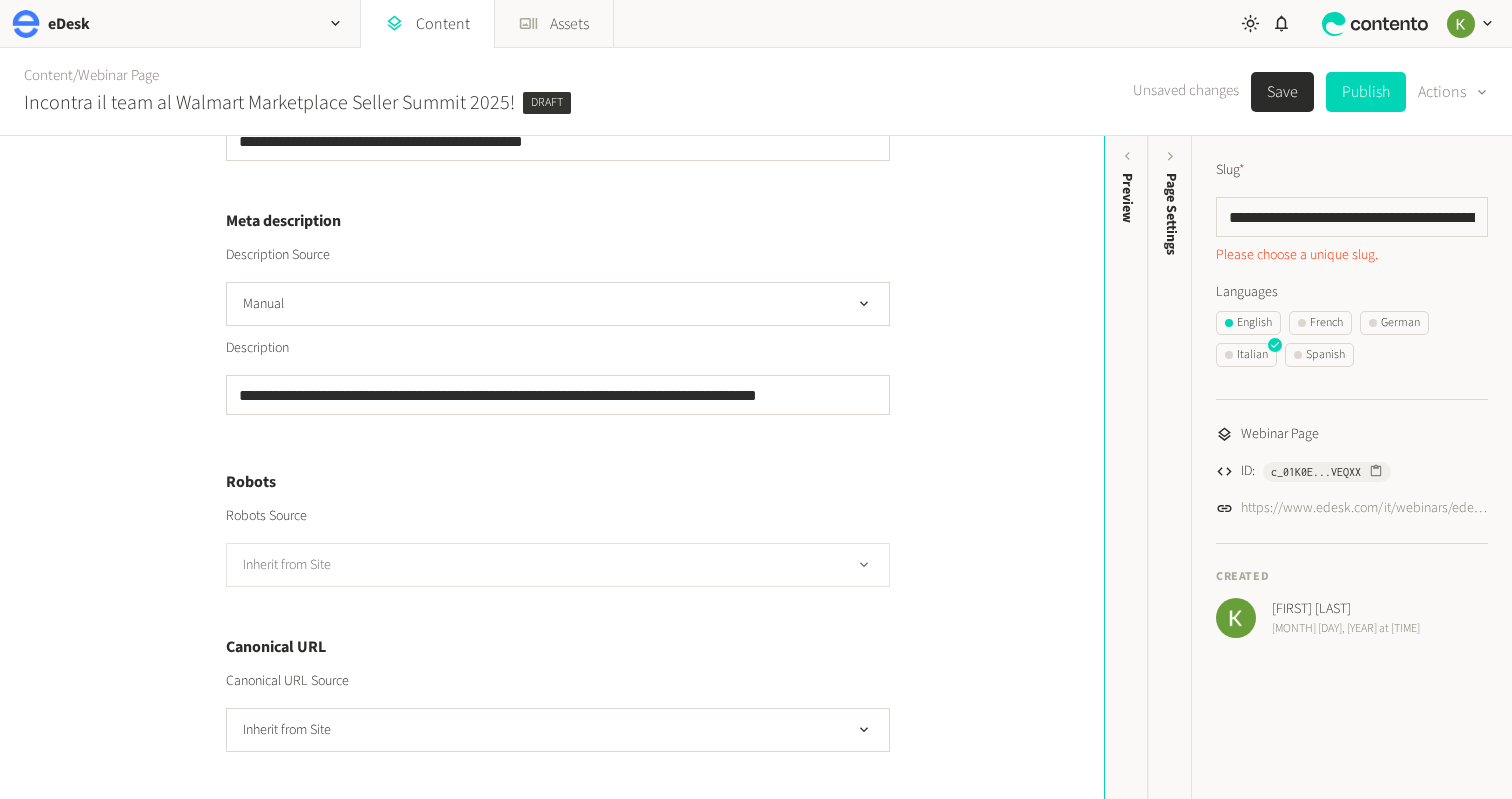click on "Inherit from Site" 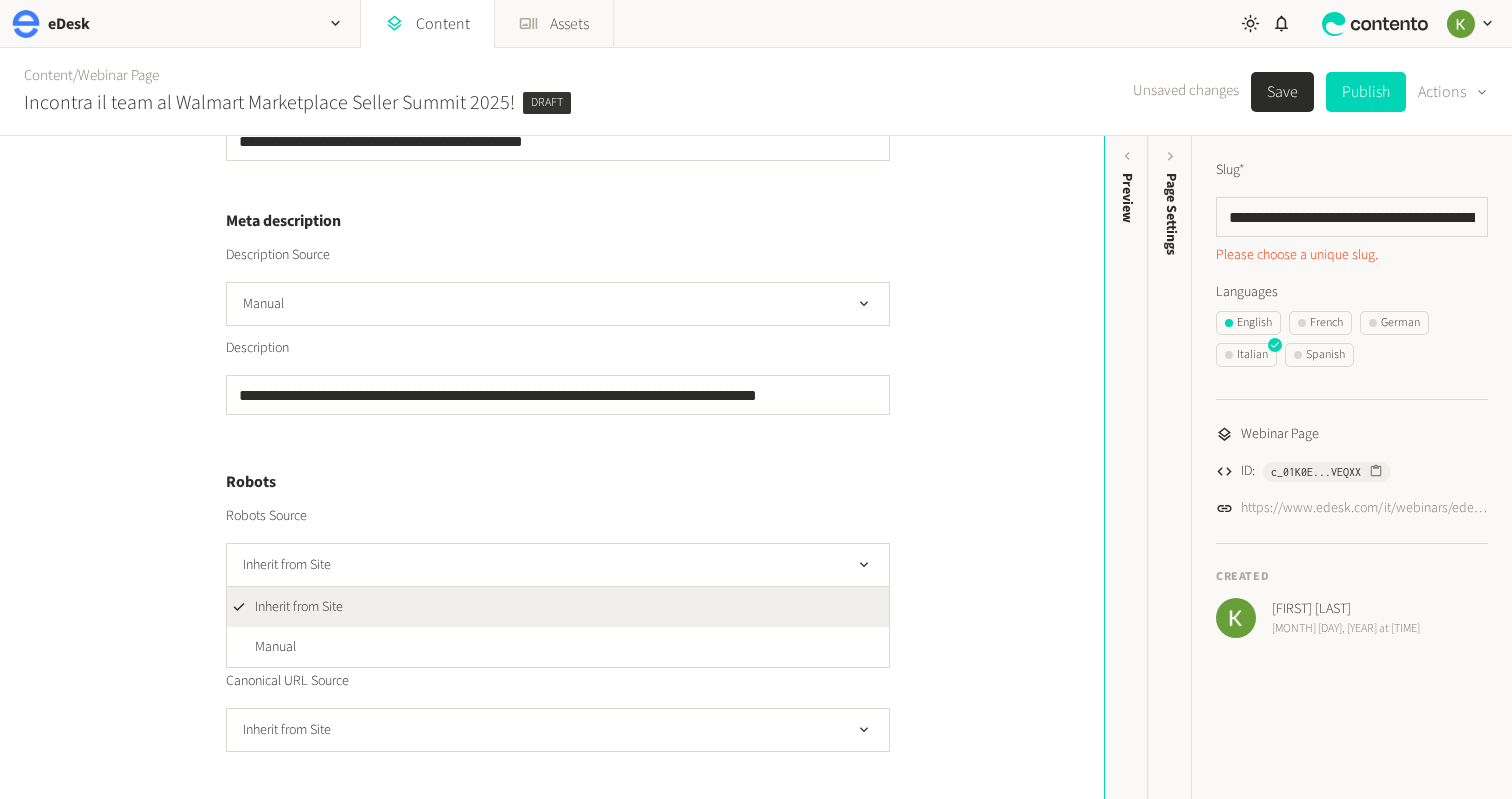 click on "Inherit from Site" 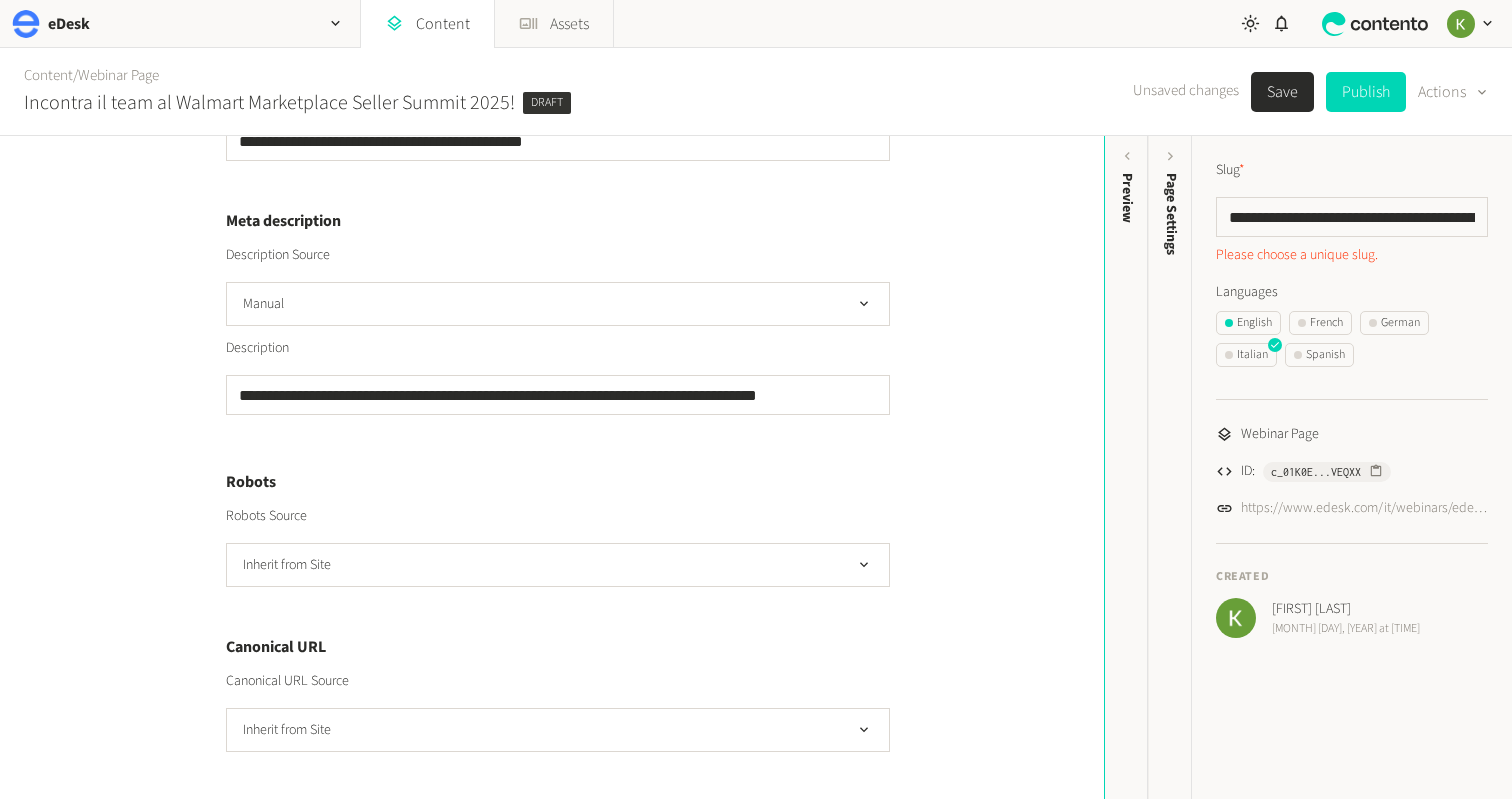 click on "Save" 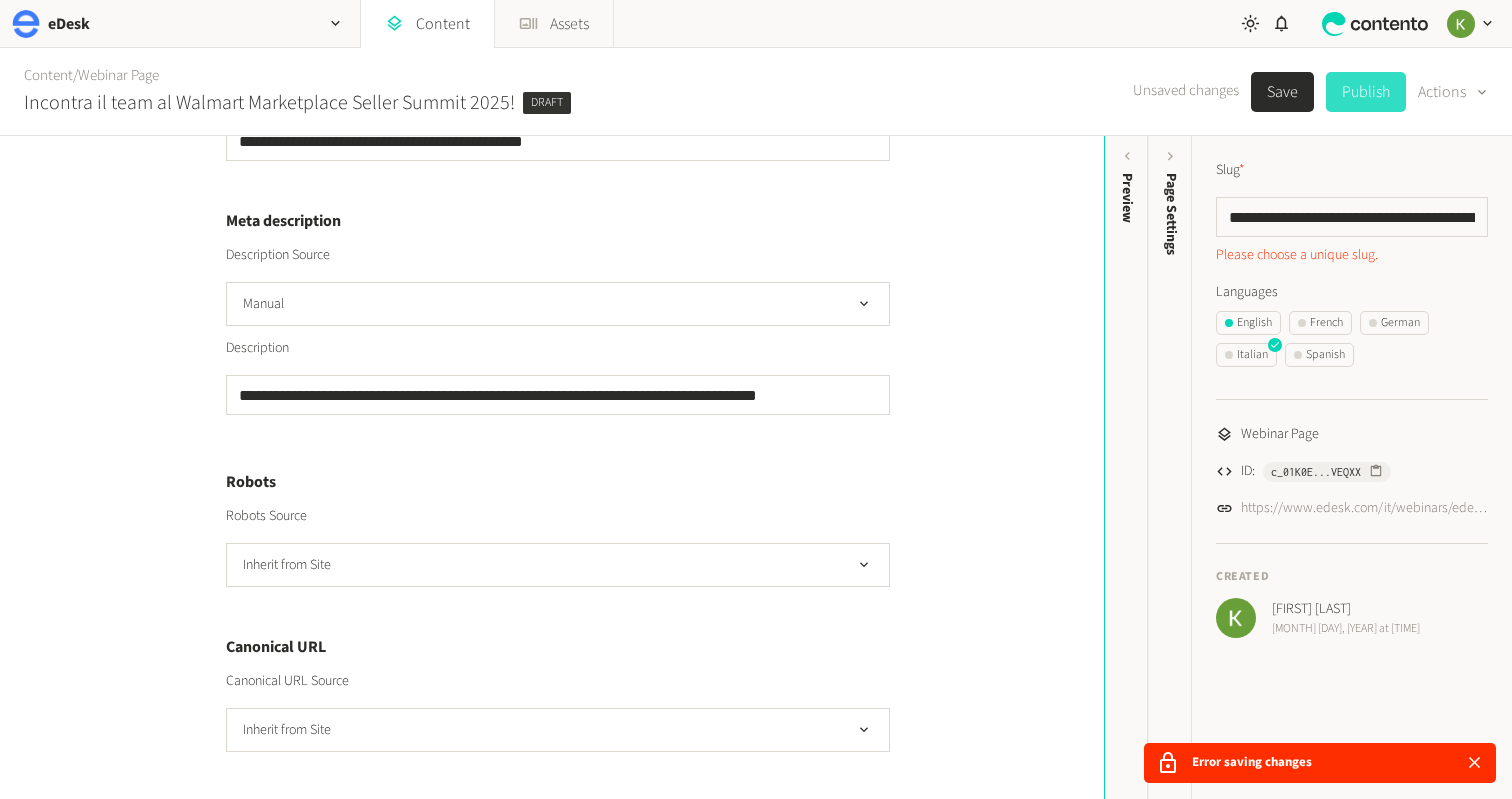 click on "Publish" 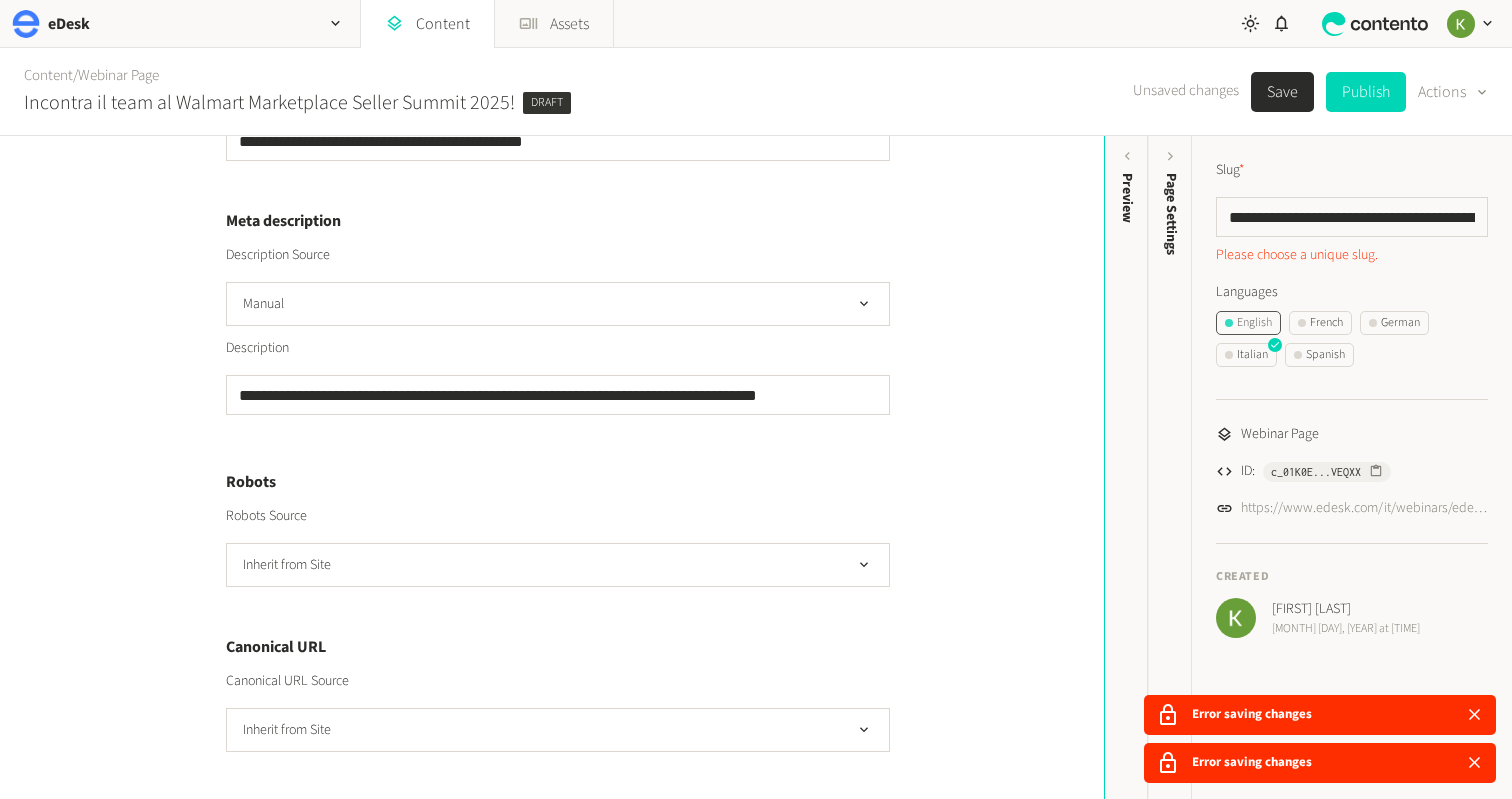 click on "English" 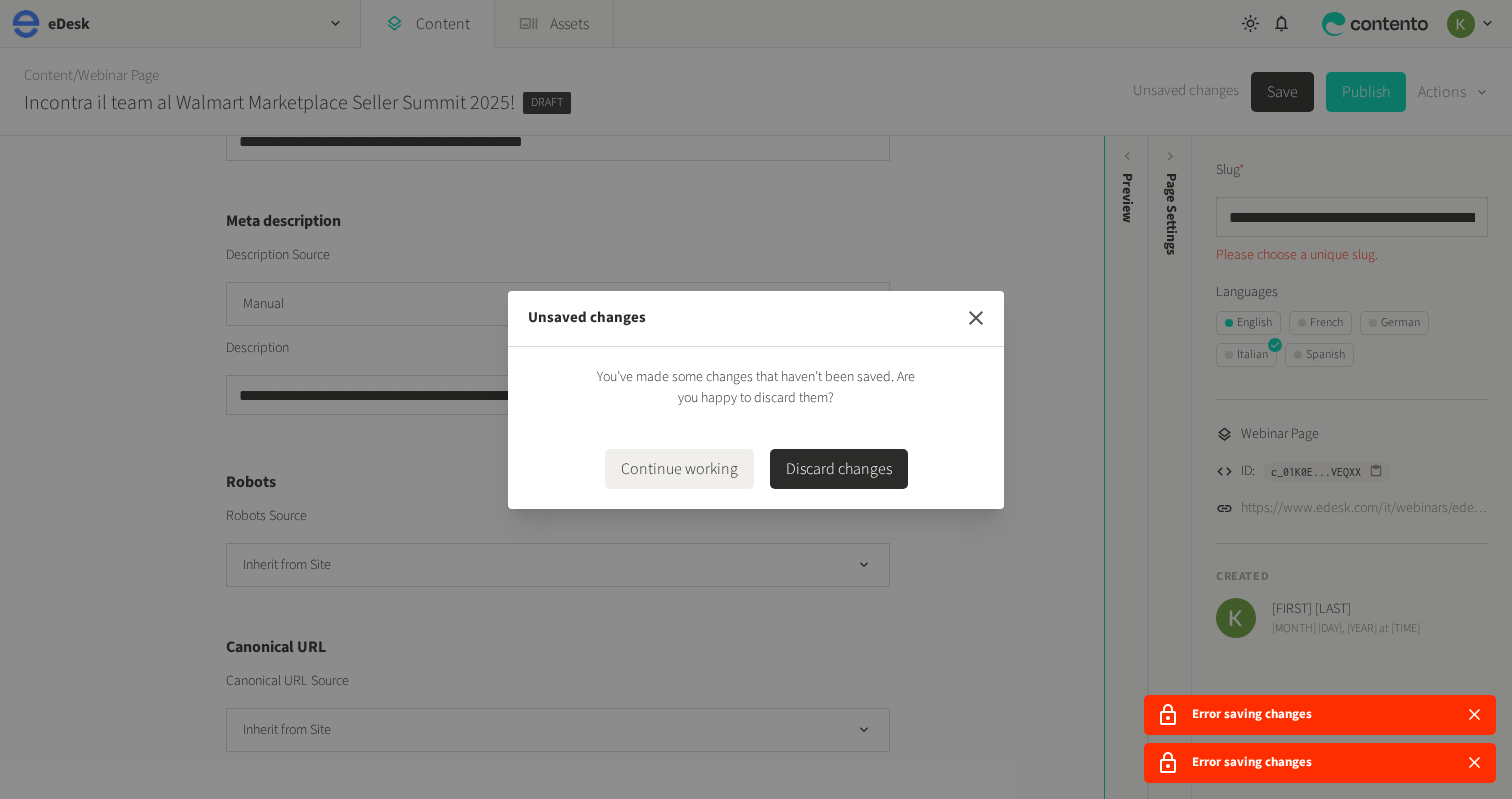 click 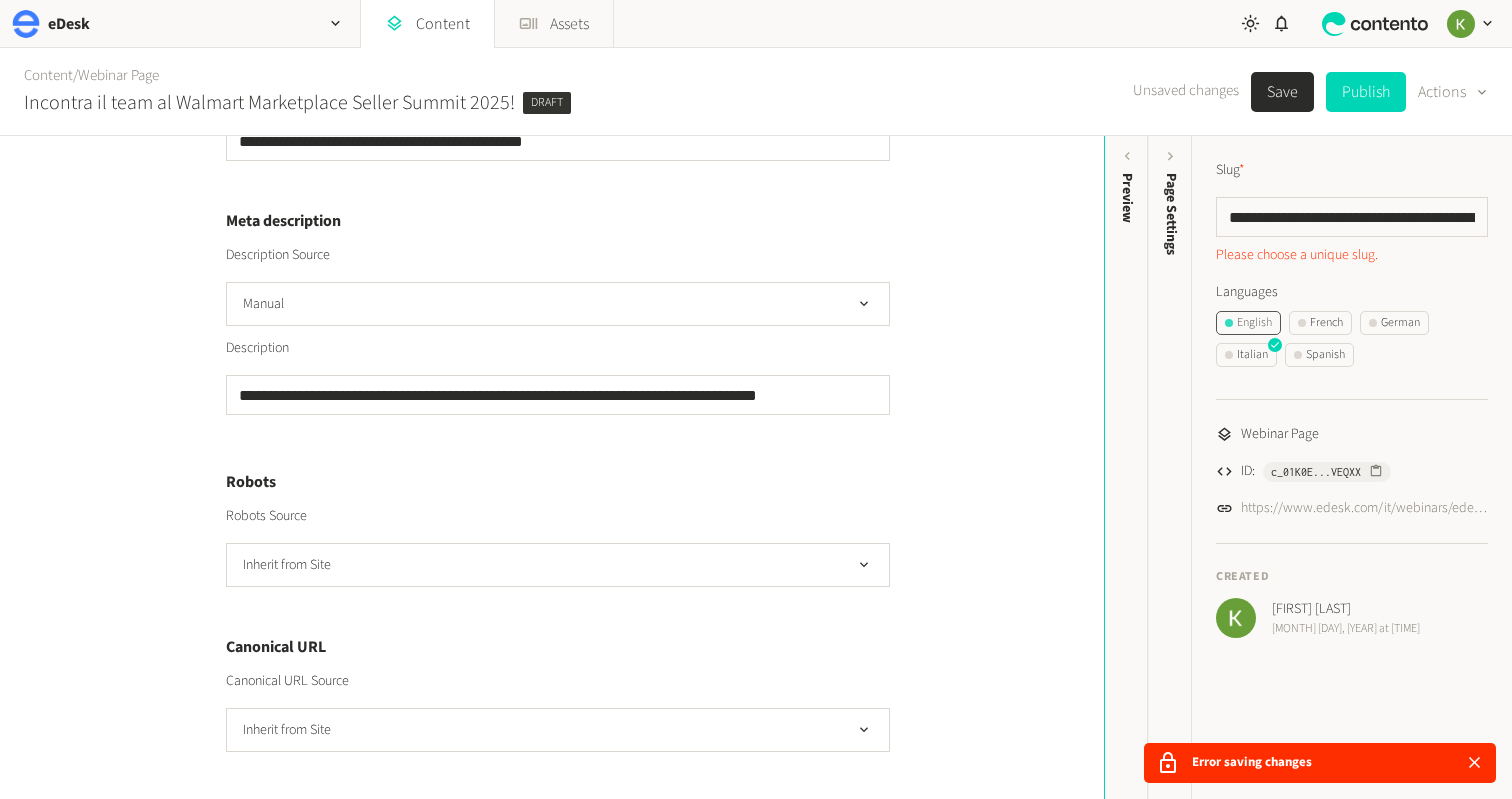 click on "English" 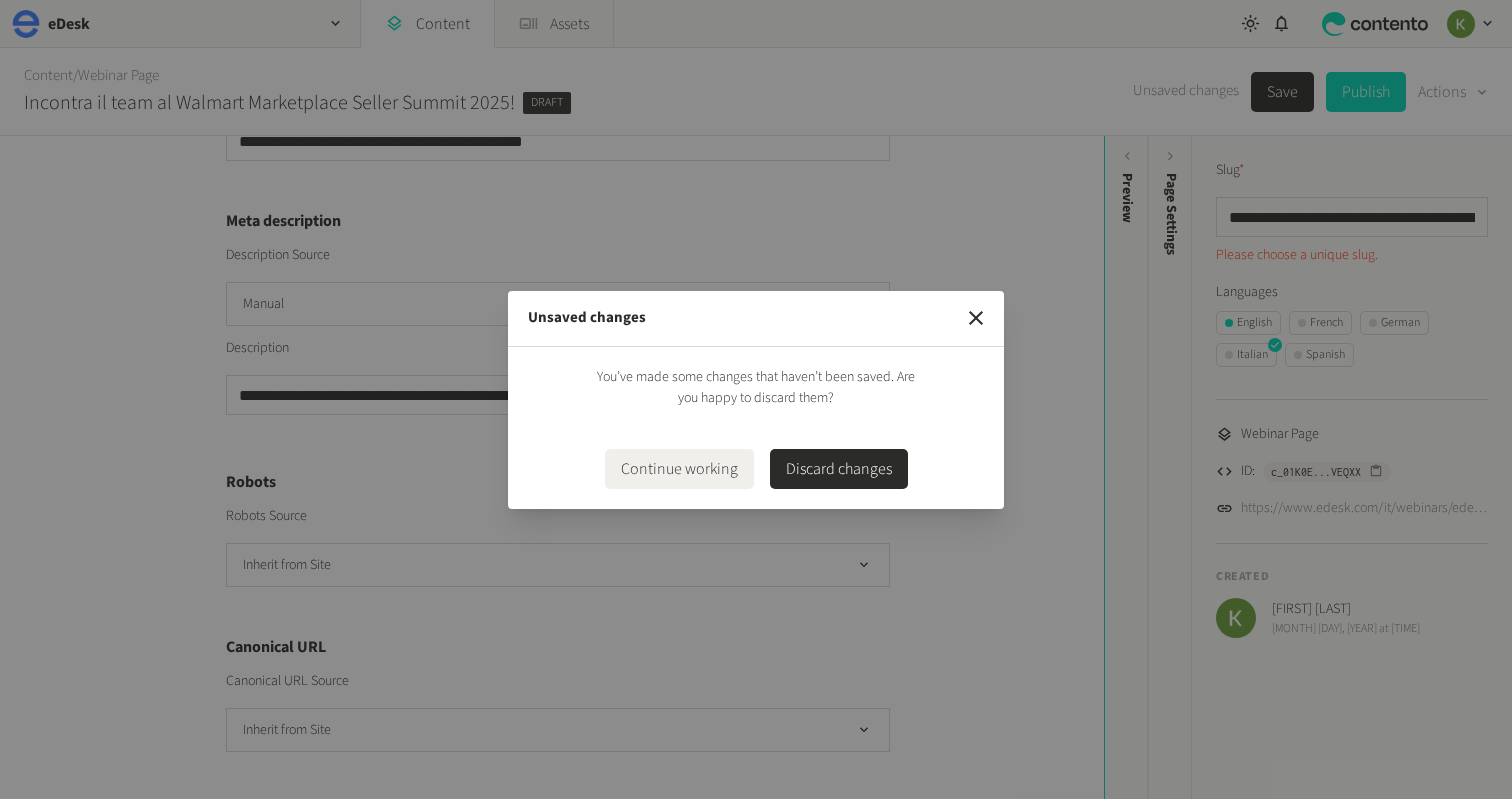 click on "Discard changes" at bounding box center [839, 469] 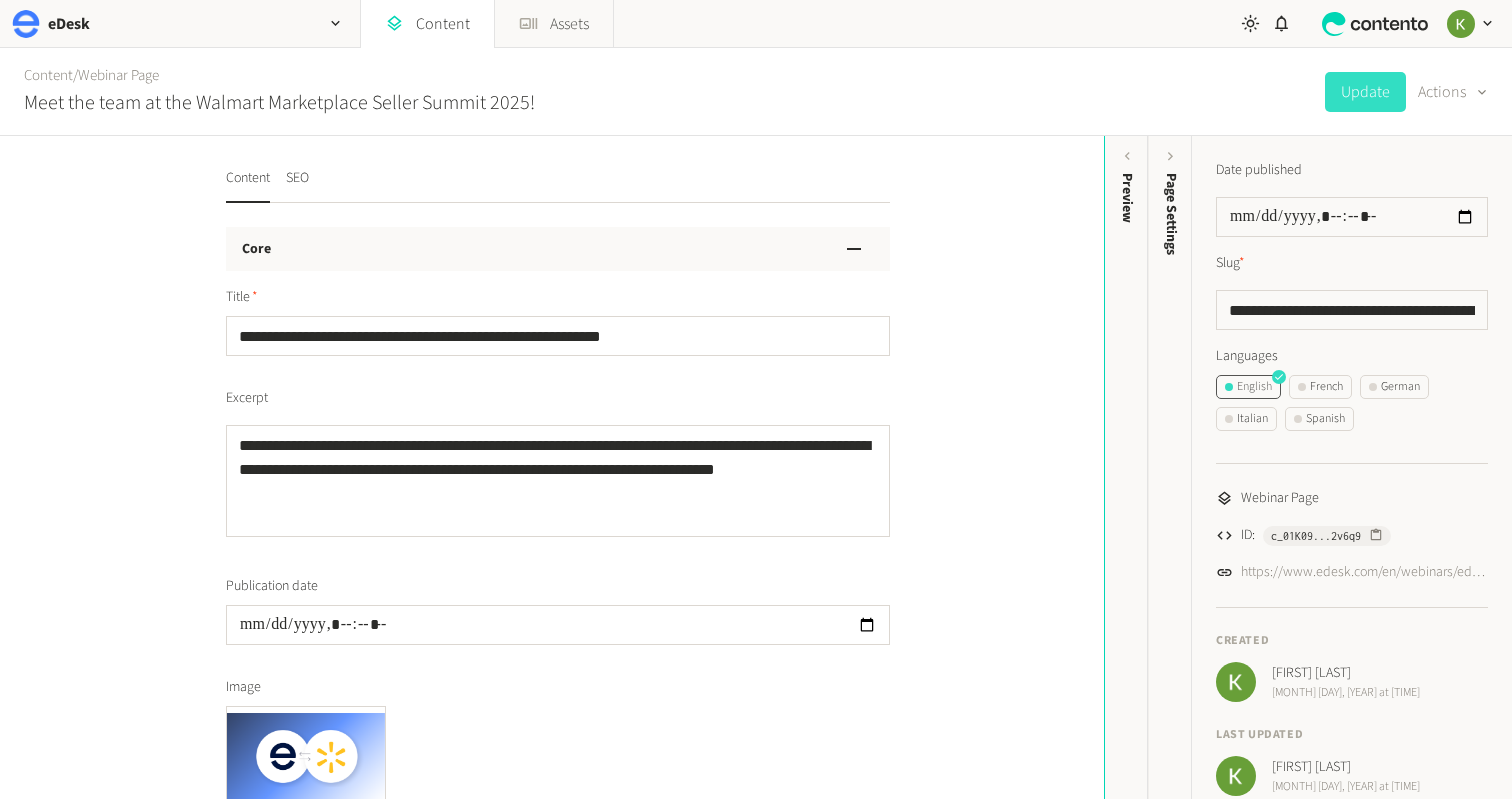 click on "English" 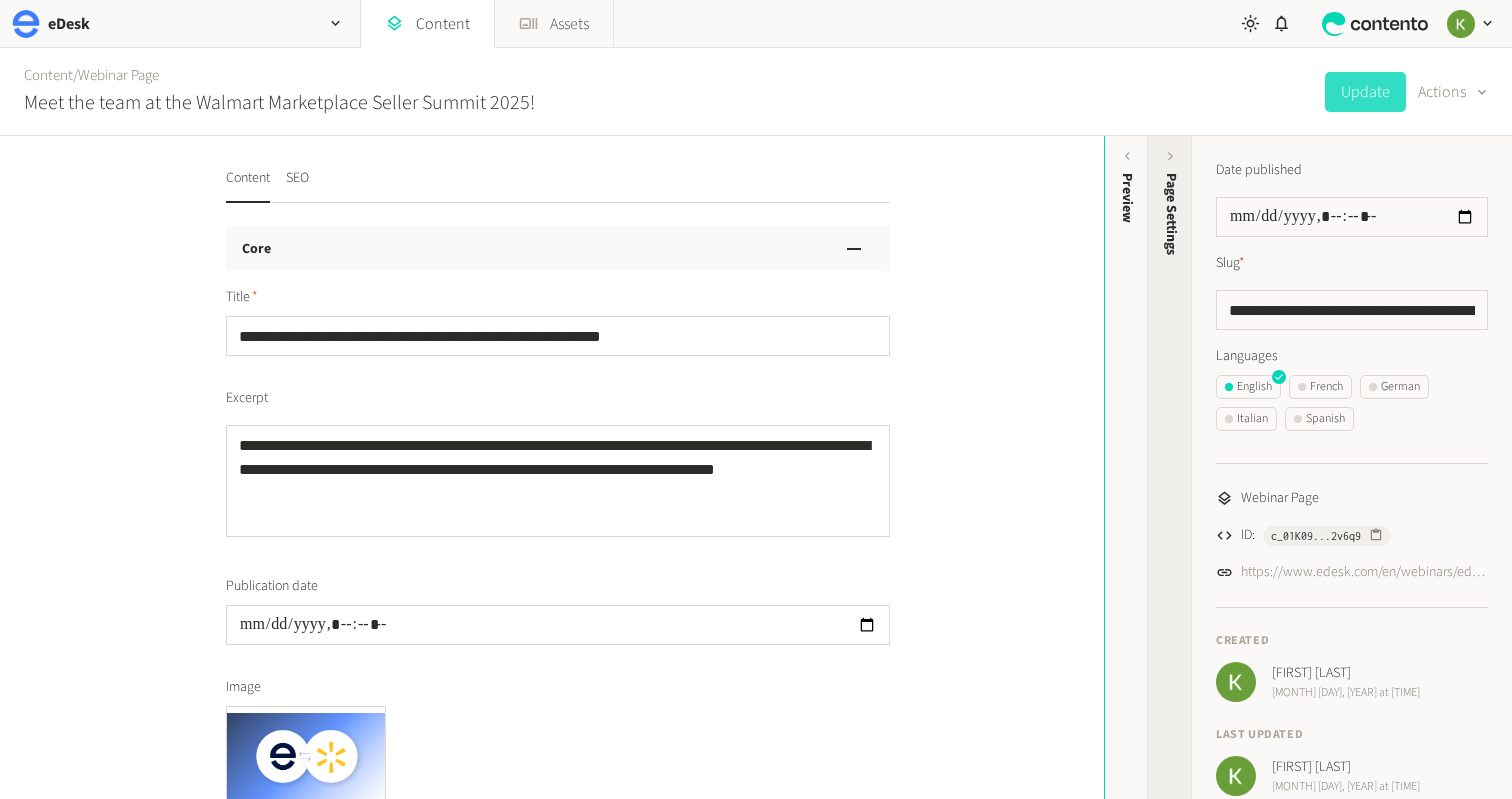 click on "Page Settings" 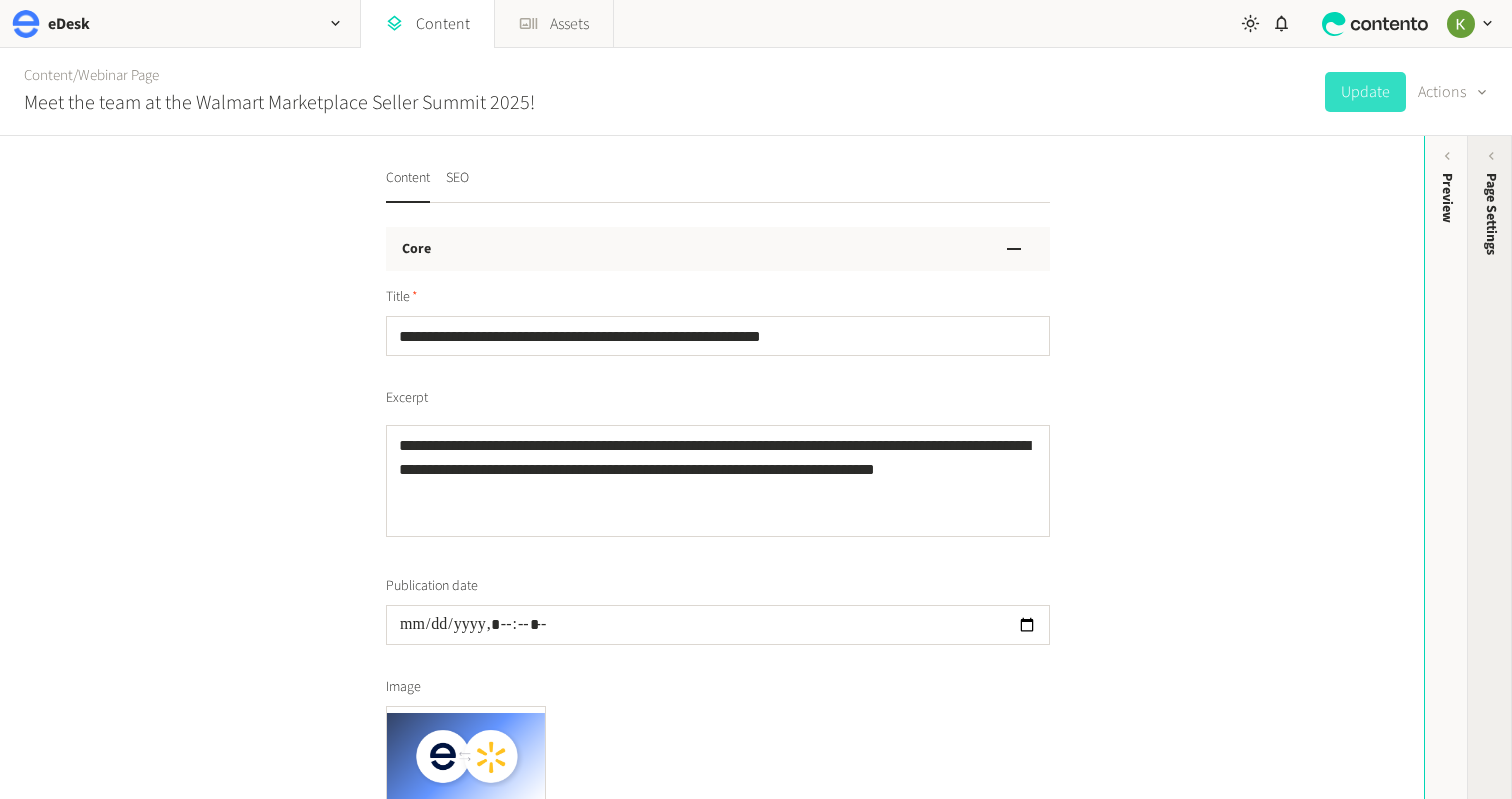 click on "Page Settings" 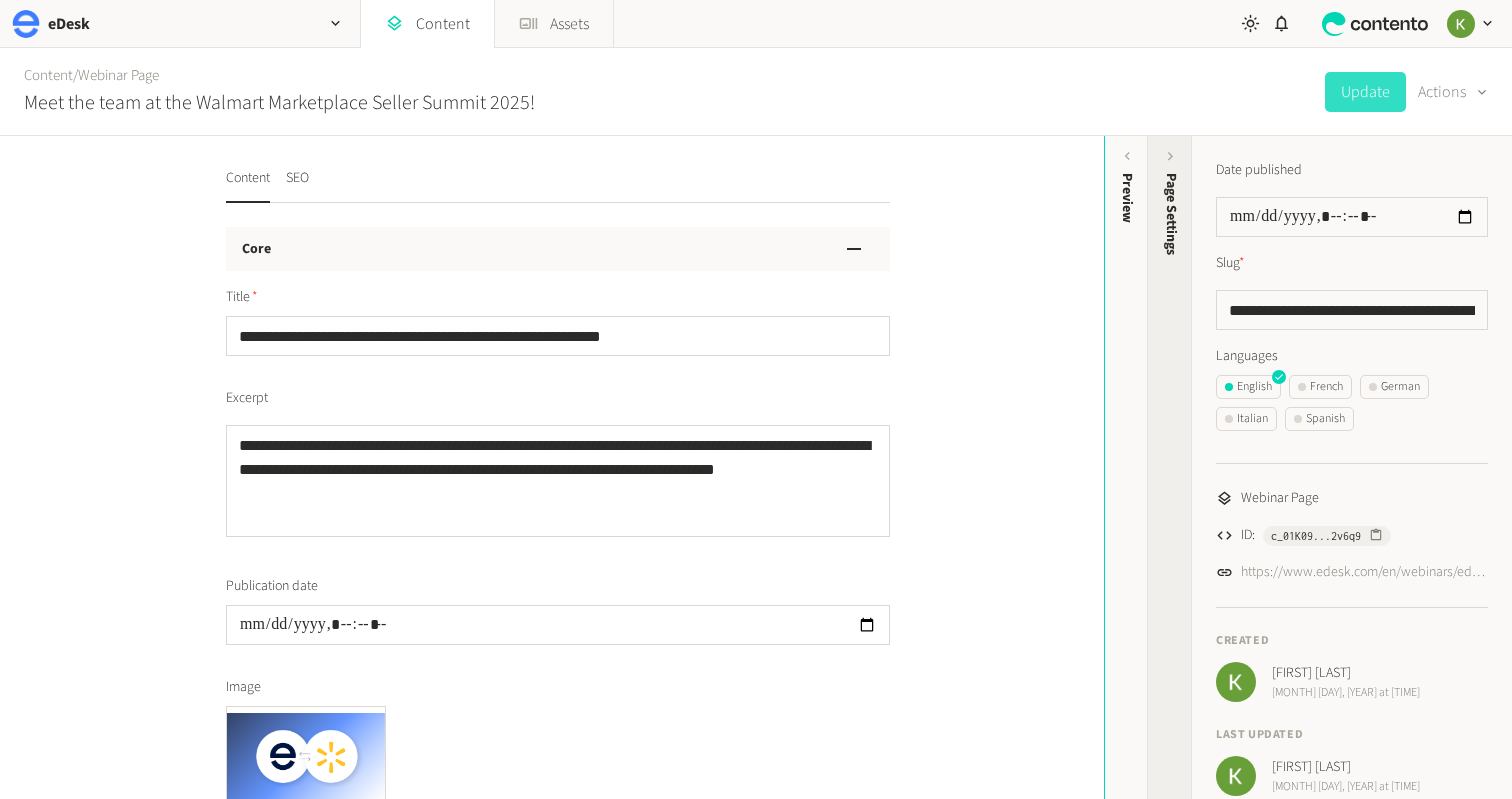 click on "Page Settings" 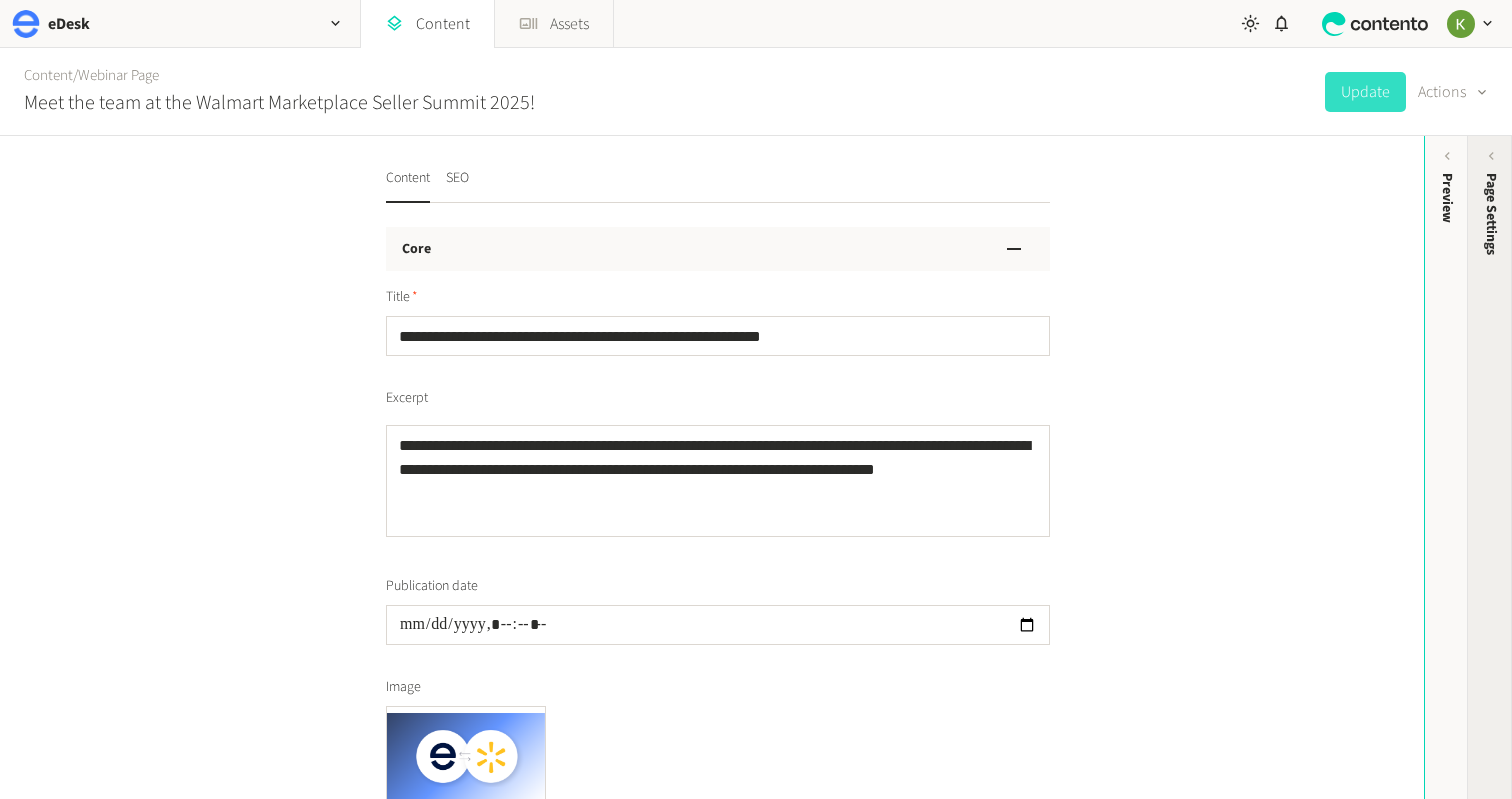 drag, startPoint x: 1479, startPoint y: 237, endPoint x: 1416, endPoint y: 248, distance: 63.953106 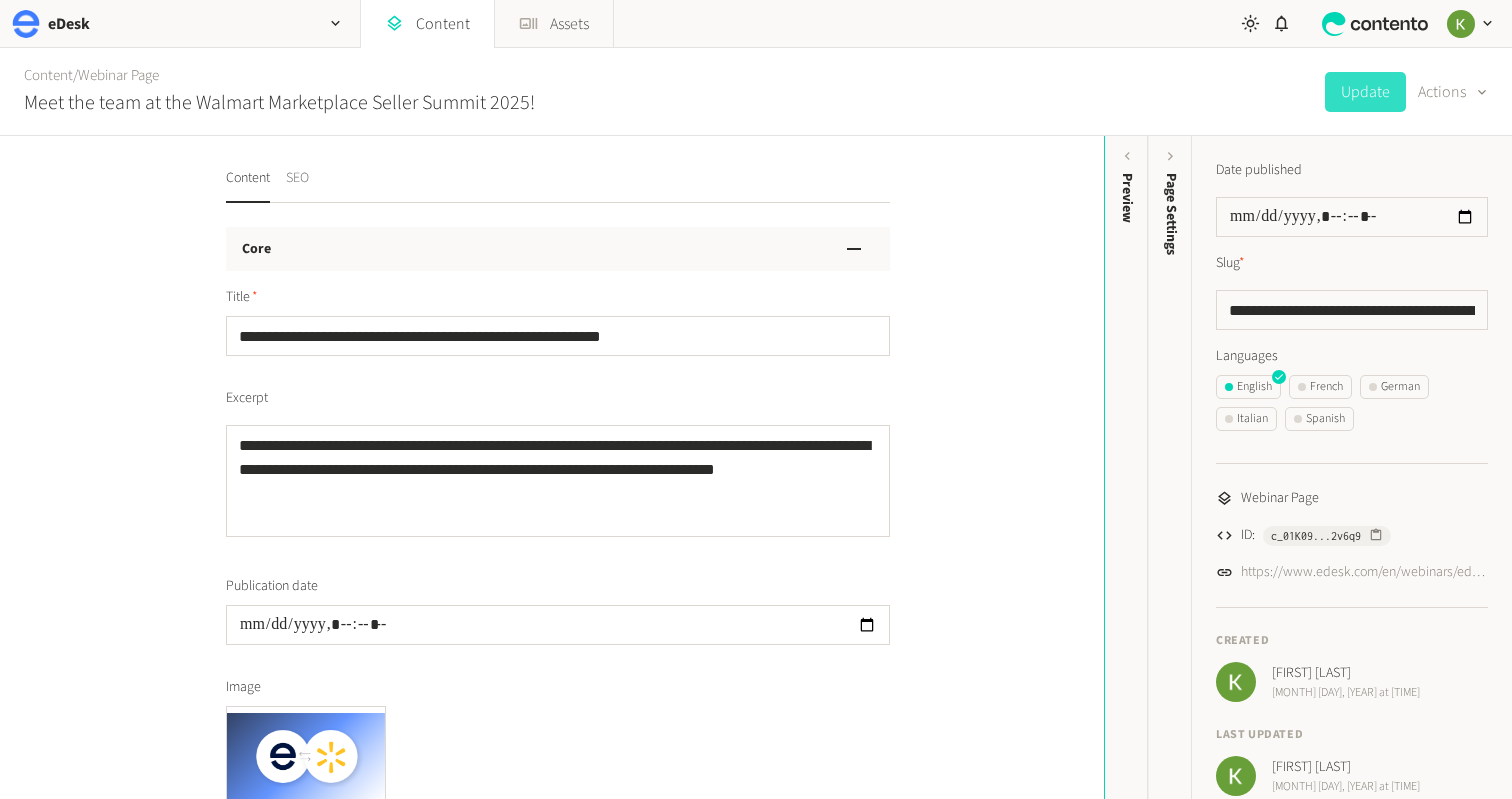 click on "SEO" 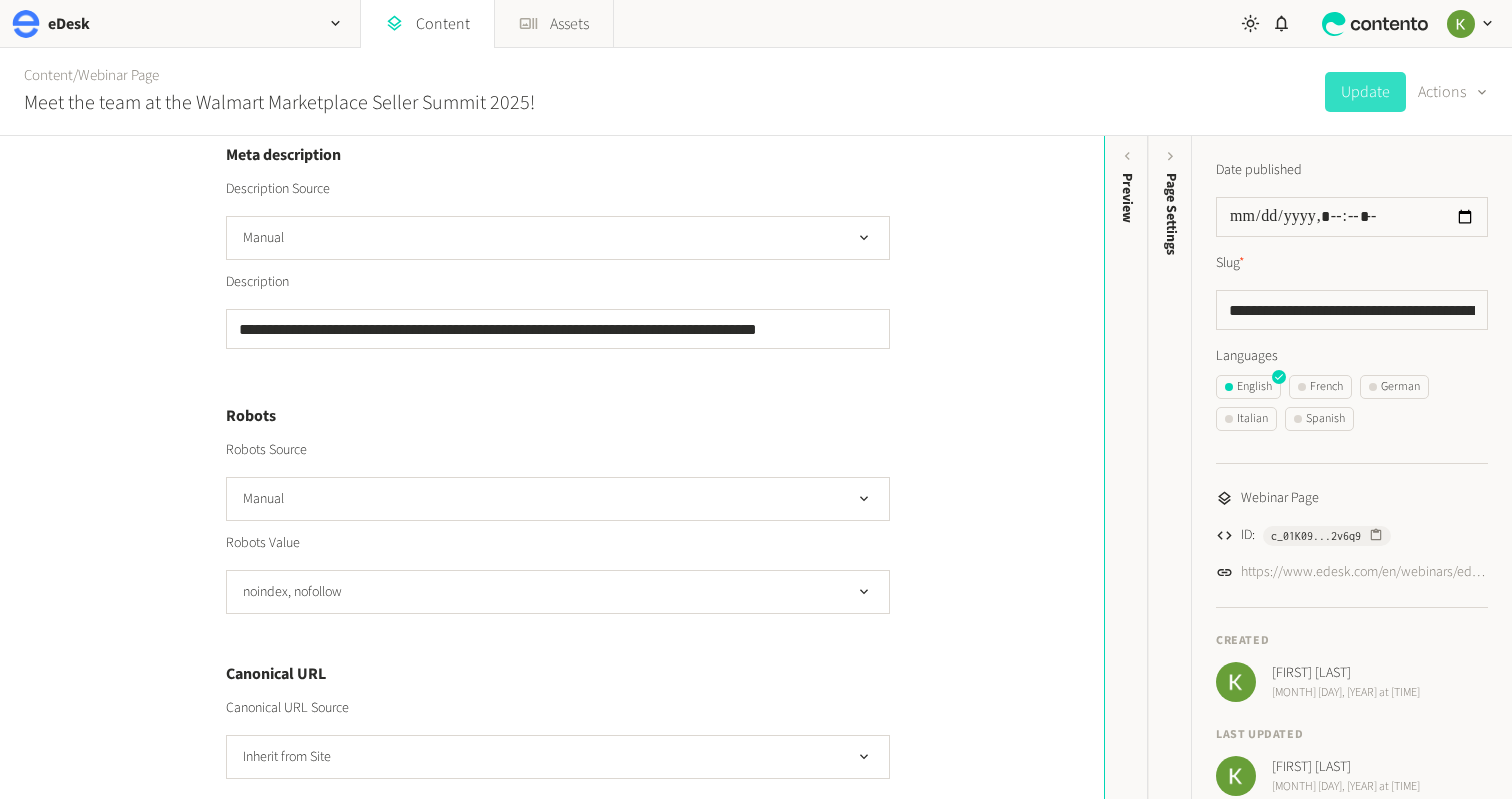 scroll, scrollTop: 650, scrollLeft: 0, axis: vertical 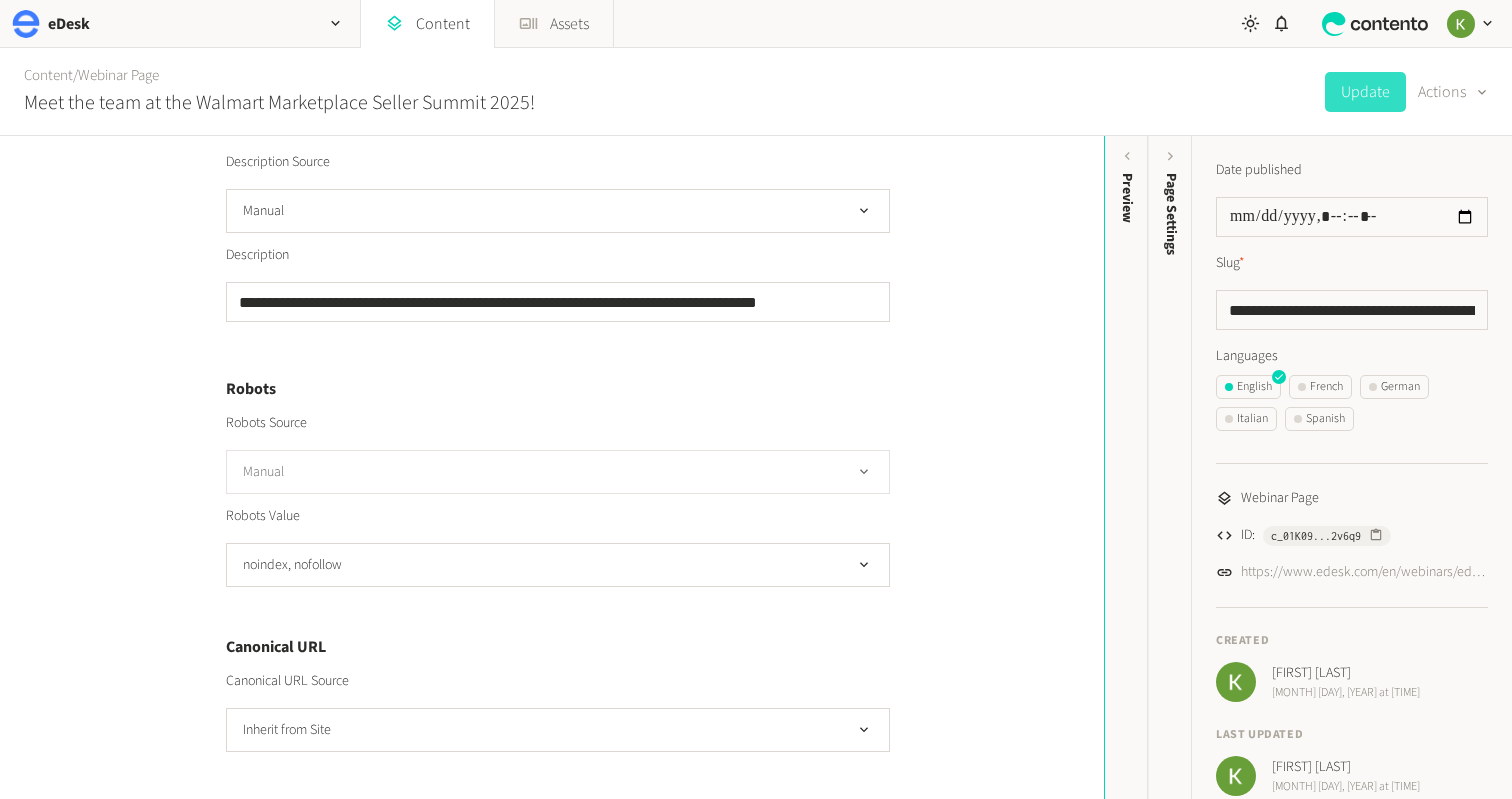 click on "Manual" 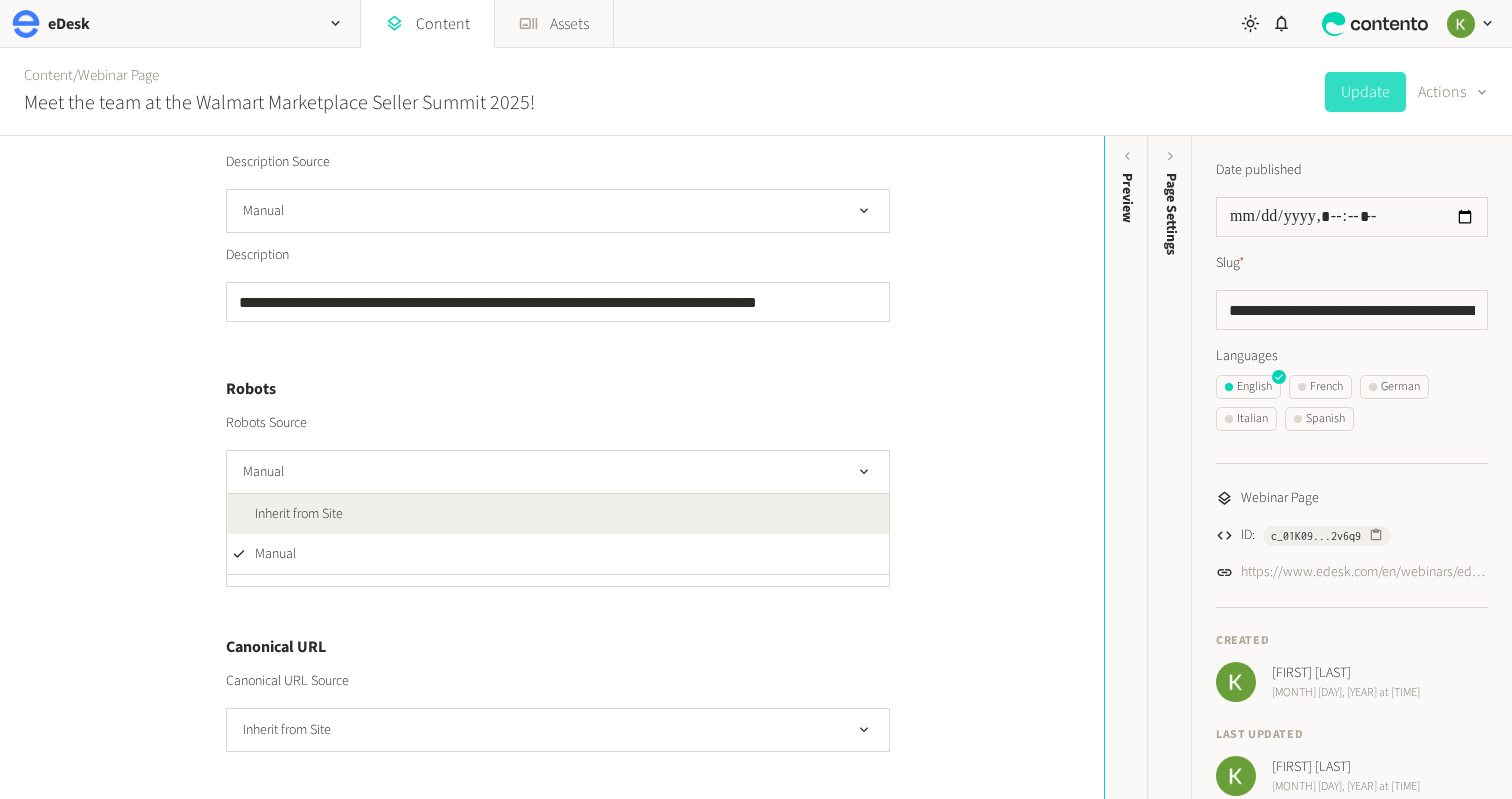 click on "Inherit from Site" 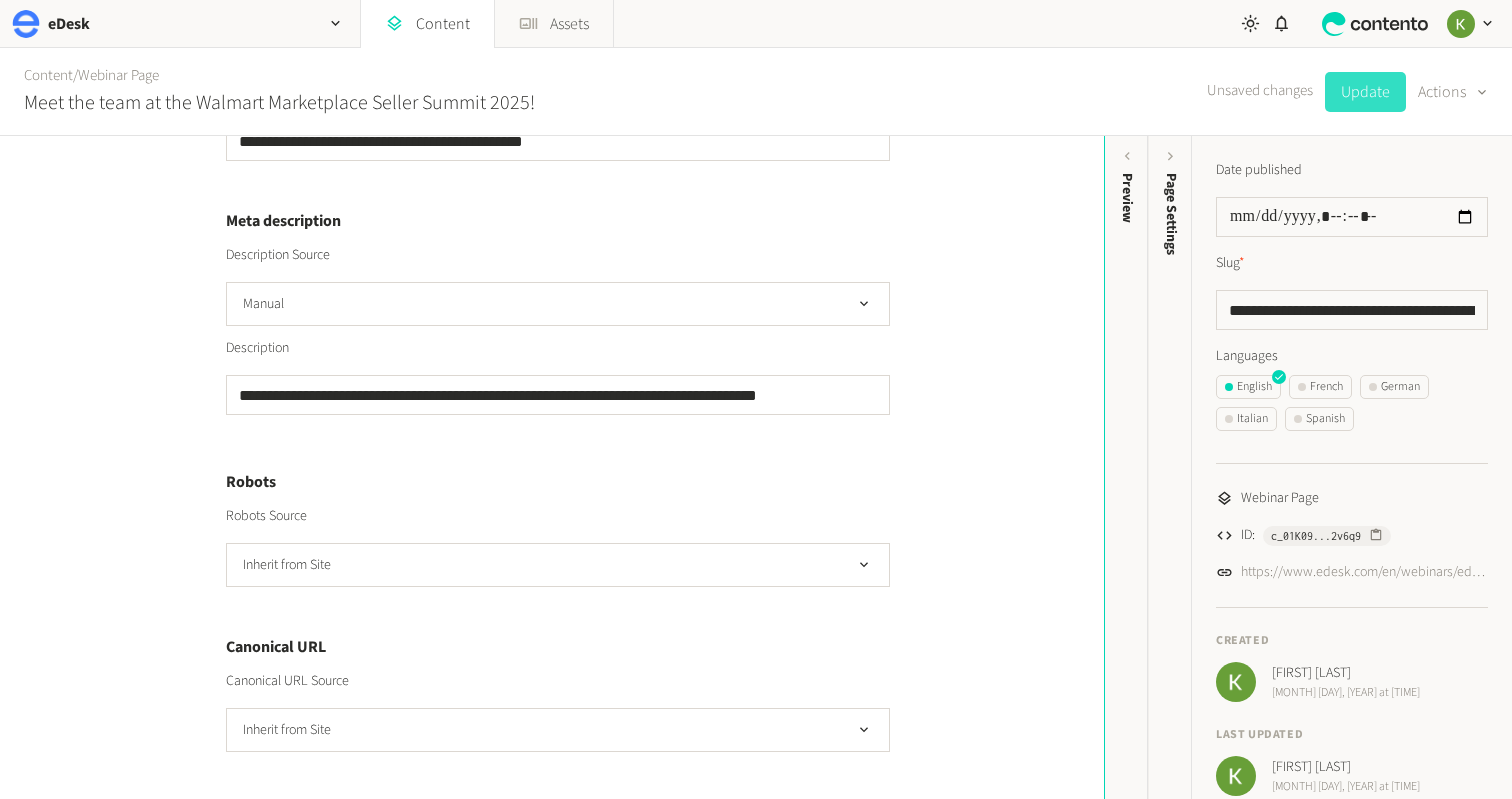 click on "Update" 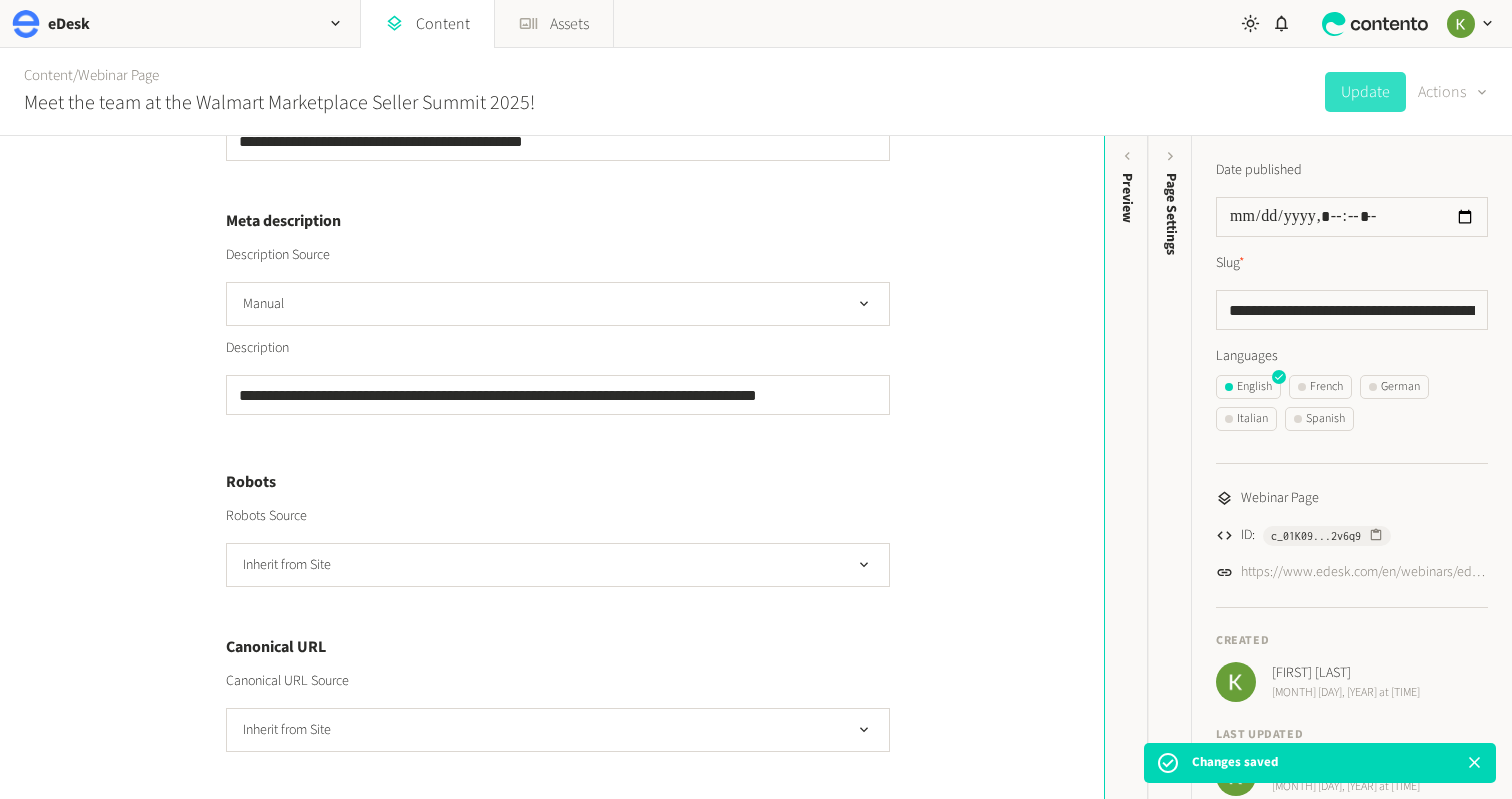 click 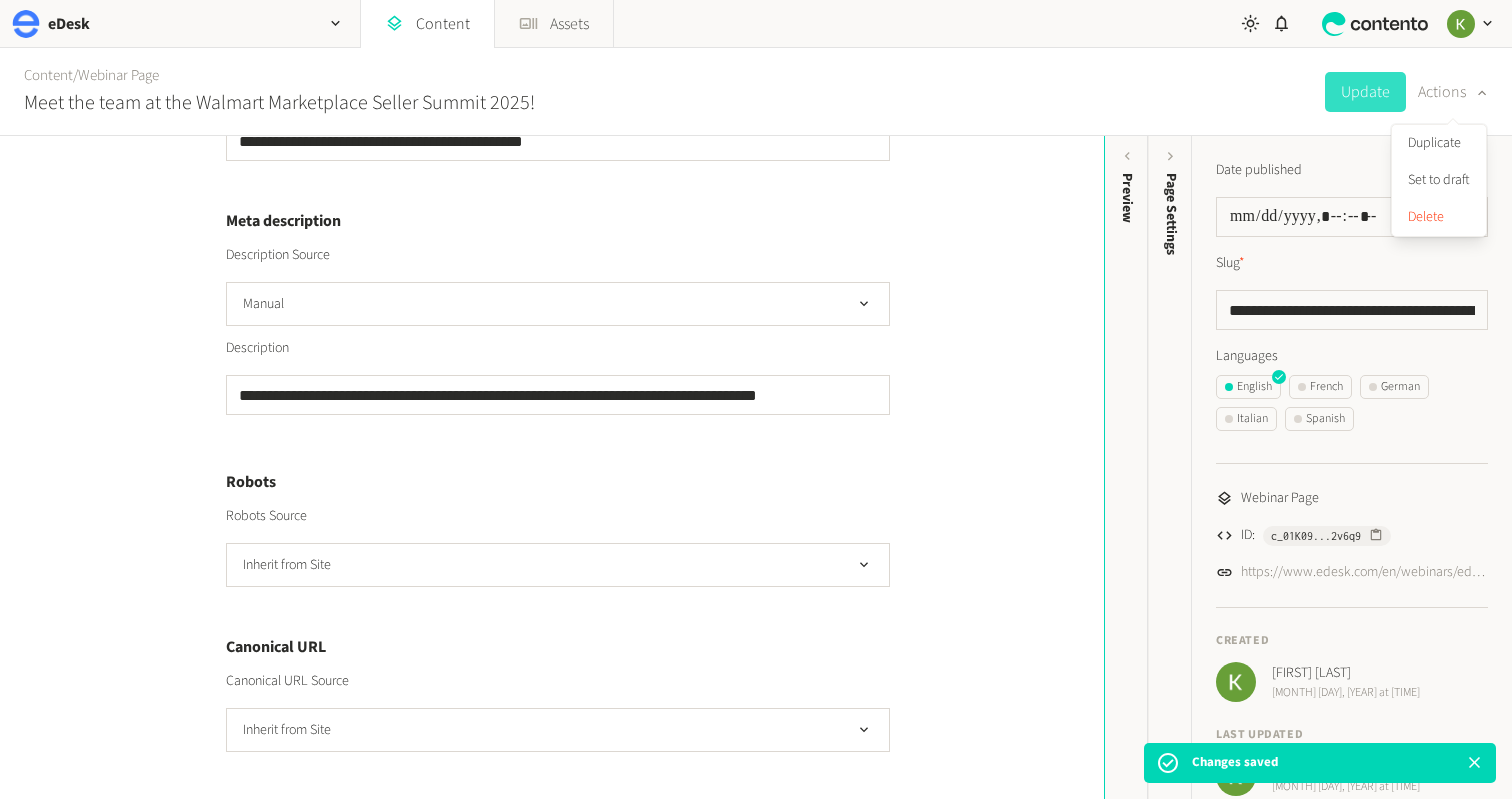 click on "**********" 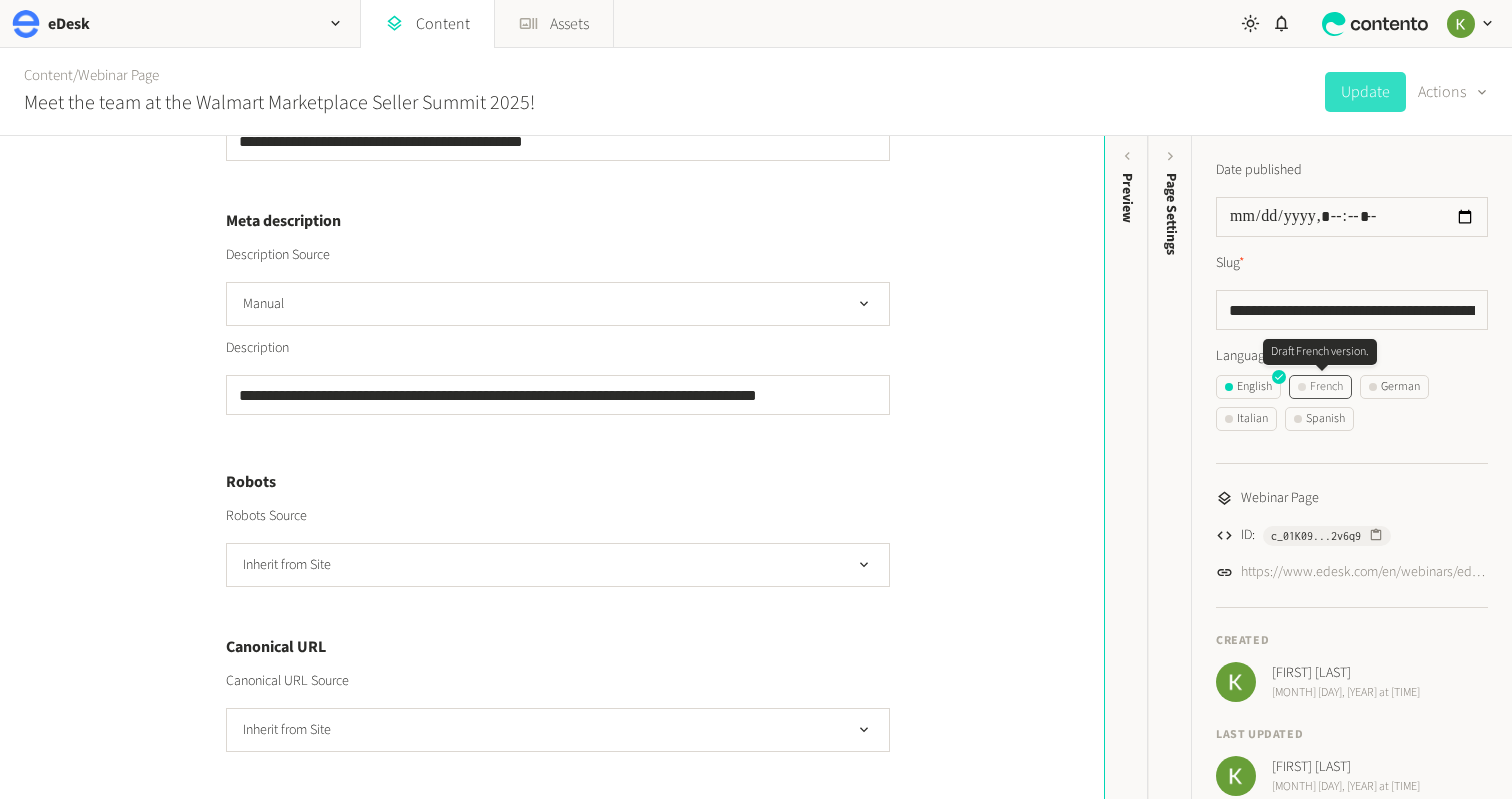 click on "French" 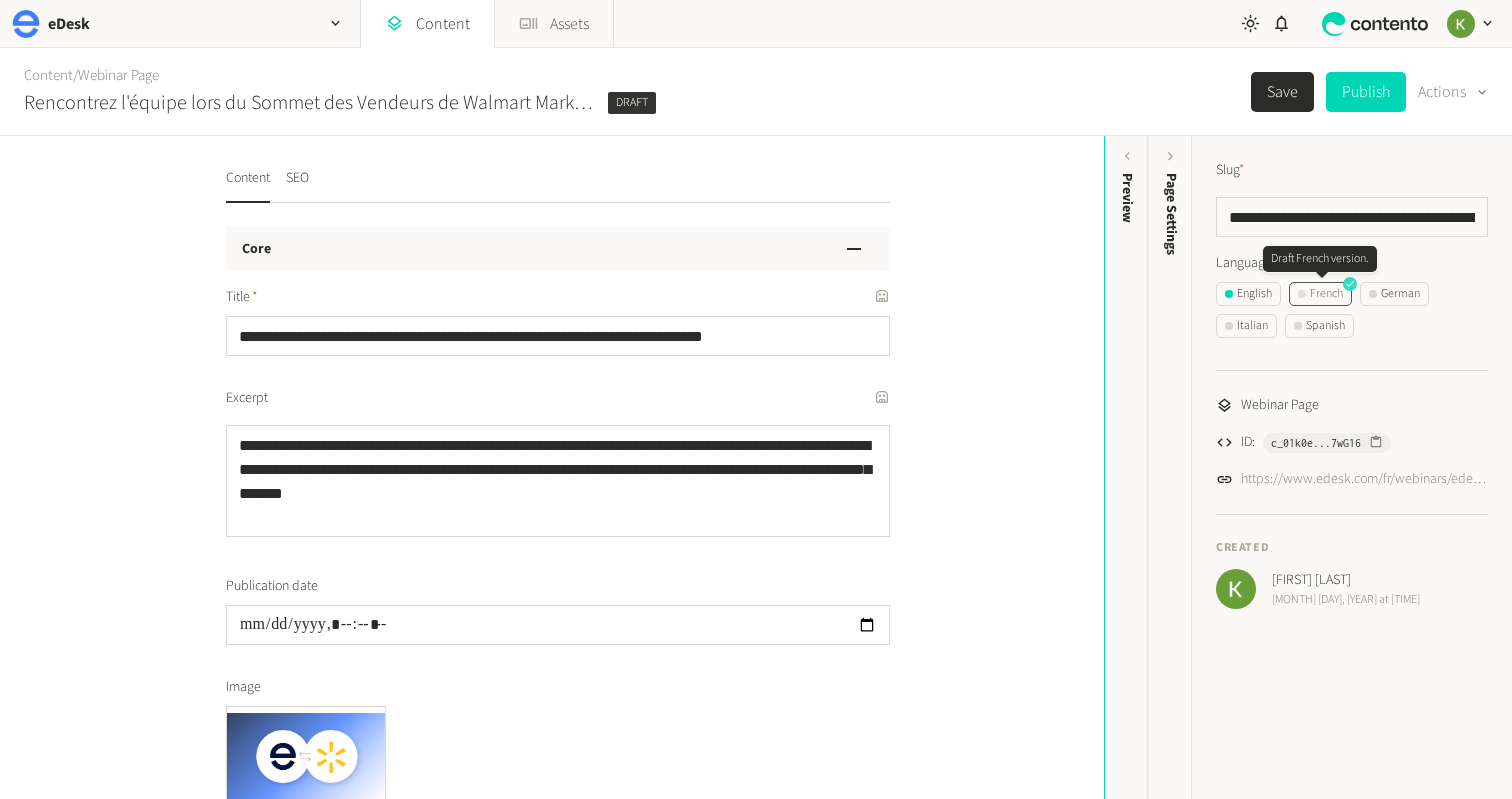 click on "French" 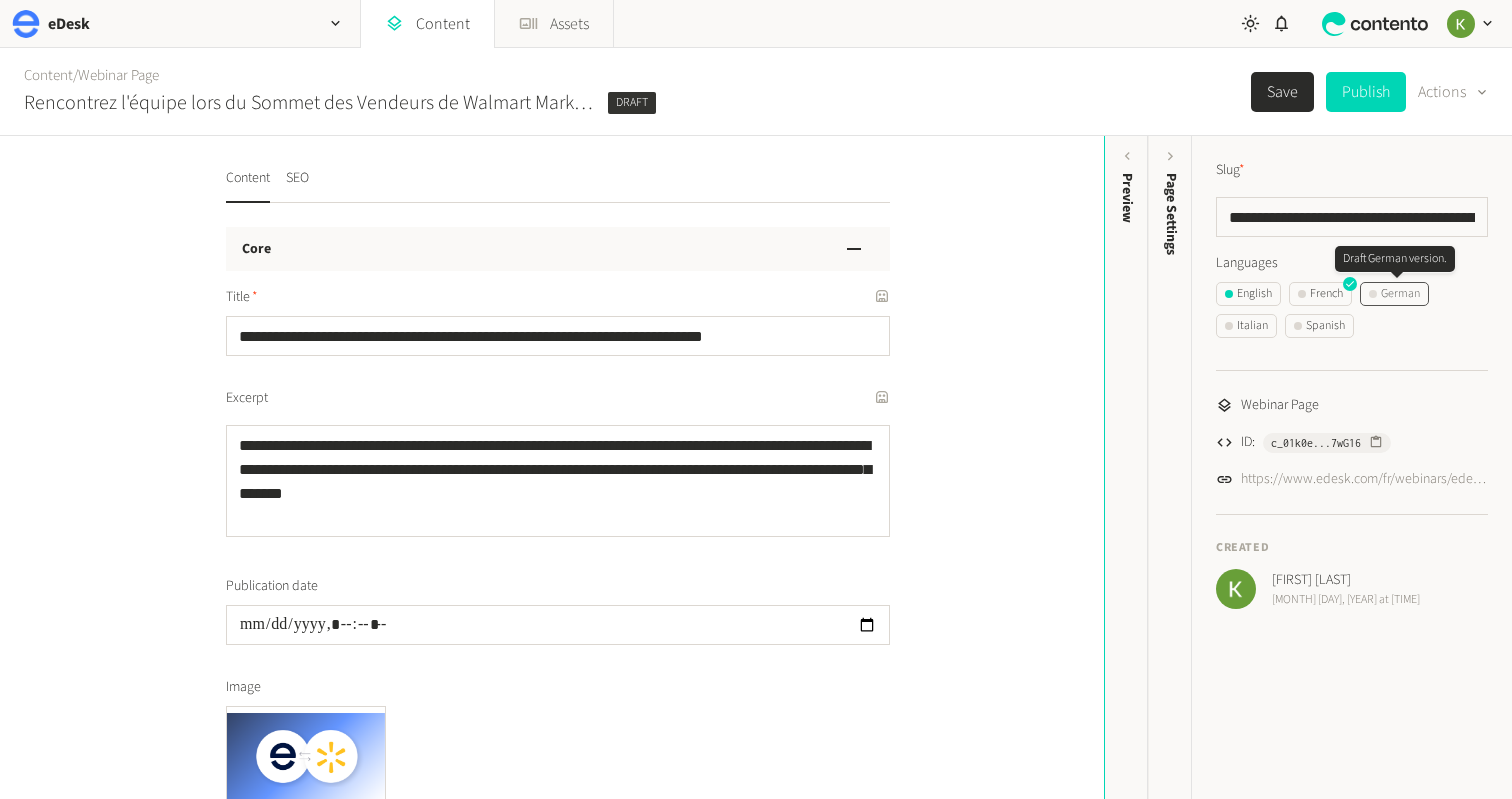 click on "German" 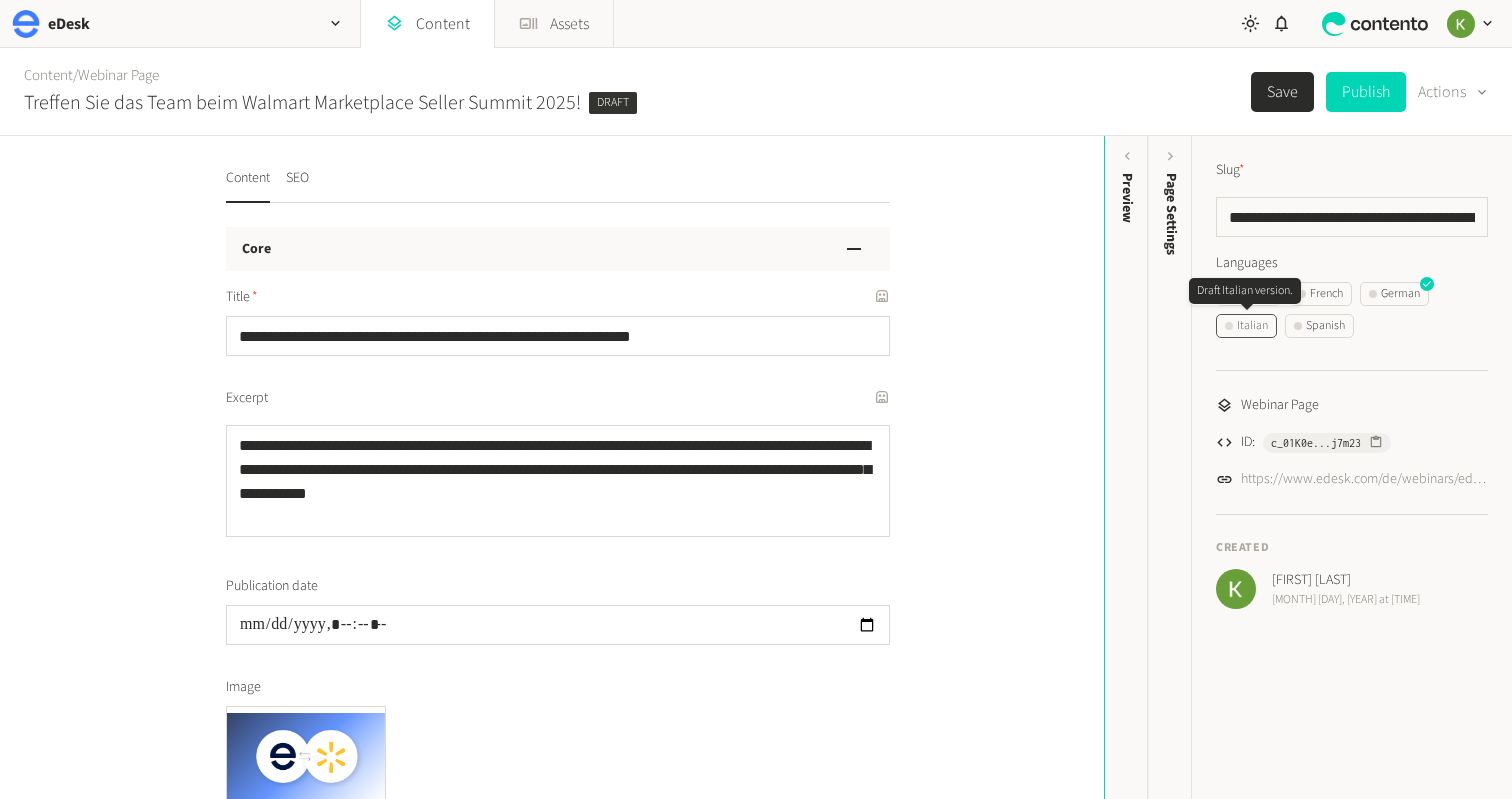 click on "Italian" 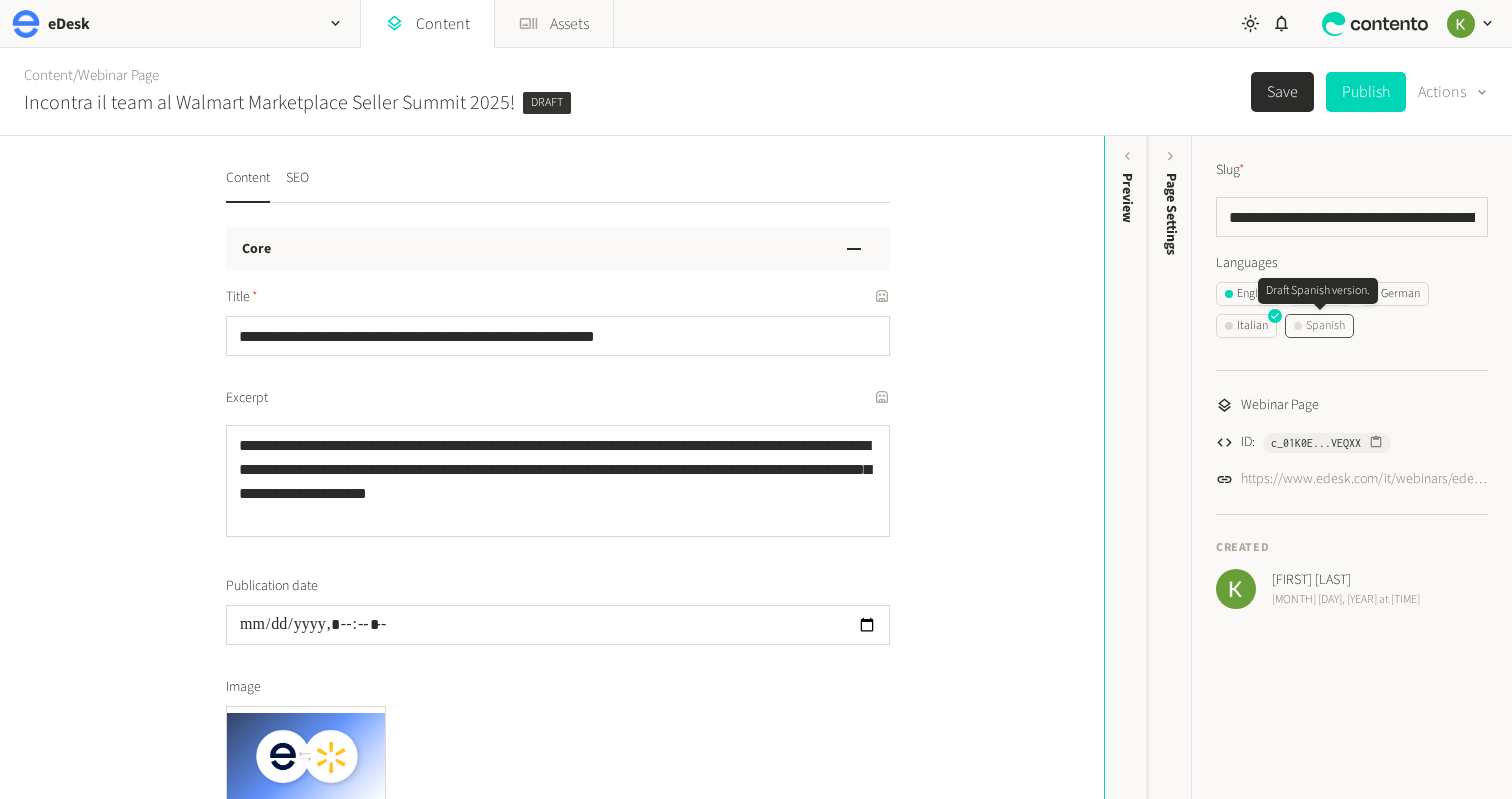 click on "Spanish" 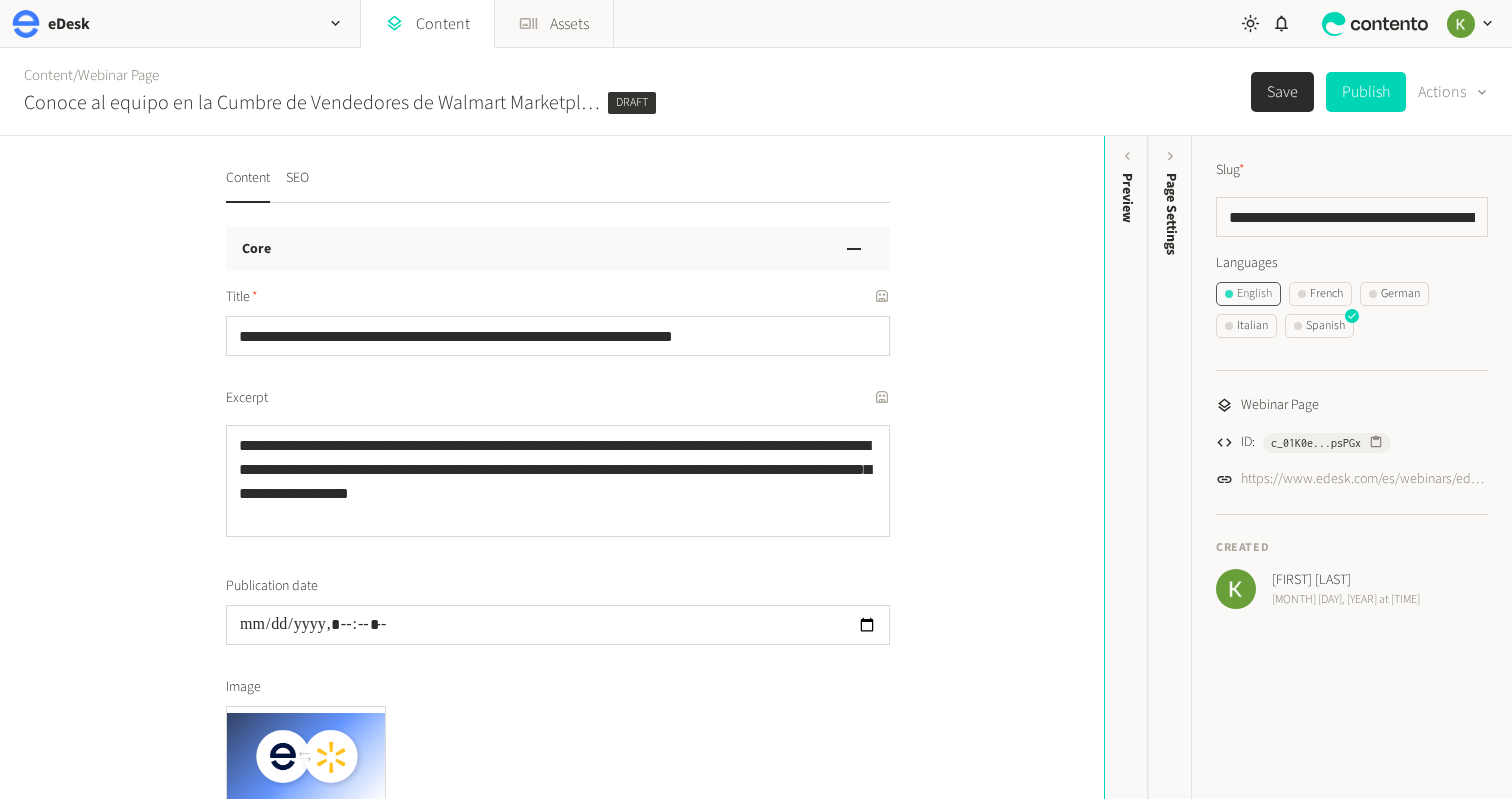click on "English" 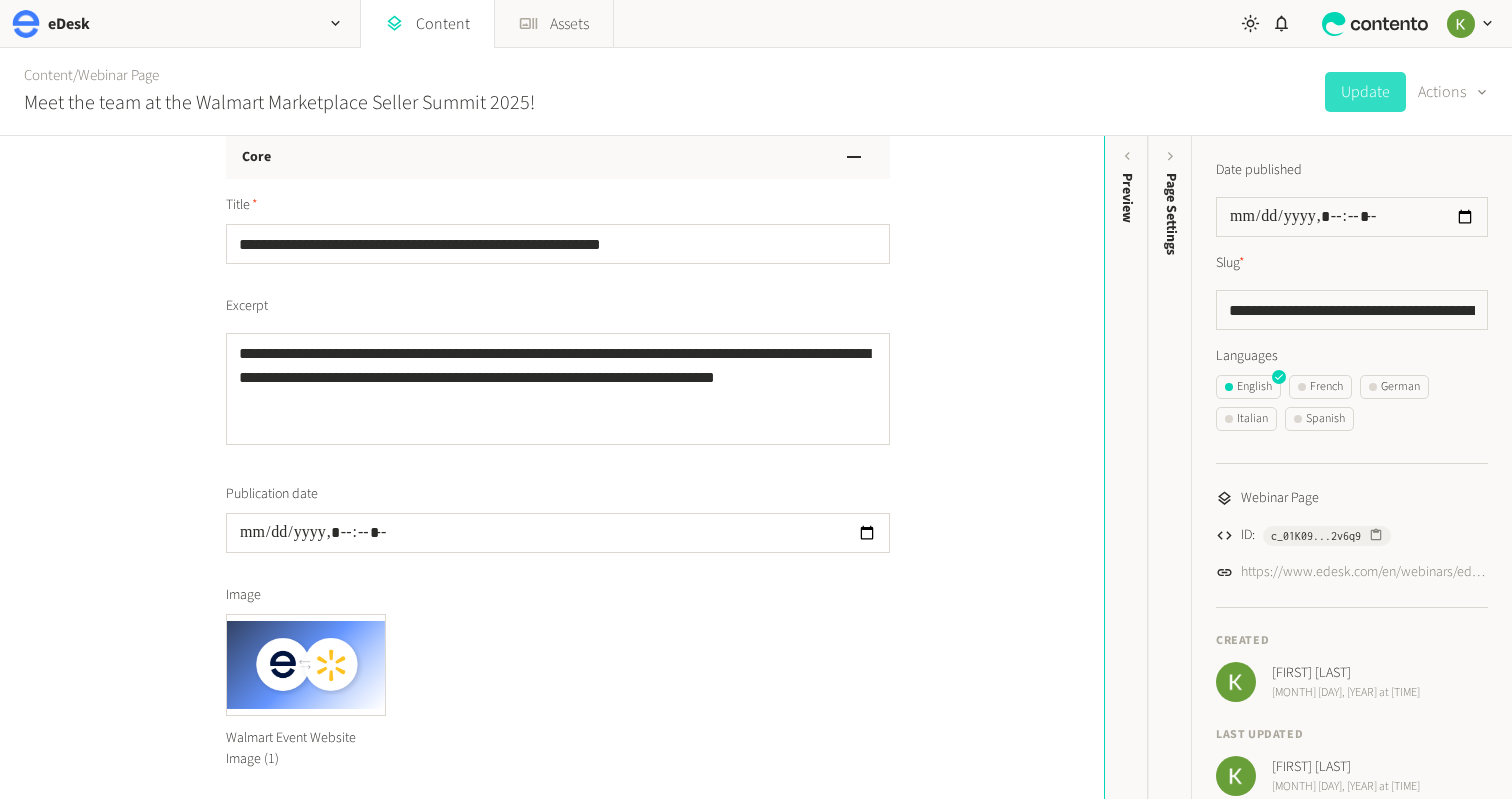 scroll, scrollTop: 0, scrollLeft: 0, axis: both 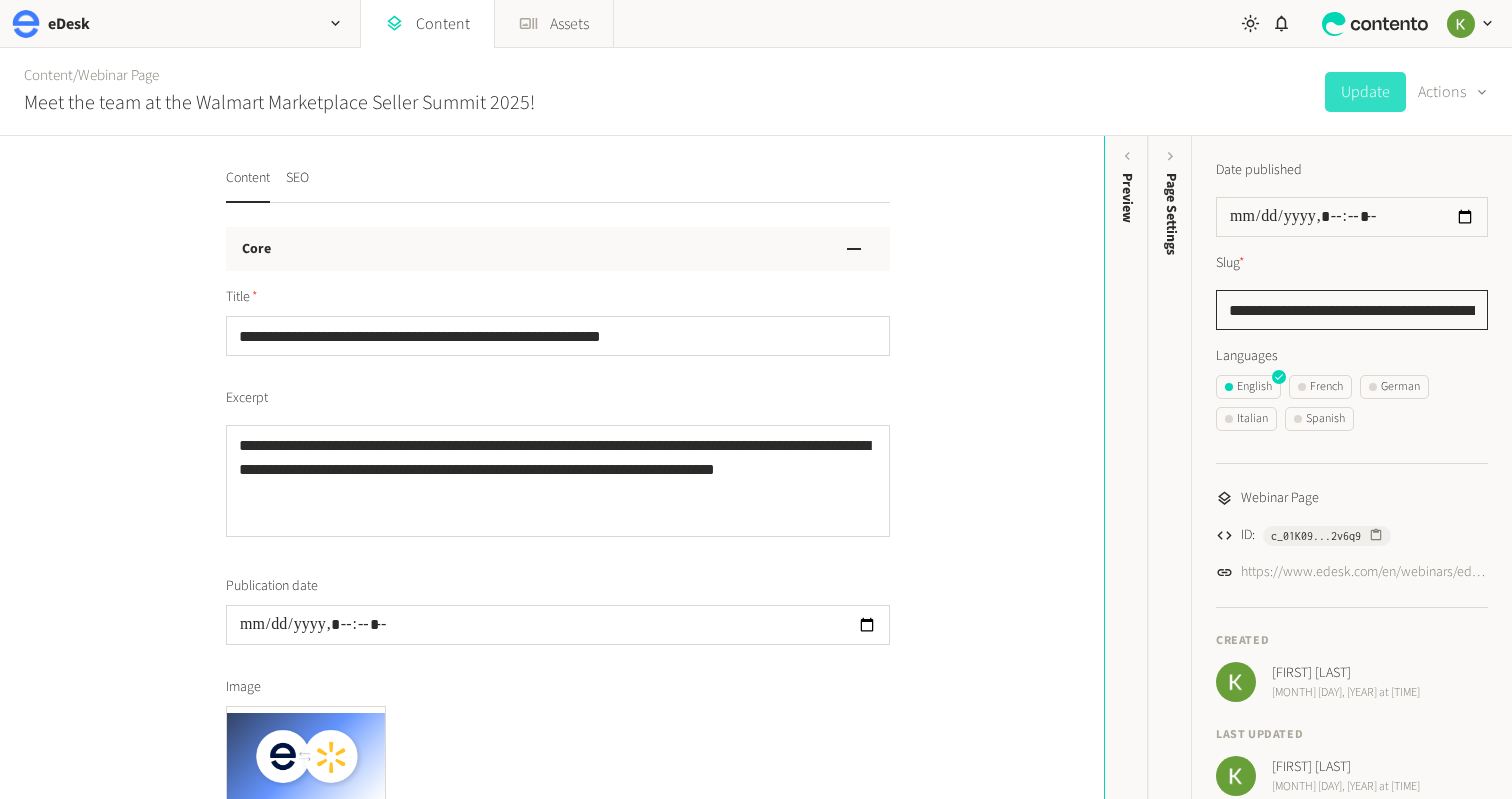 click on "**********" 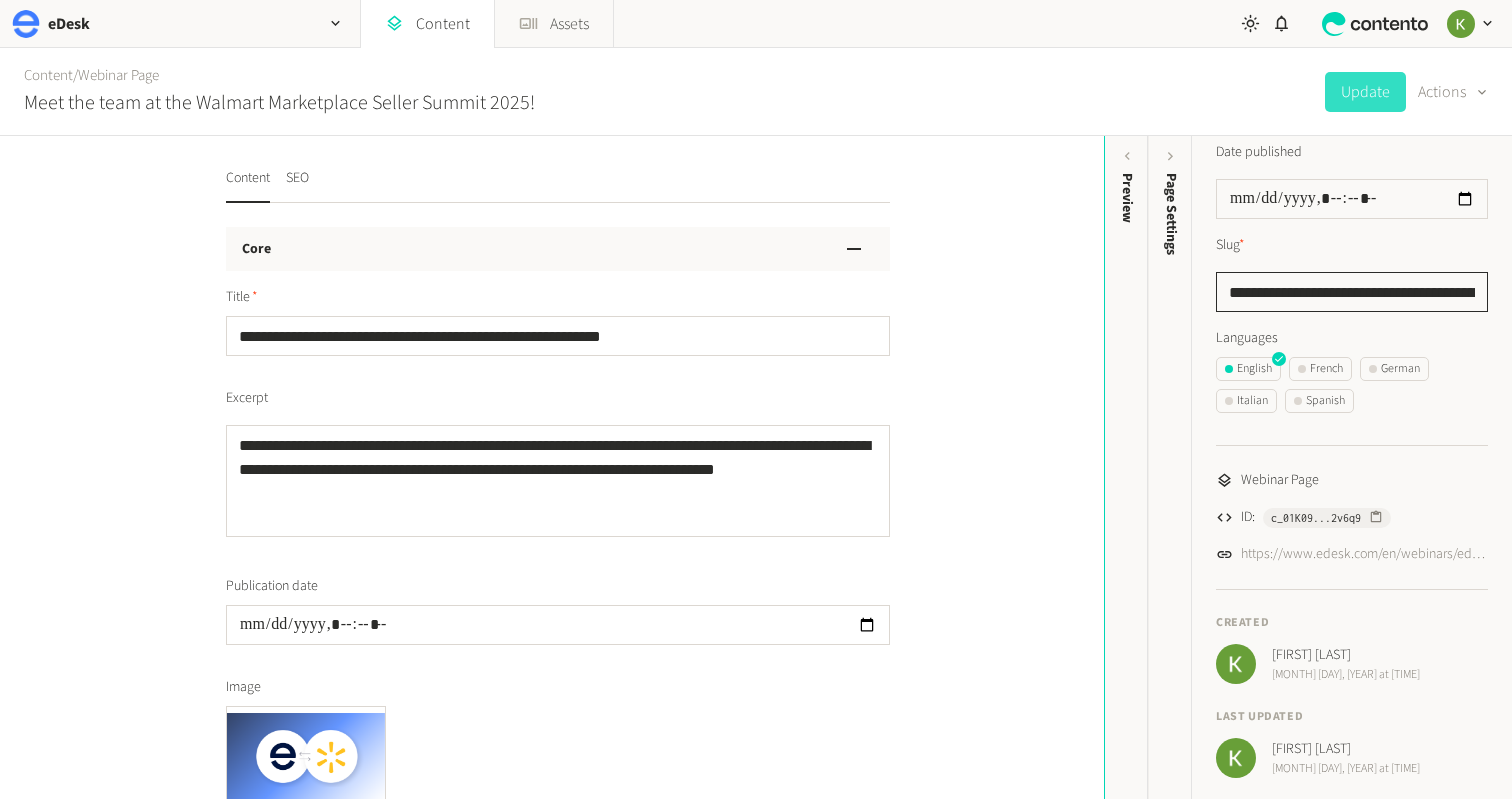 scroll, scrollTop: 21, scrollLeft: 0, axis: vertical 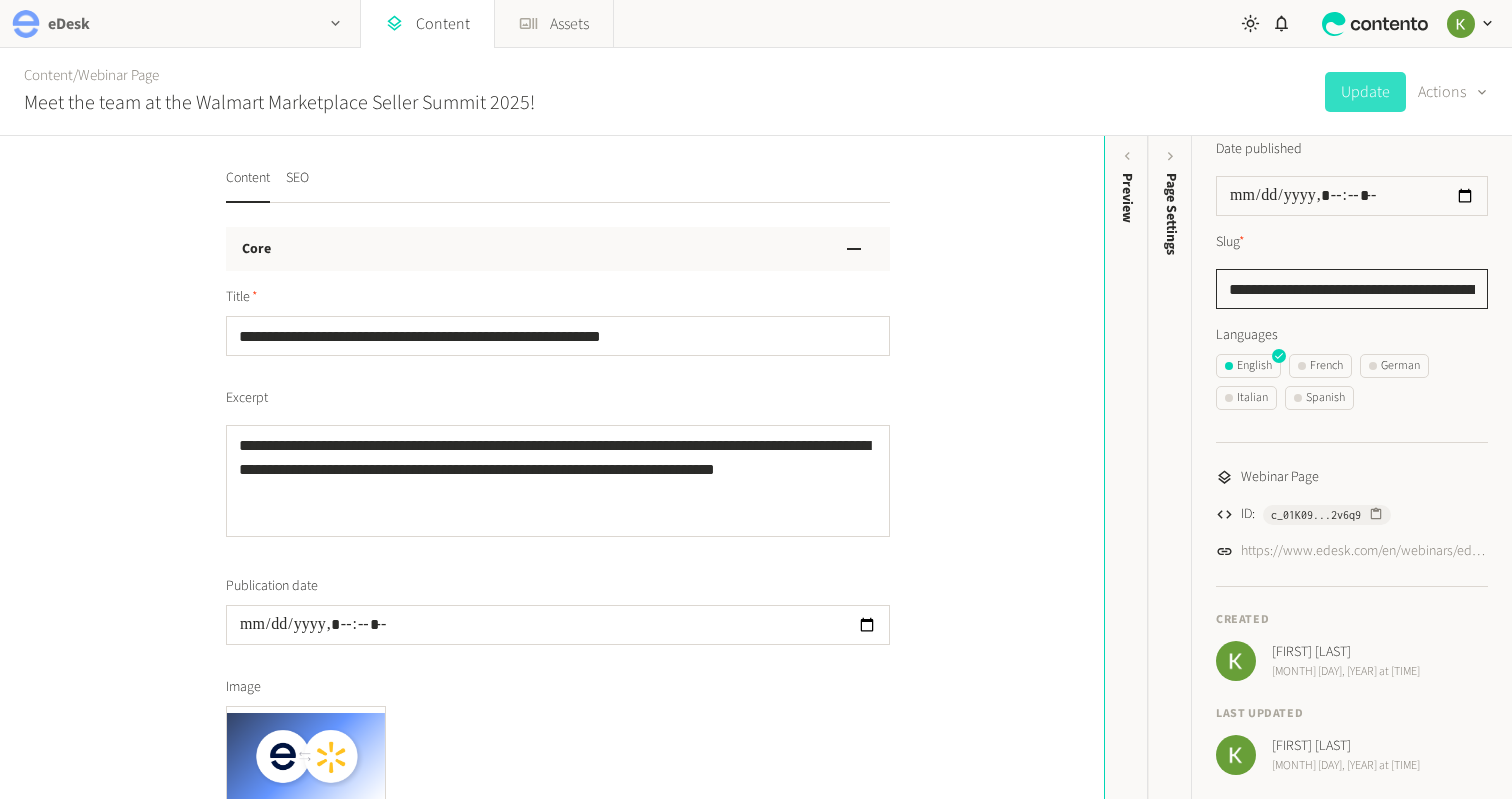 click on "eDesk" 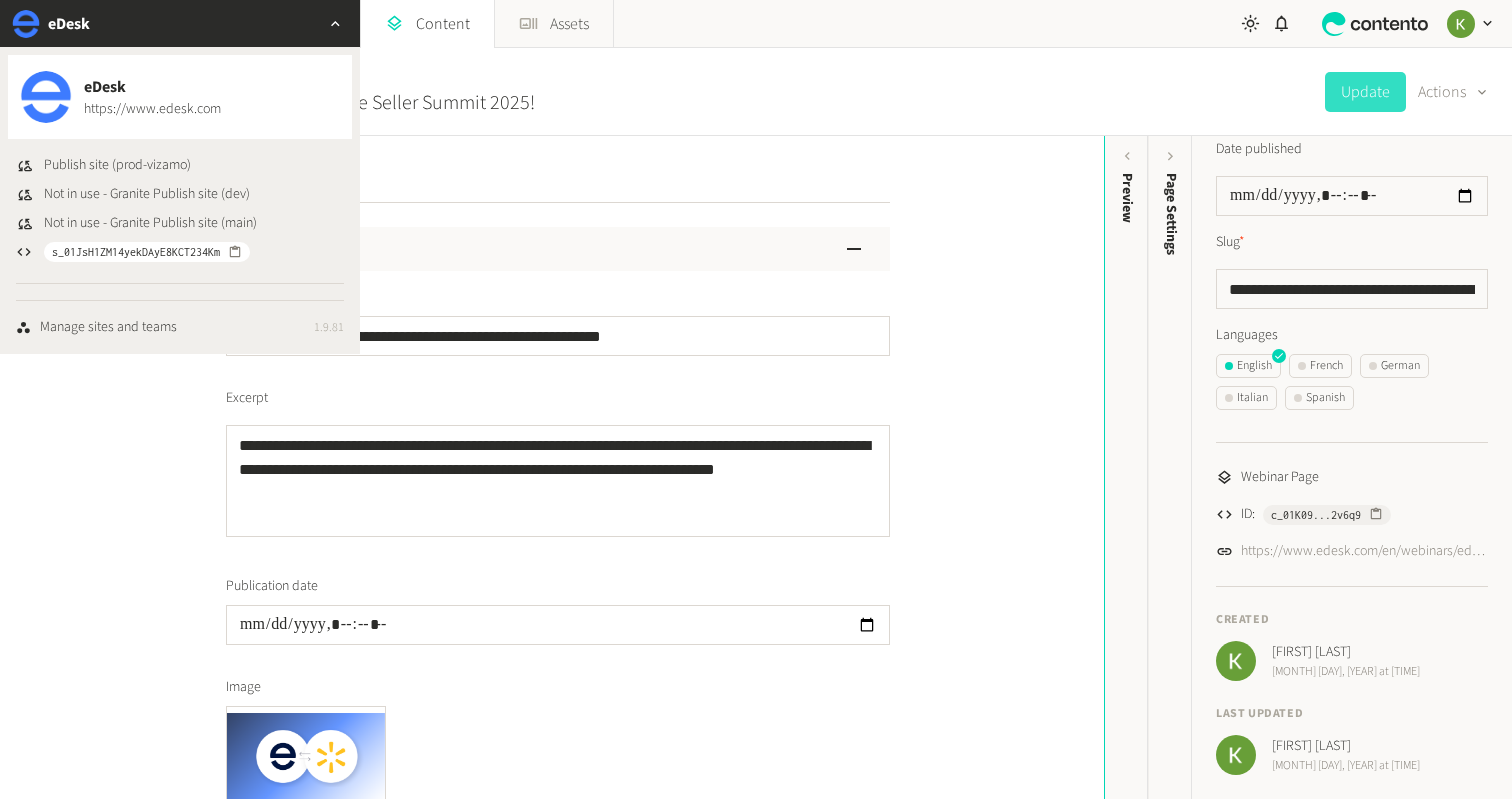 click on "Content   /  Webinar Page Meet the team at the Walmart Marketplace Seller Summit 2025!  Update   Actions" 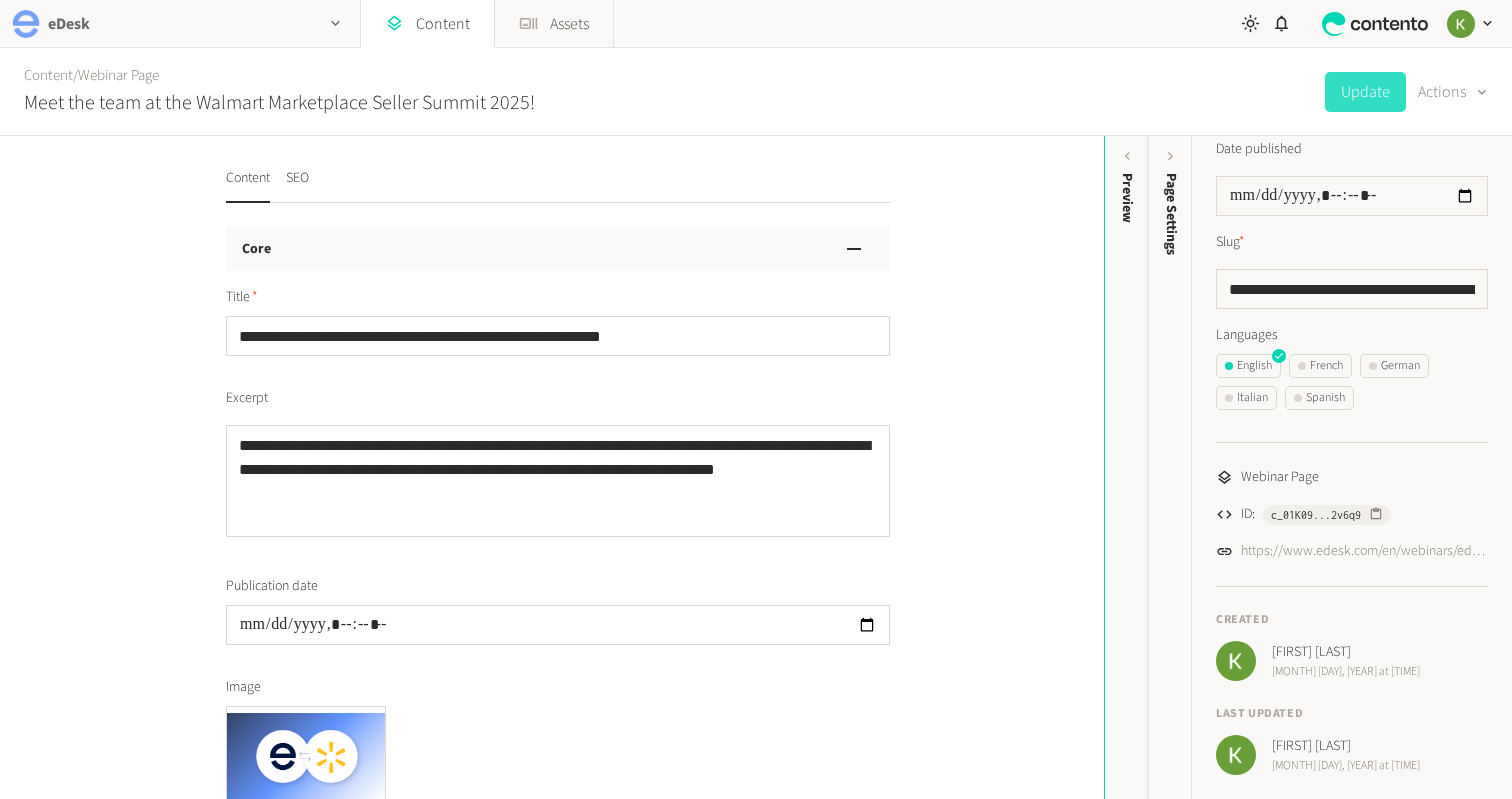 click on "eDesk" 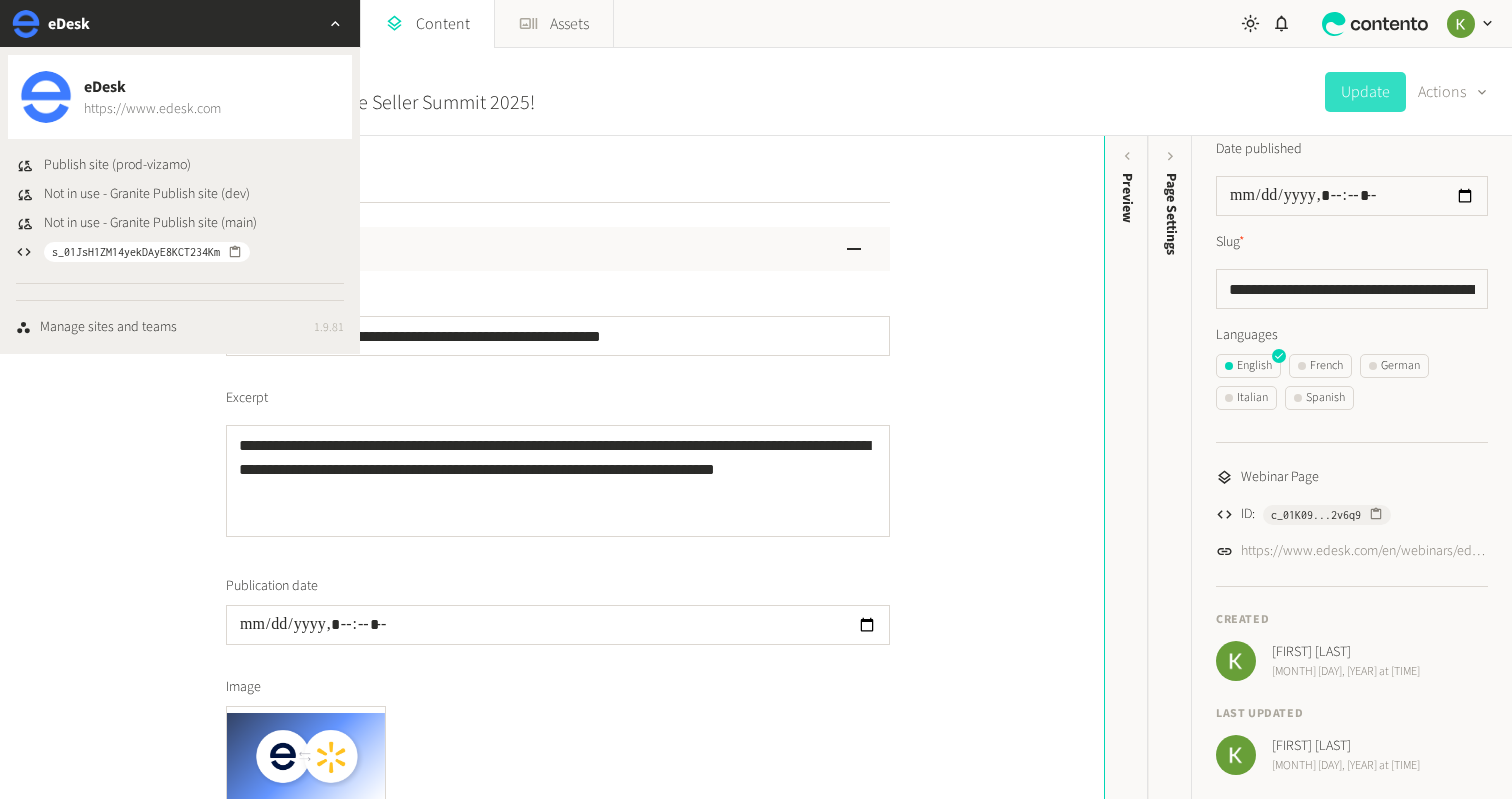 click on "https://www.edesk.com" 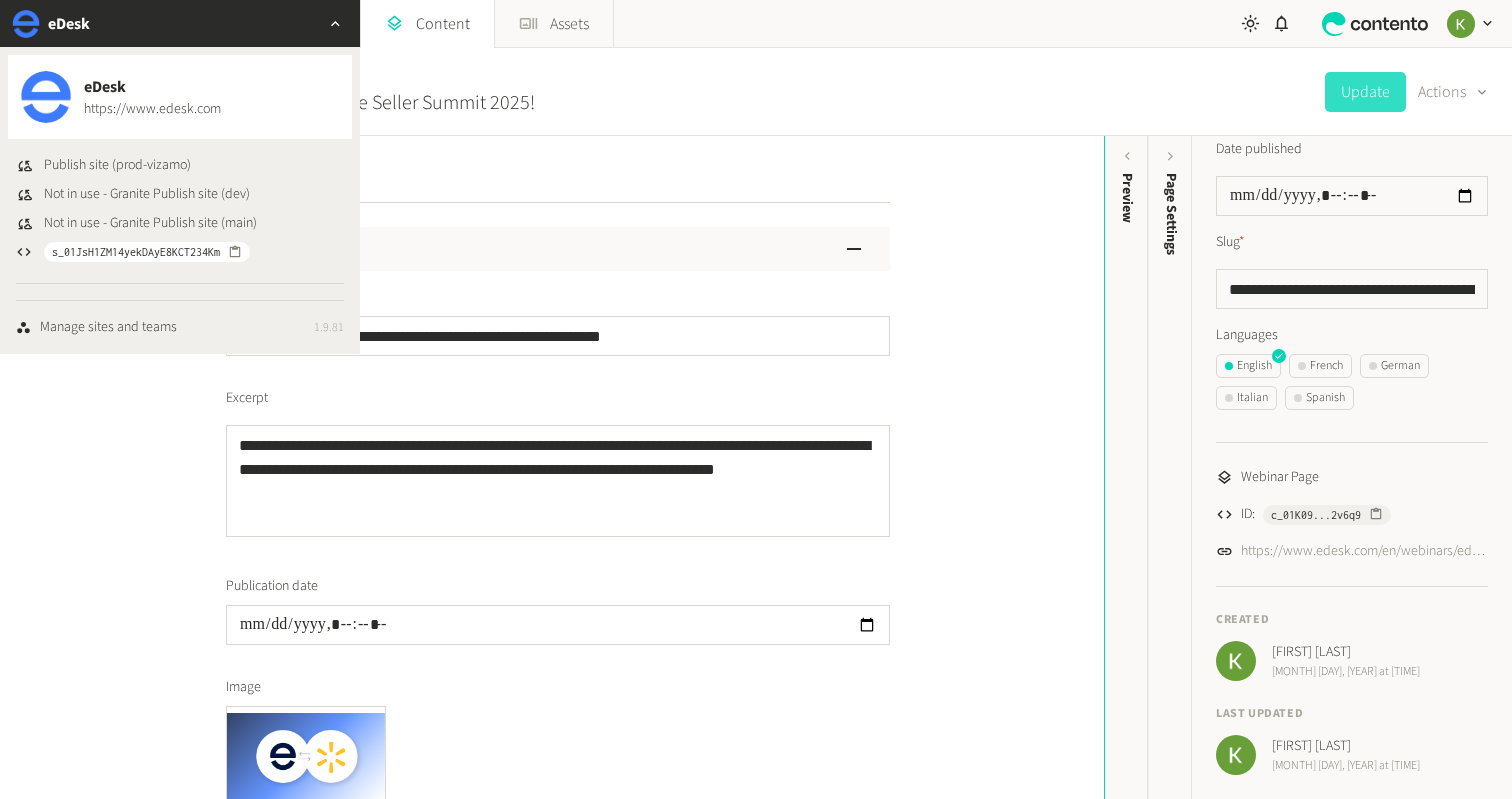 click on "eDesk eDesk https://www.edesk.com Publish site (prod-vizamo) Not in use - Granite Publish site (dev) Not in use - Granite Publish site (main) s_01JsH1ZM14yekDAyE8KCT234Km Manage sites and teams 1.9.81  Content   Assets" 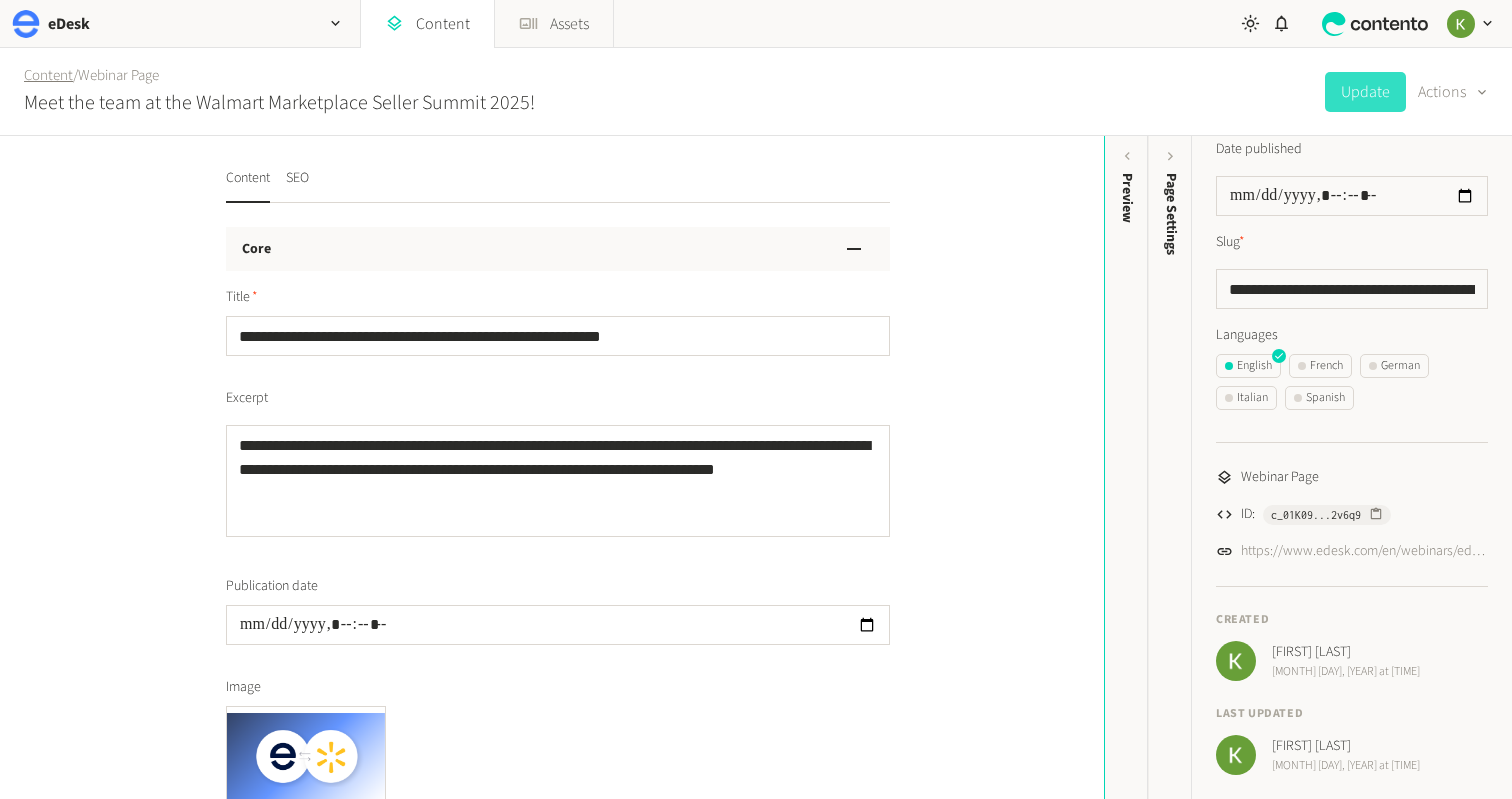 click on "Content" 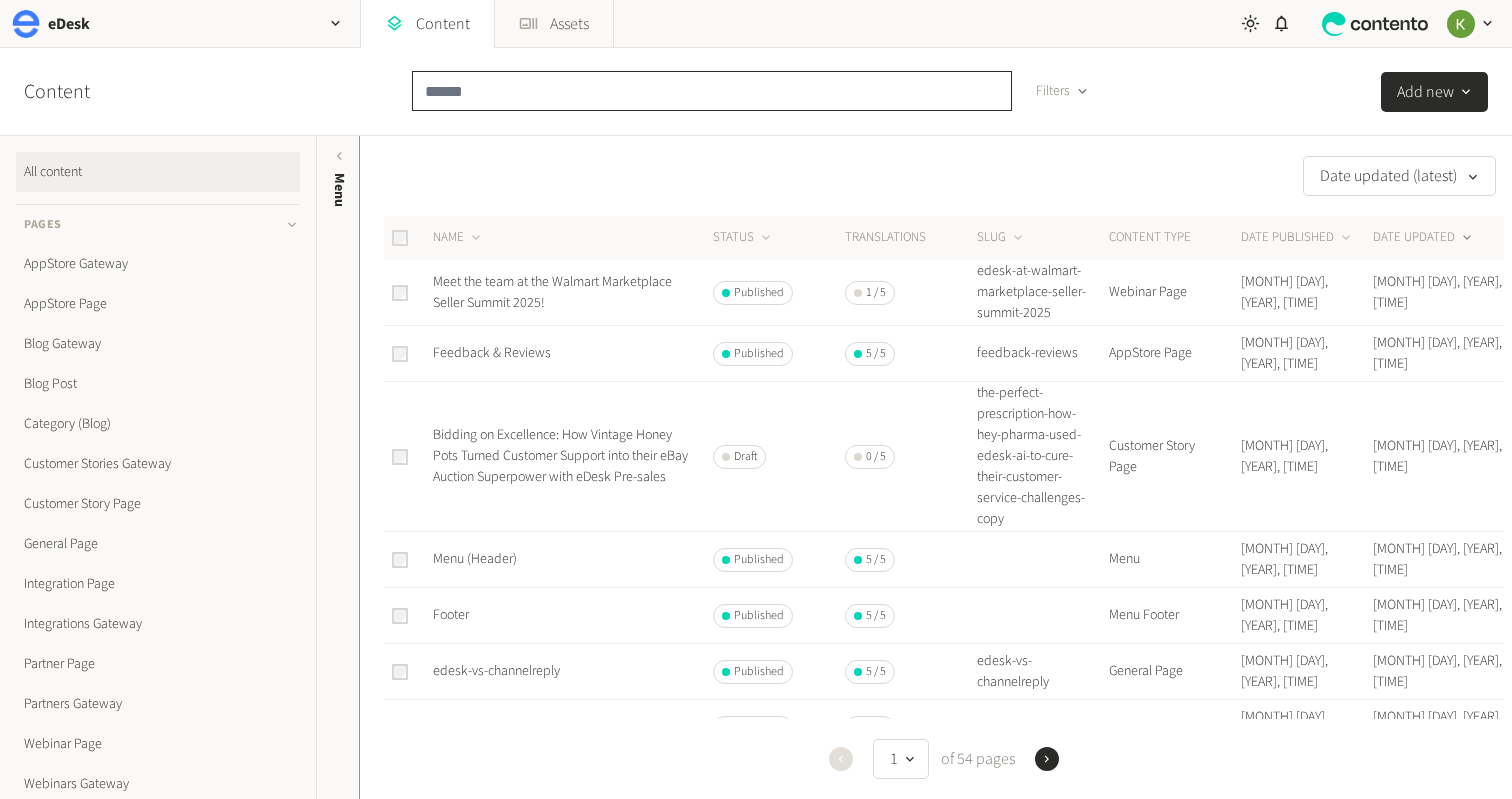 click 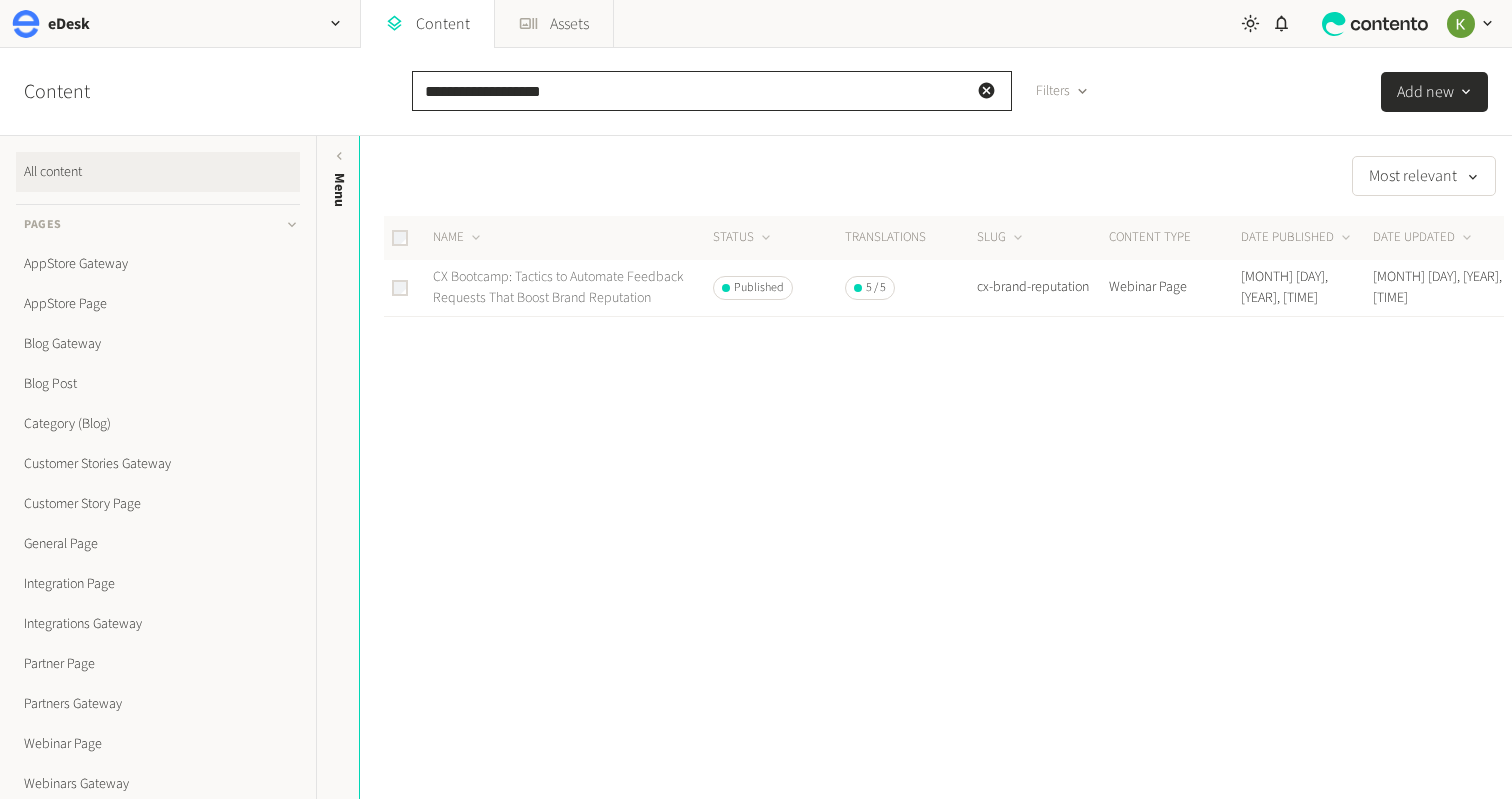 type on "**********" 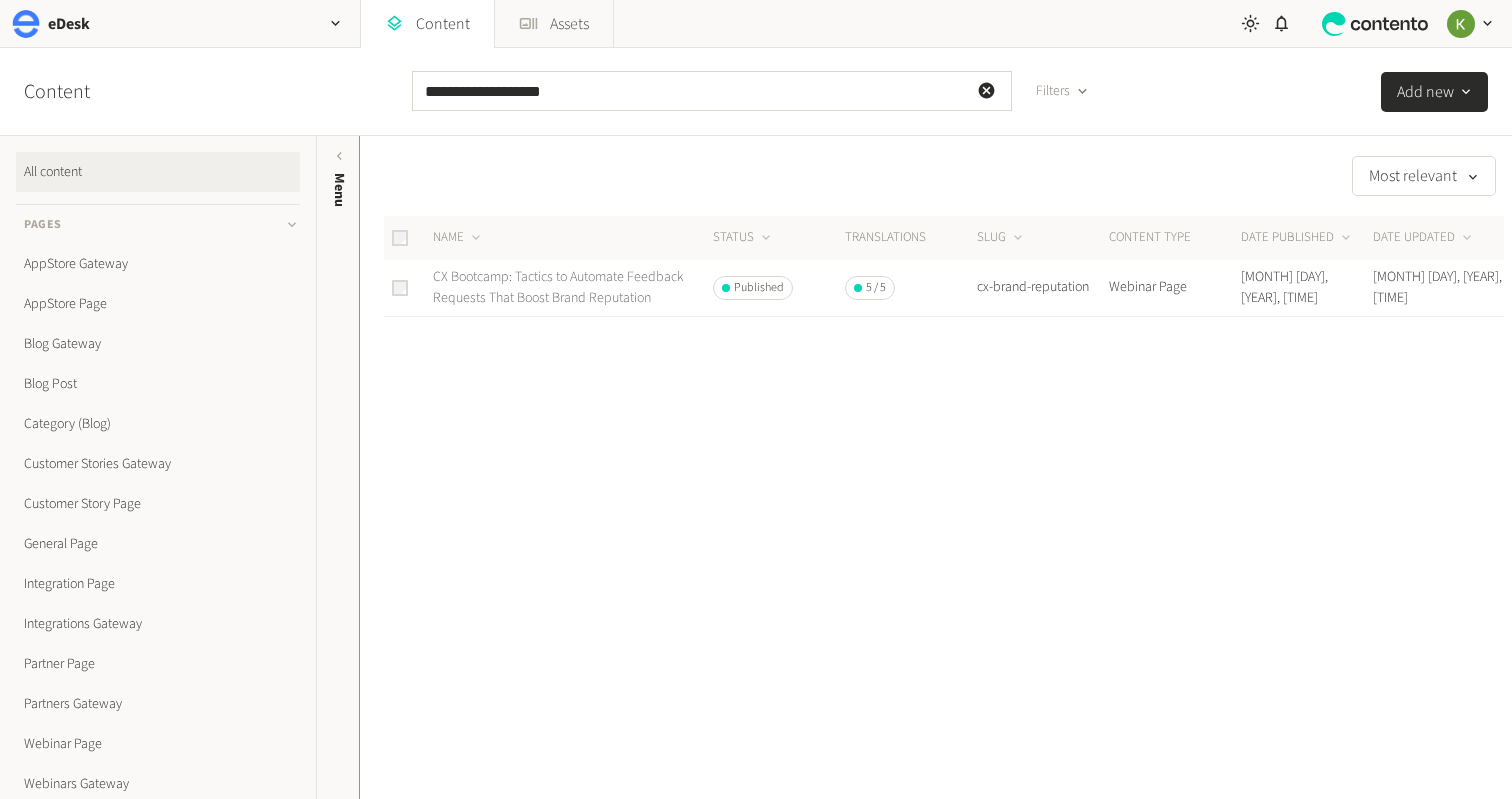 click on "CX Bootcamp: Tactics to Automate Feedback Requests That Boost Brand Reputation" 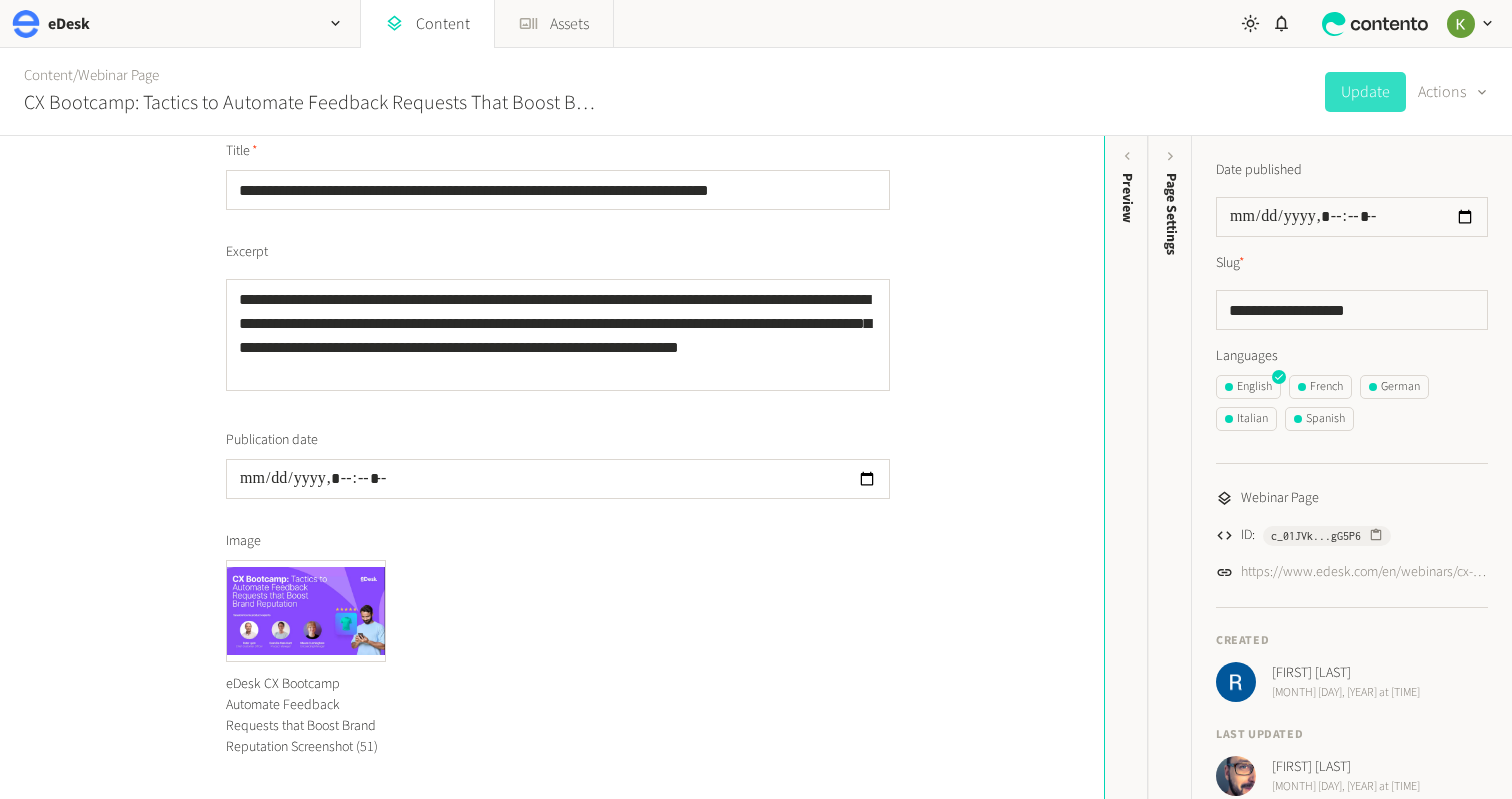 scroll, scrollTop: 196, scrollLeft: 0, axis: vertical 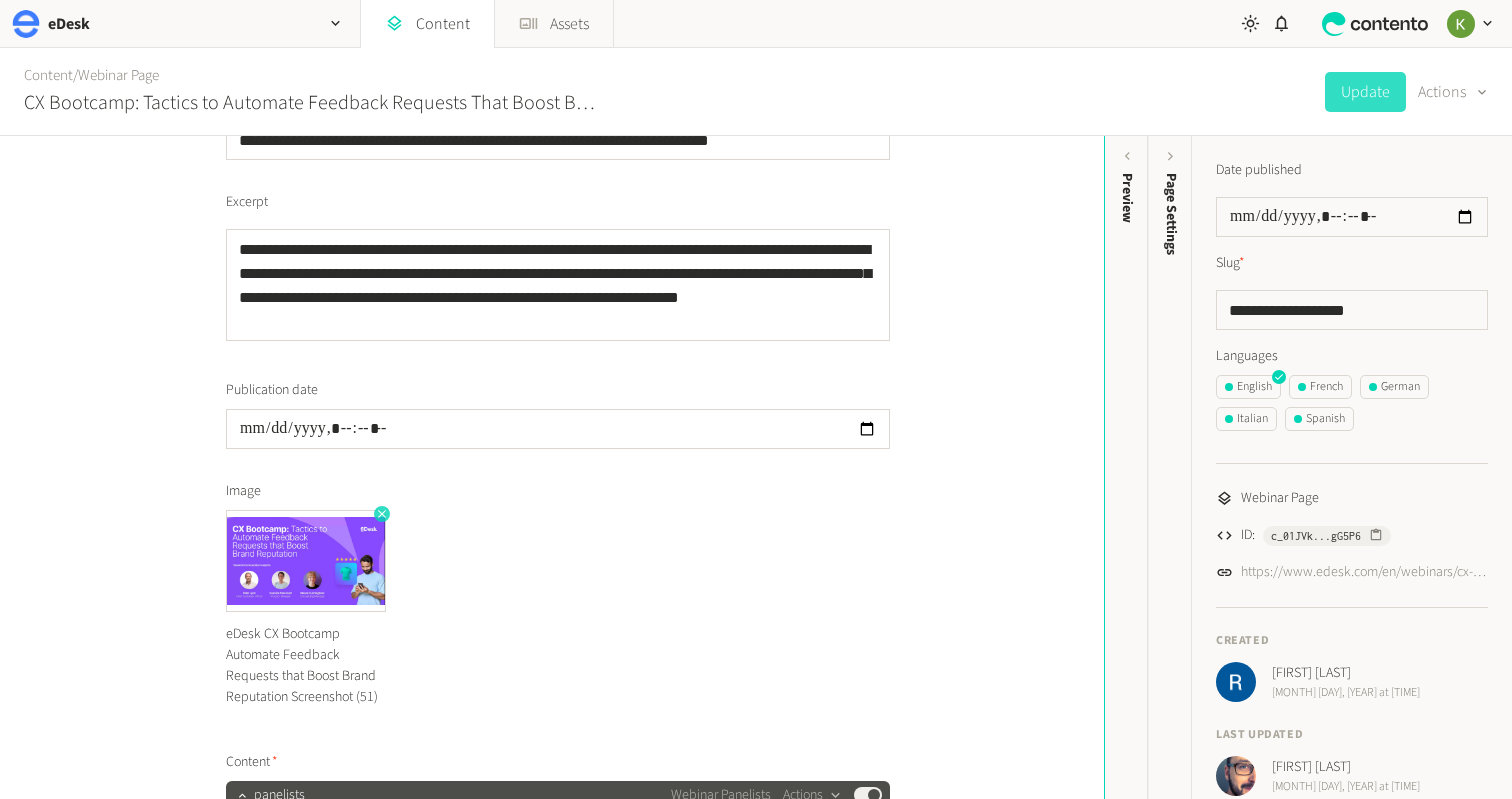 click 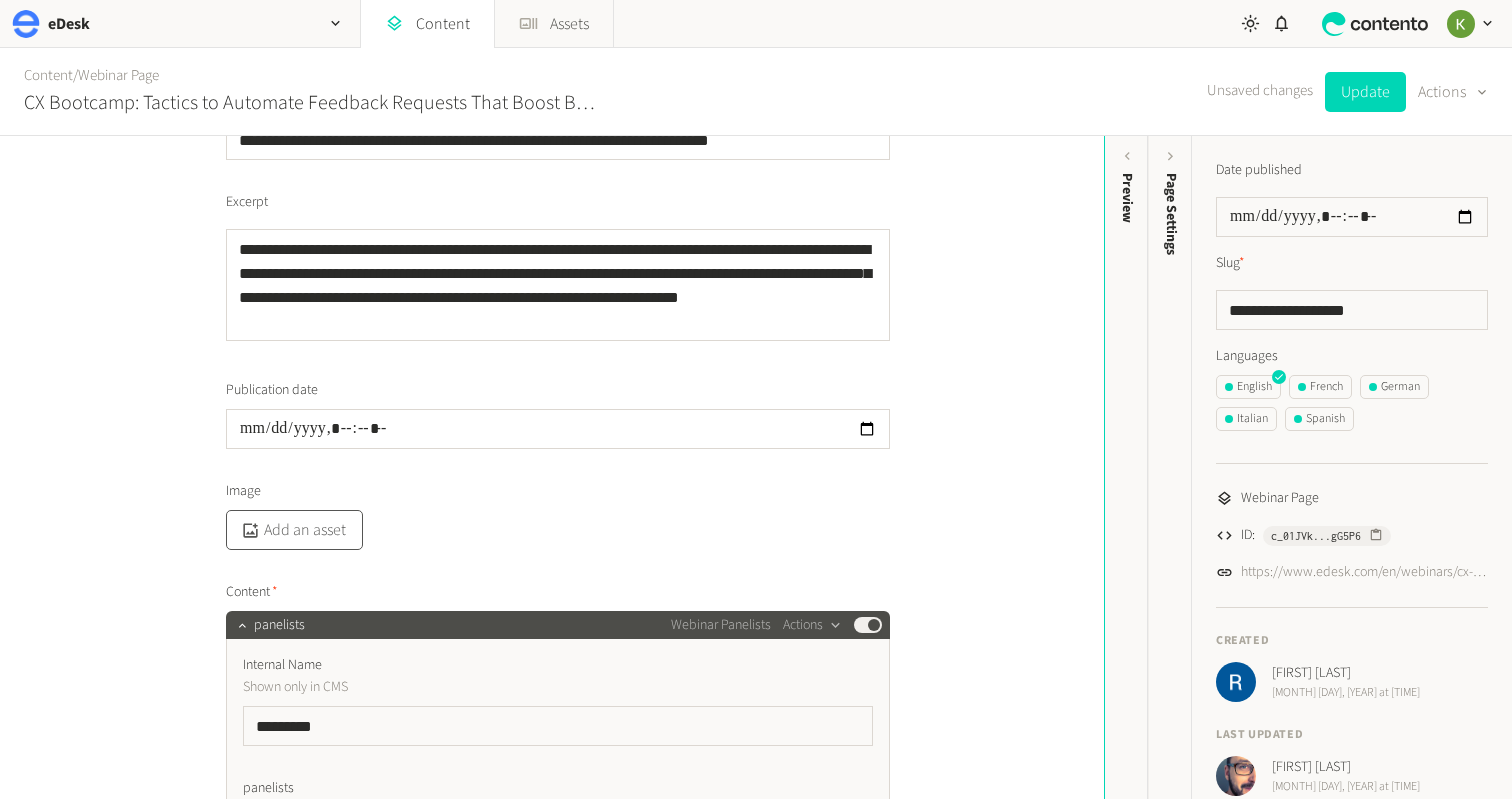 click on "Add an asset" 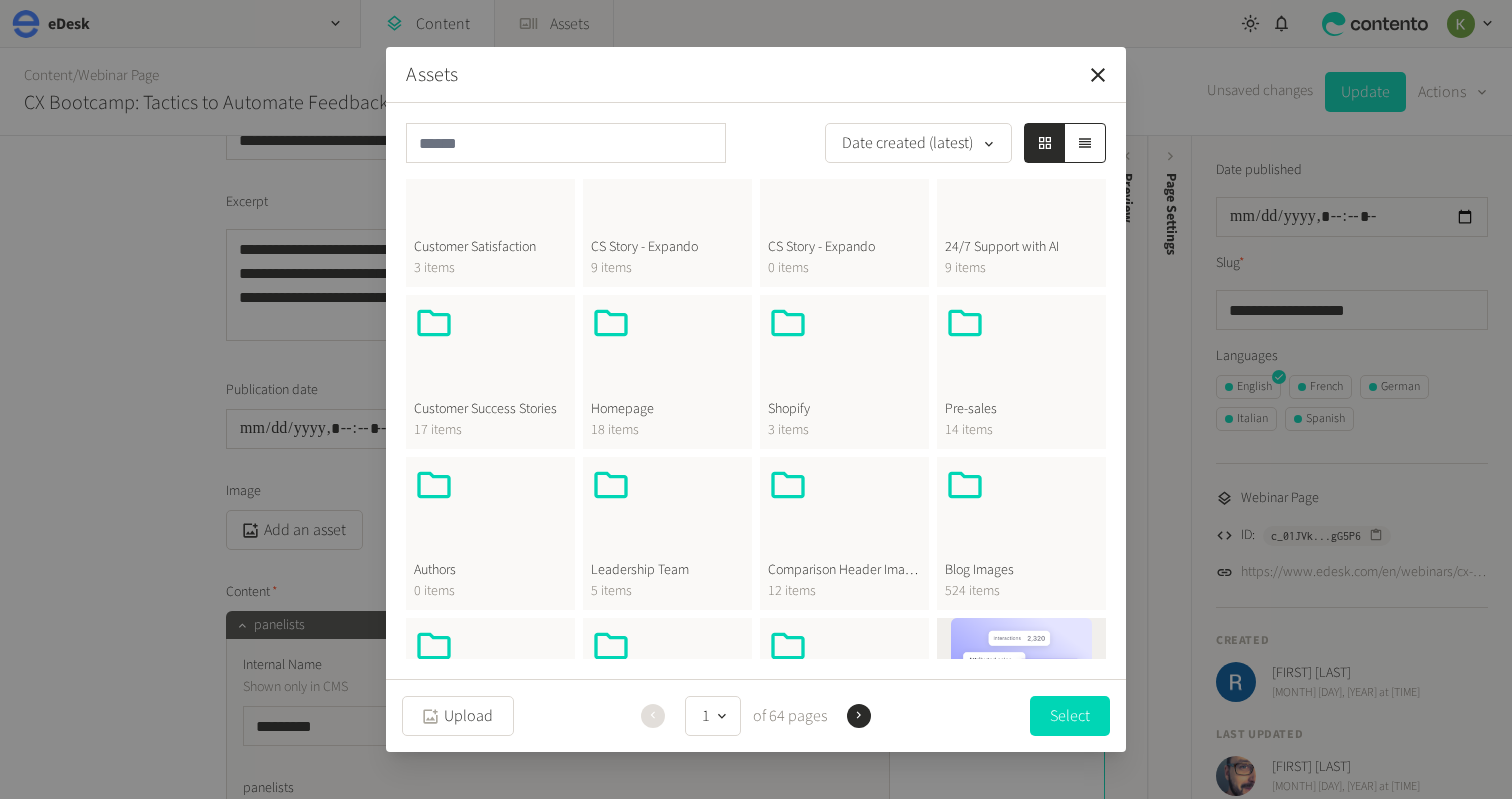 scroll, scrollTop: 479, scrollLeft: 0, axis: vertical 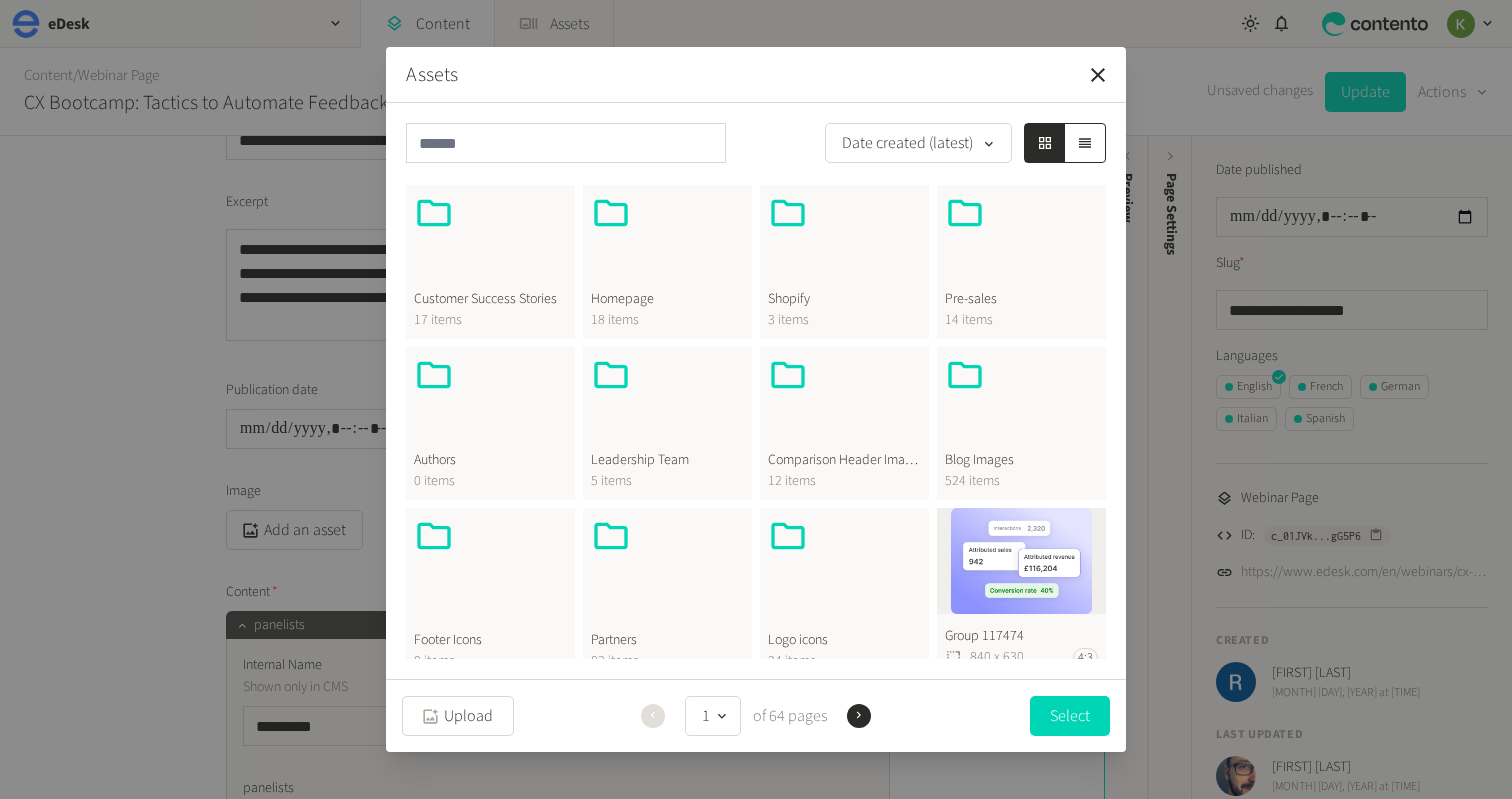 click on "Blog Images 524 items" at bounding box center (1021, 424) 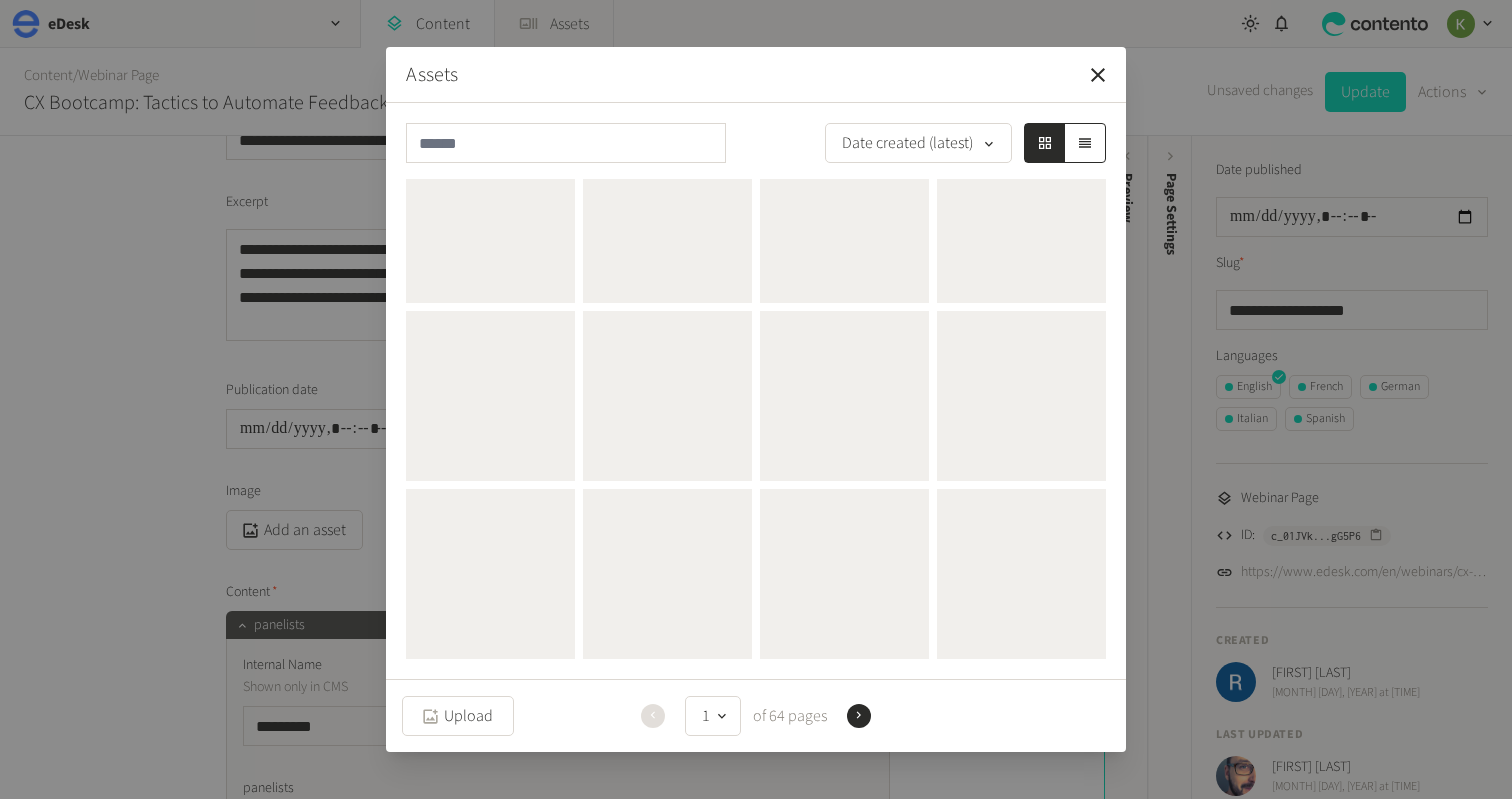 scroll, scrollTop: 0, scrollLeft: 0, axis: both 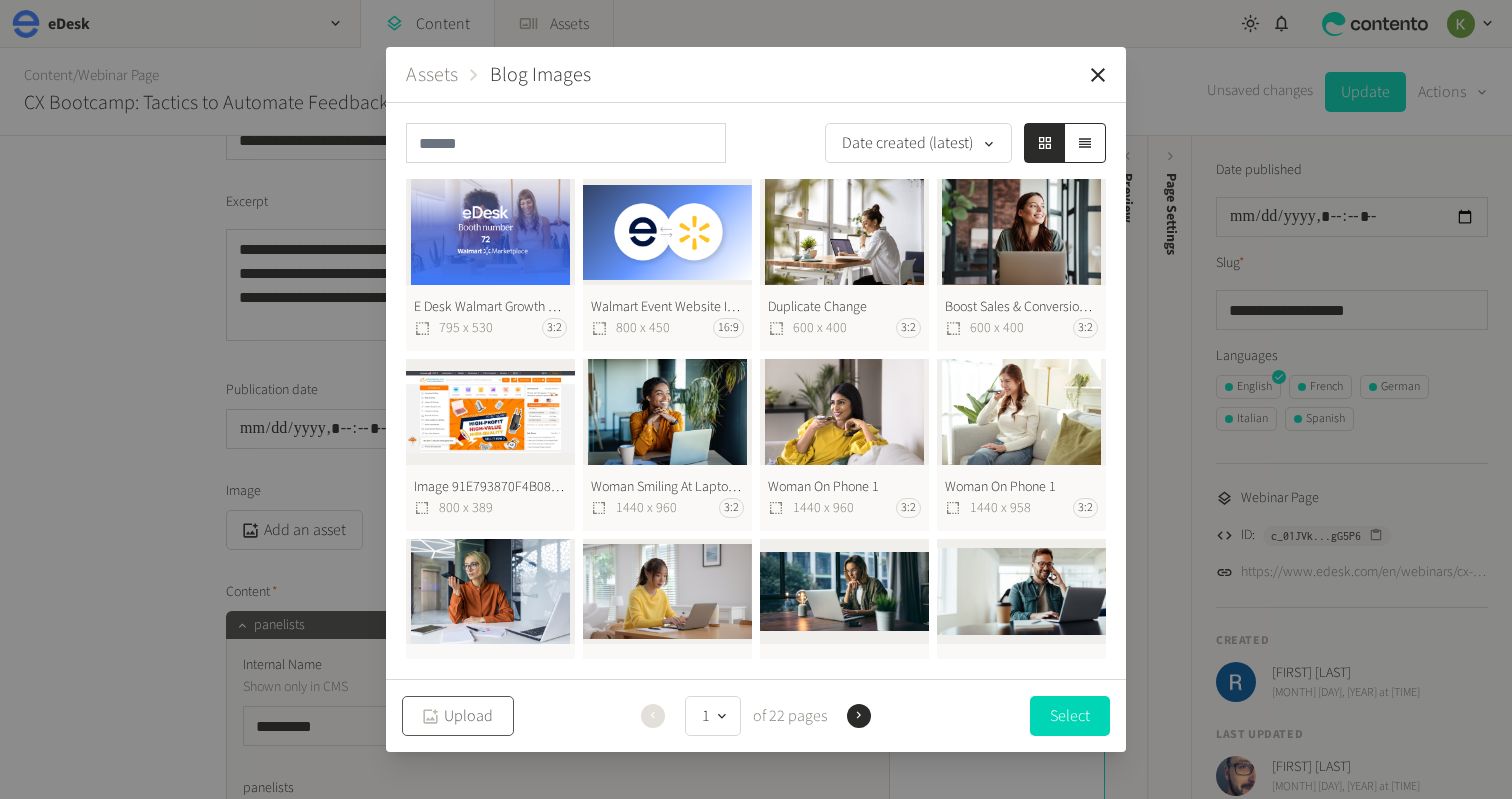 click on "Upload" at bounding box center (458, 716) 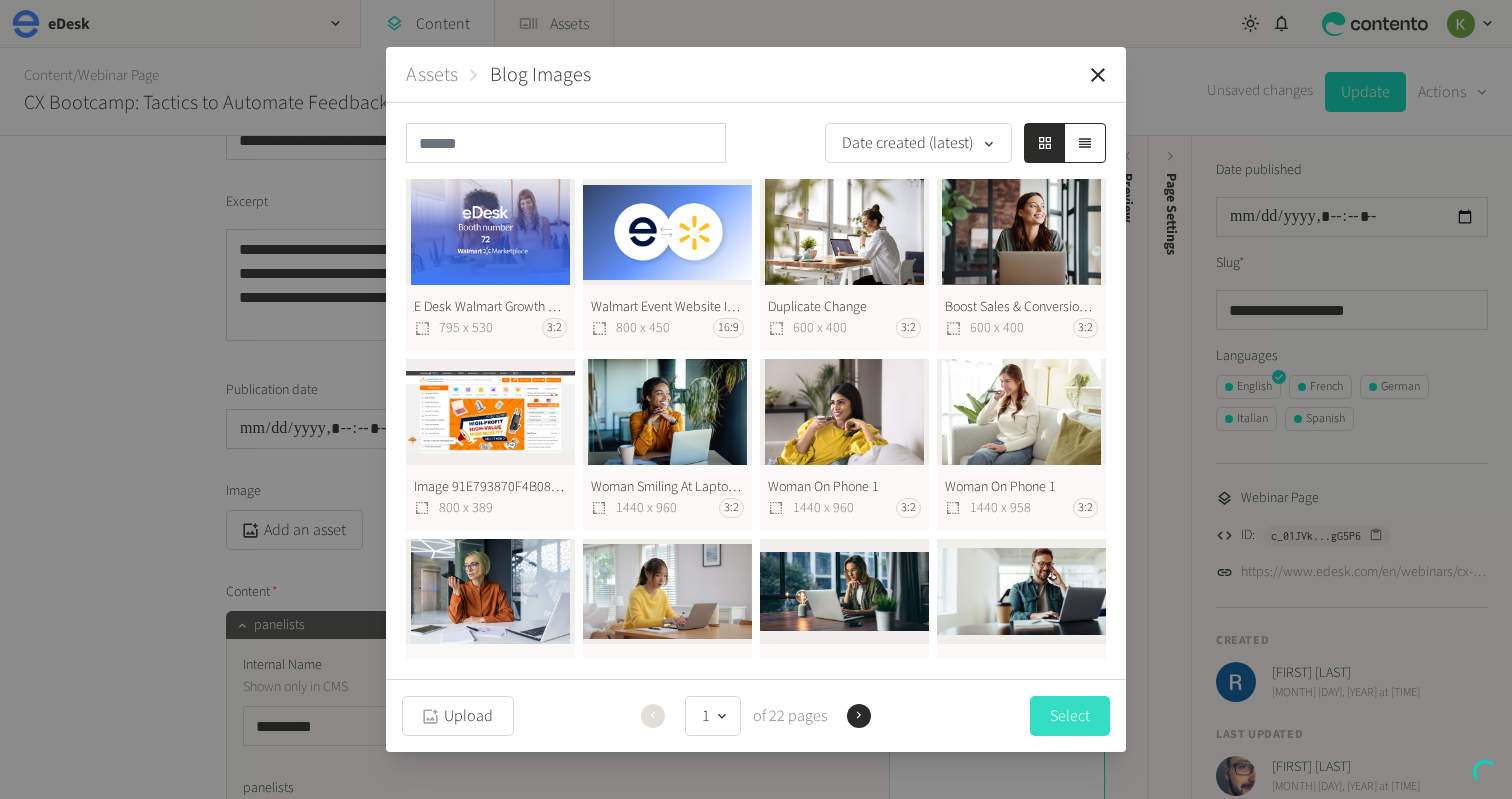 click on "Select" at bounding box center [1070, 716] 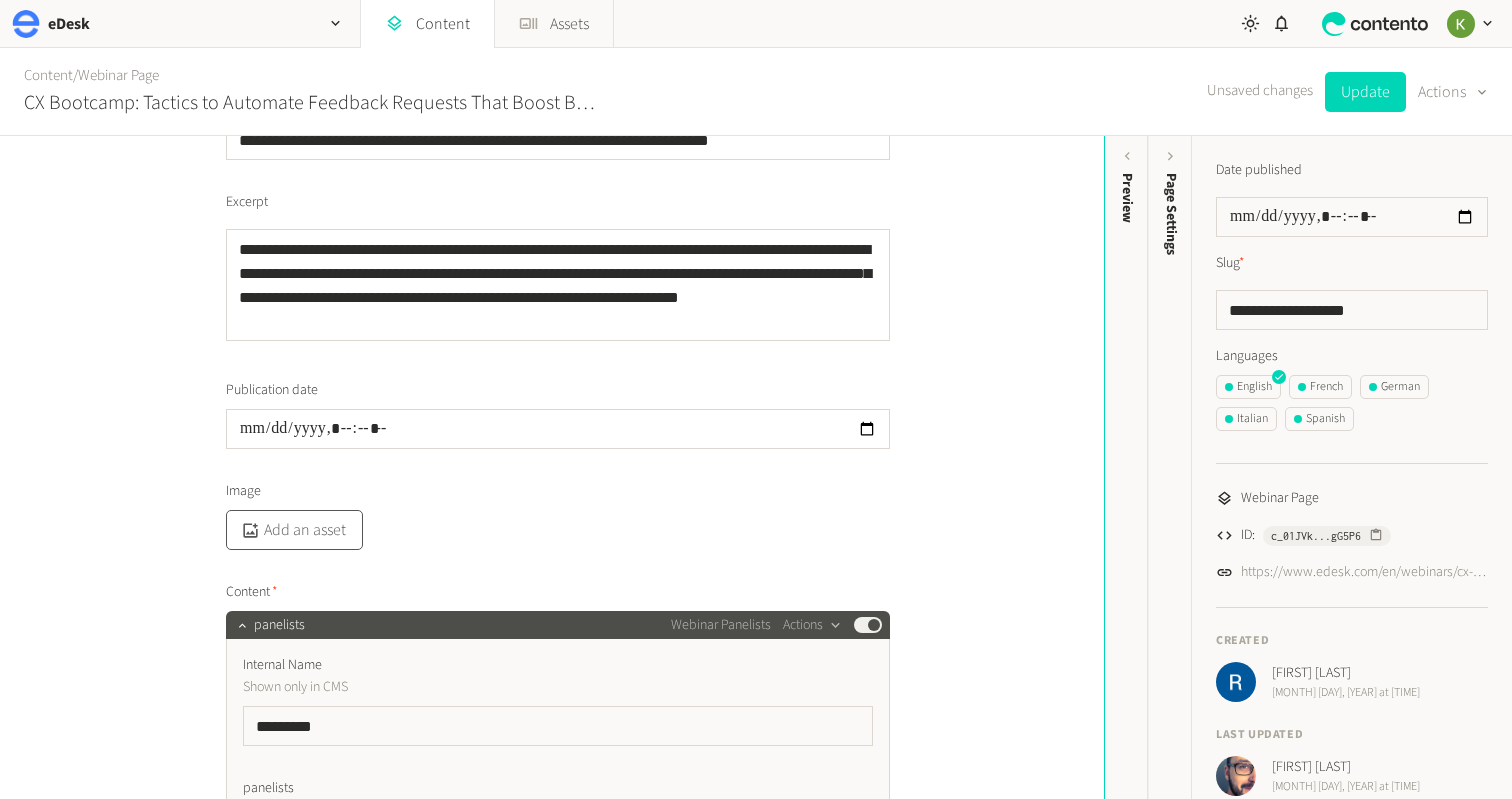 click on "Add an asset" 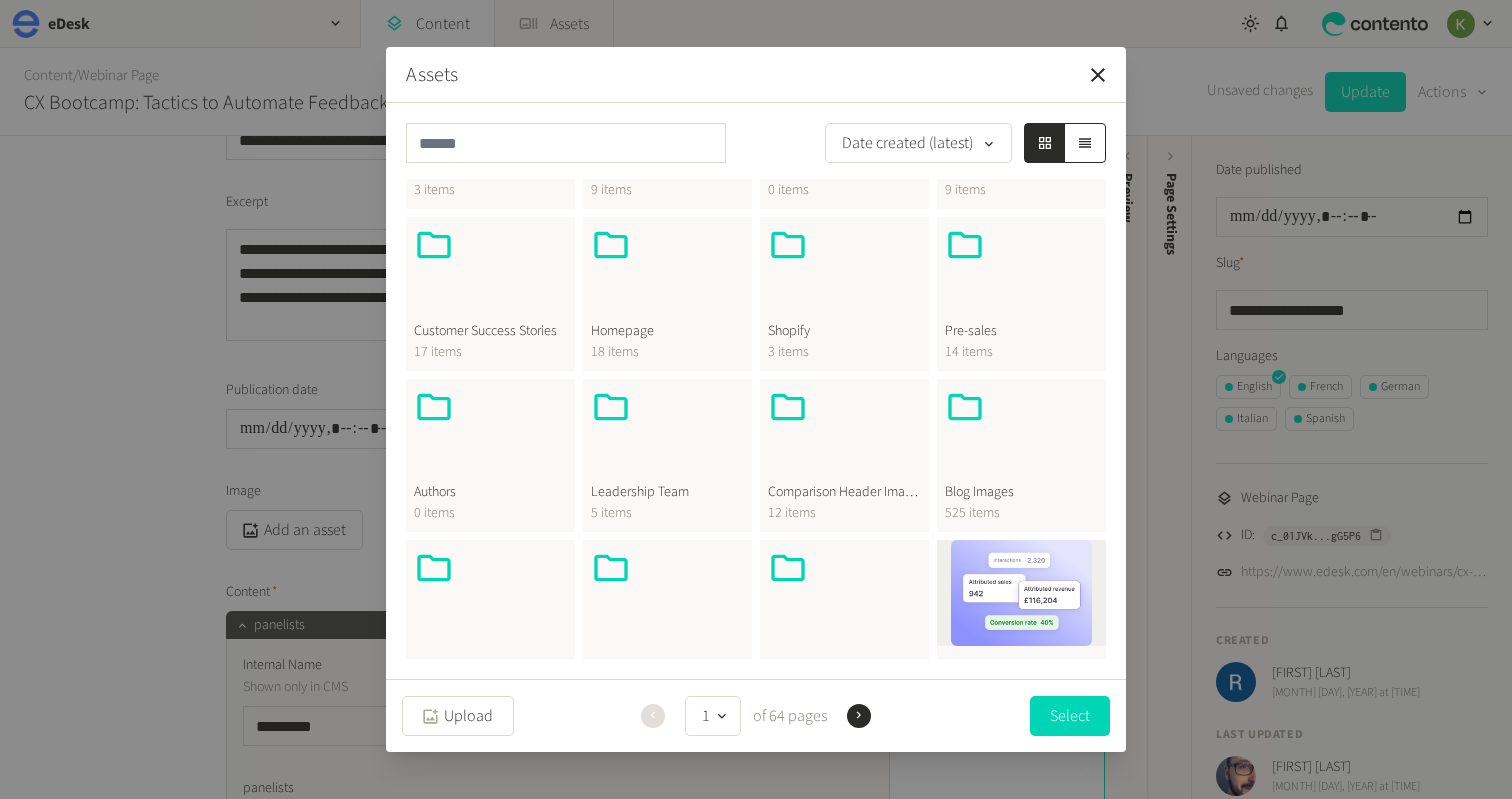 scroll, scrollTop: 482, scrollLeft: 0, axis: vertical 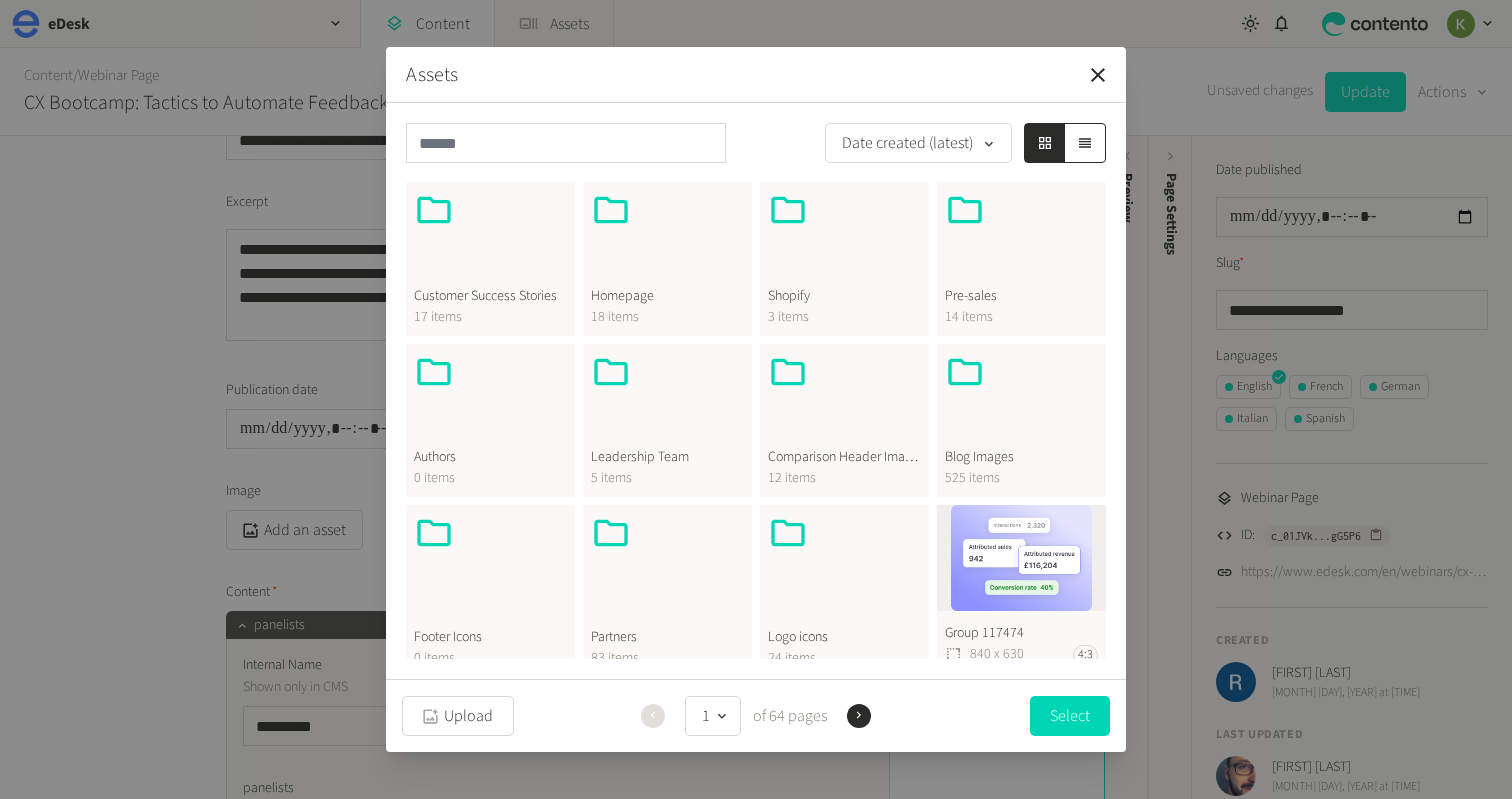 click at bounding box center [1021, 400] 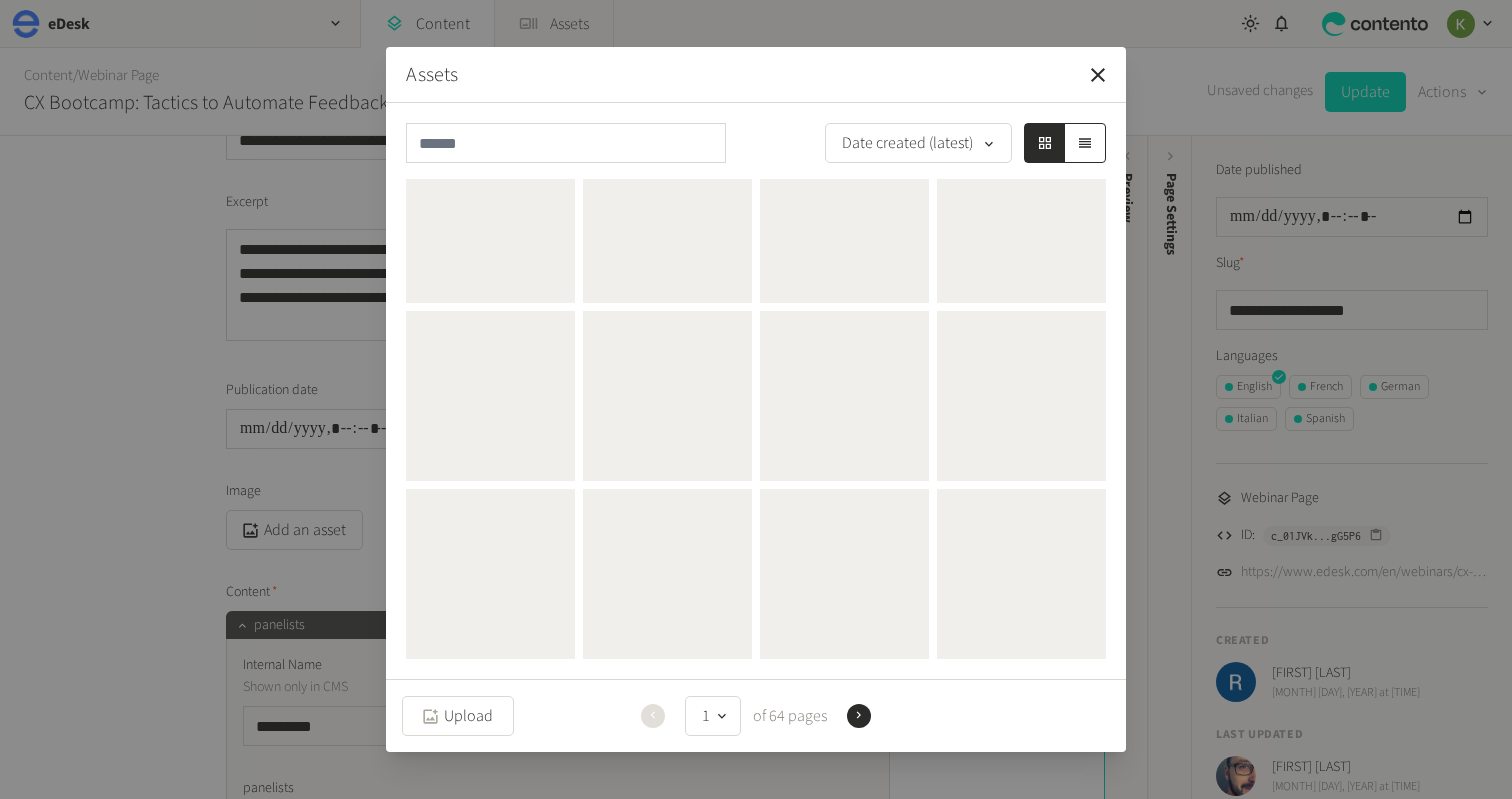 scroll, scrollTop: 0, scrollLeft: 0, axis: both 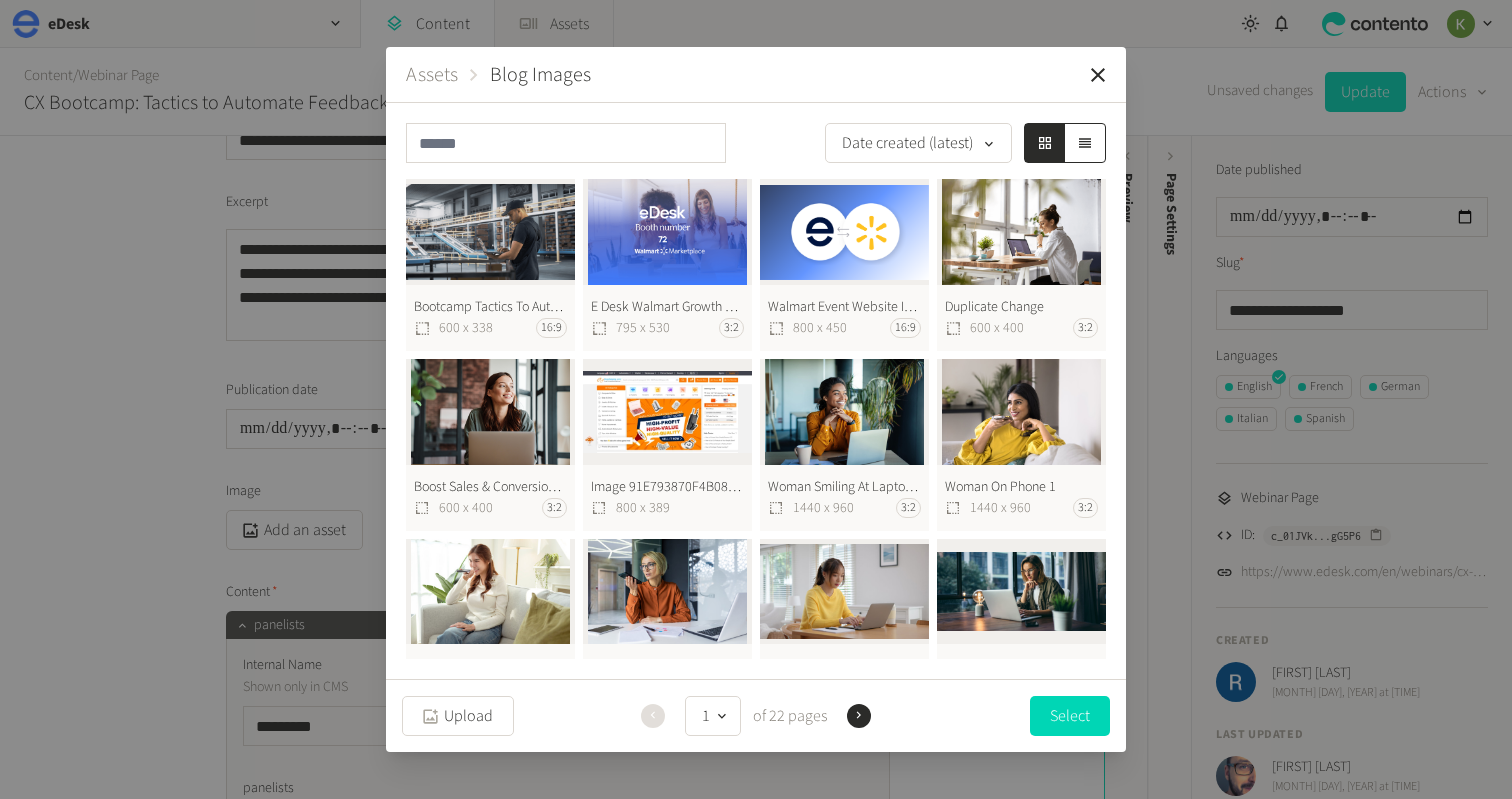 click on "Bootcamp Tactics To Automate Blog  600 x 338 16:9" 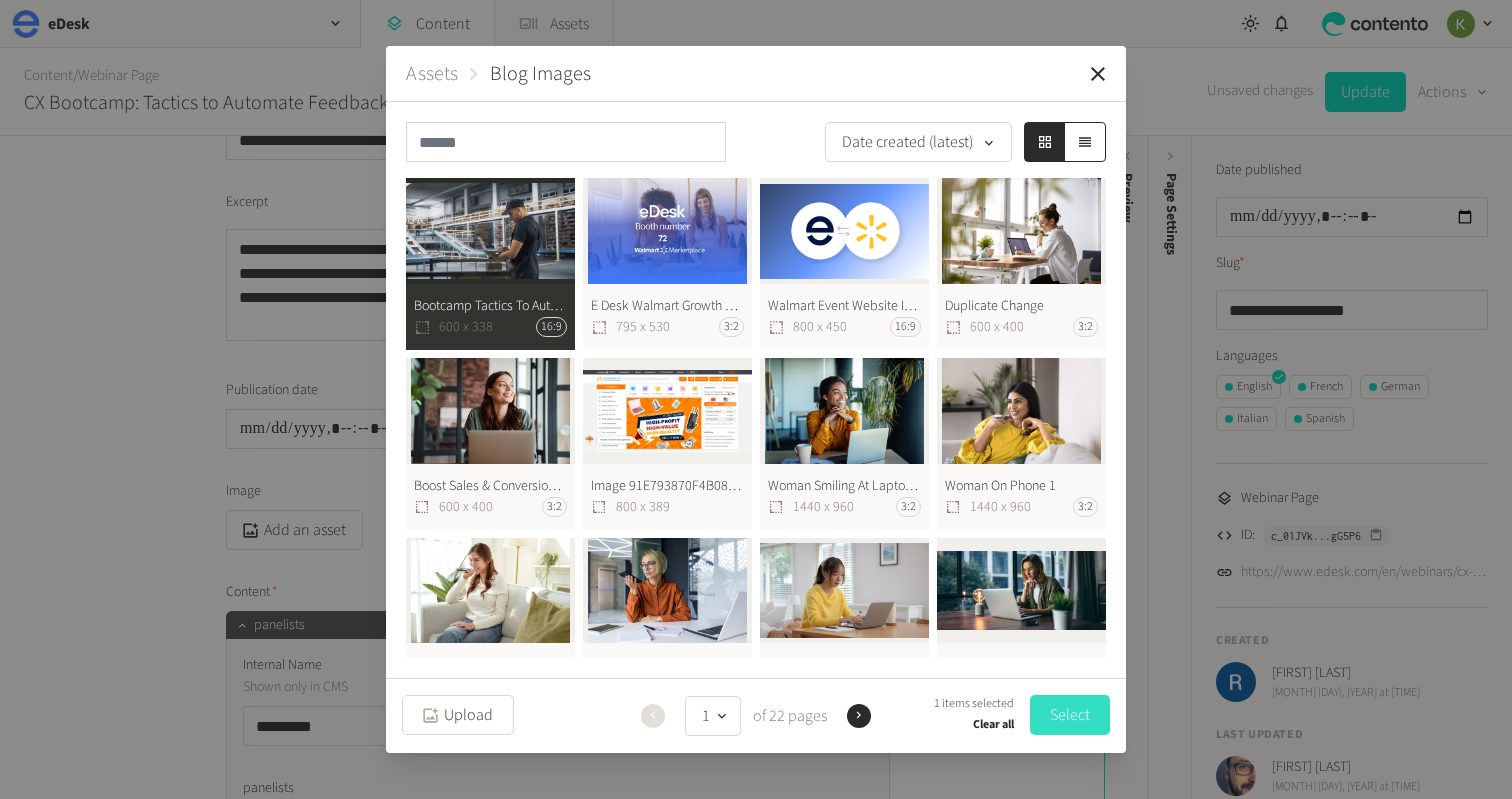 click on "Select" at bounding box center [1070, 715] 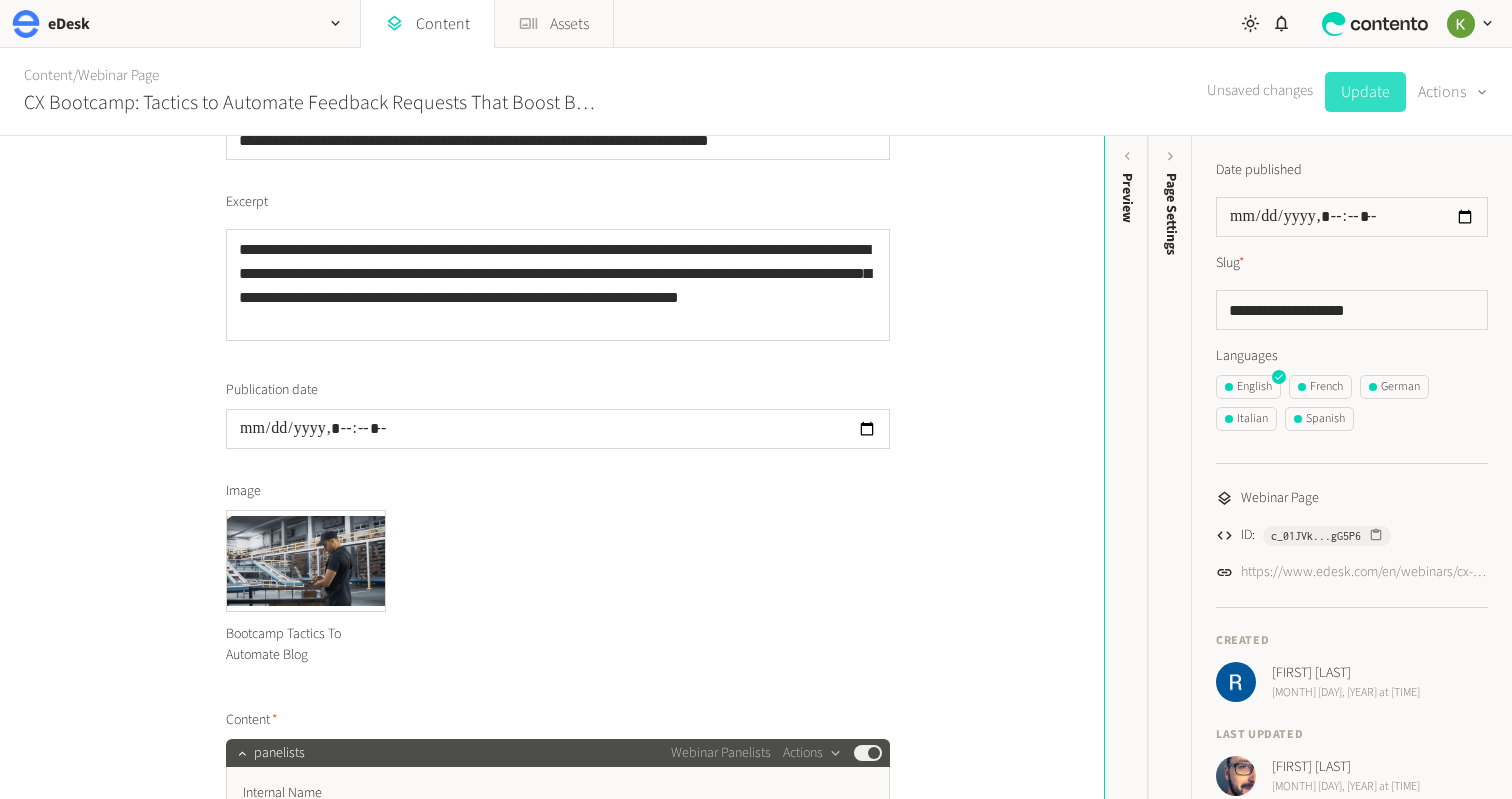 click on "Update" 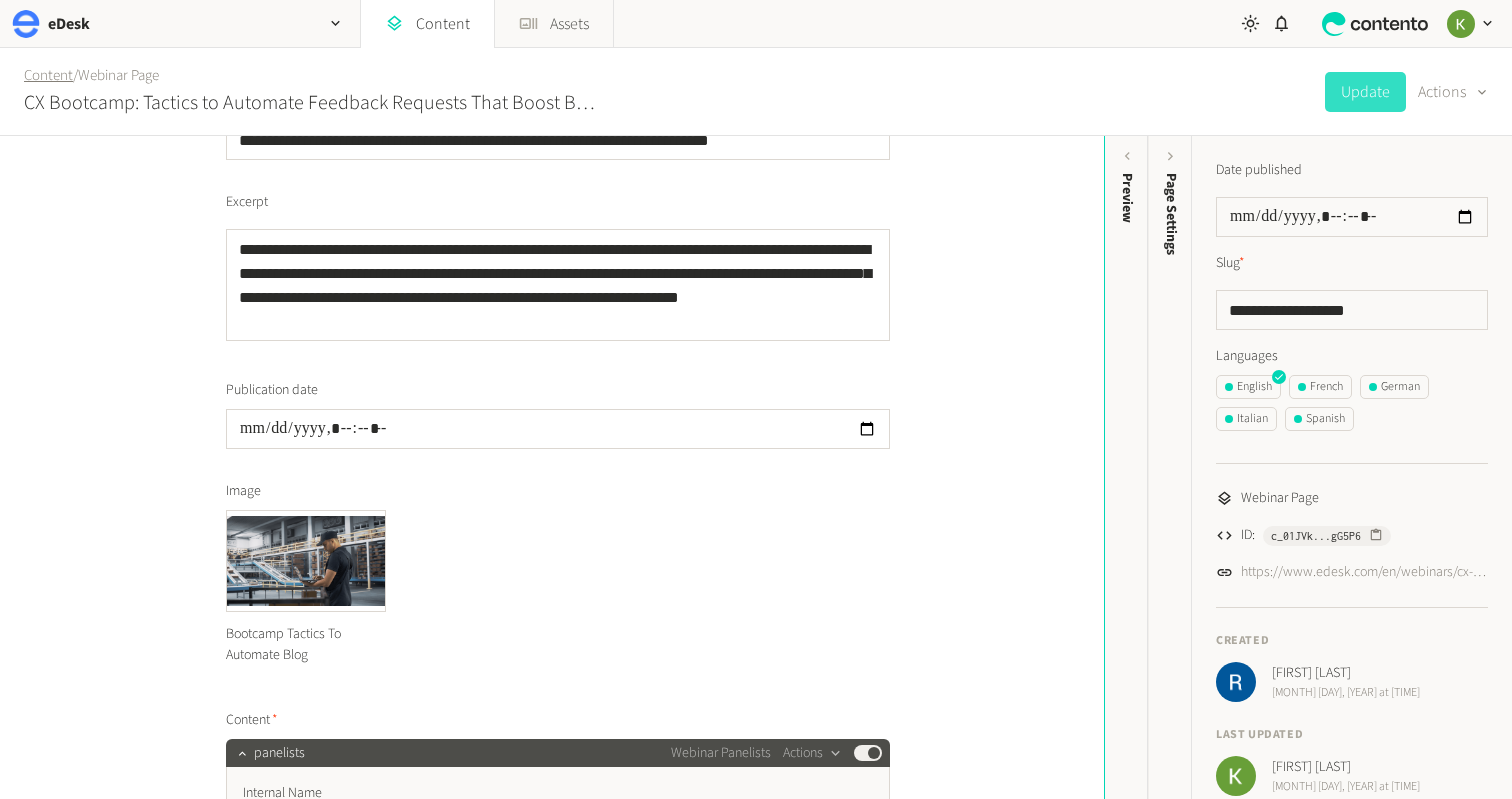 click on "Content" 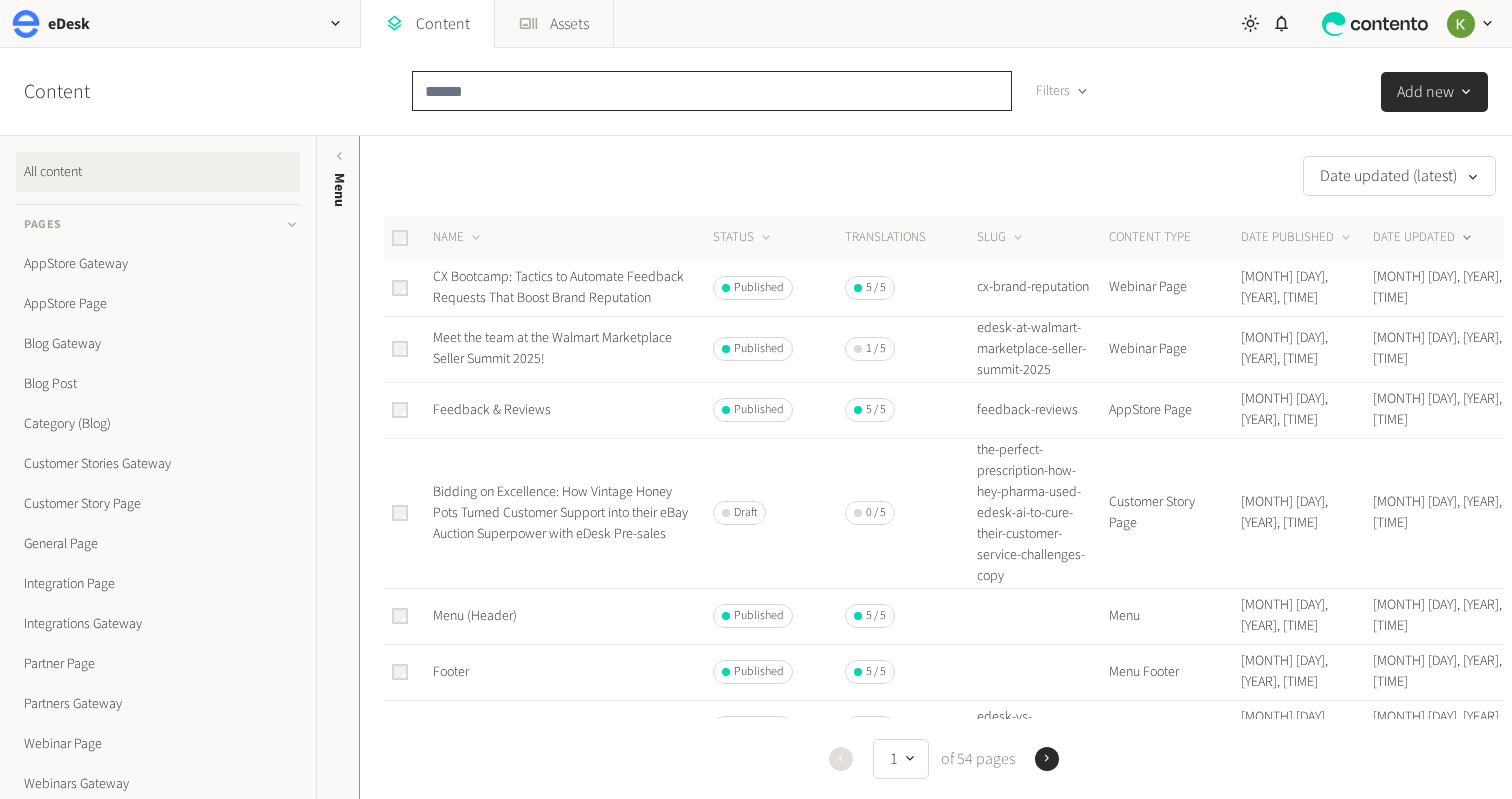 click 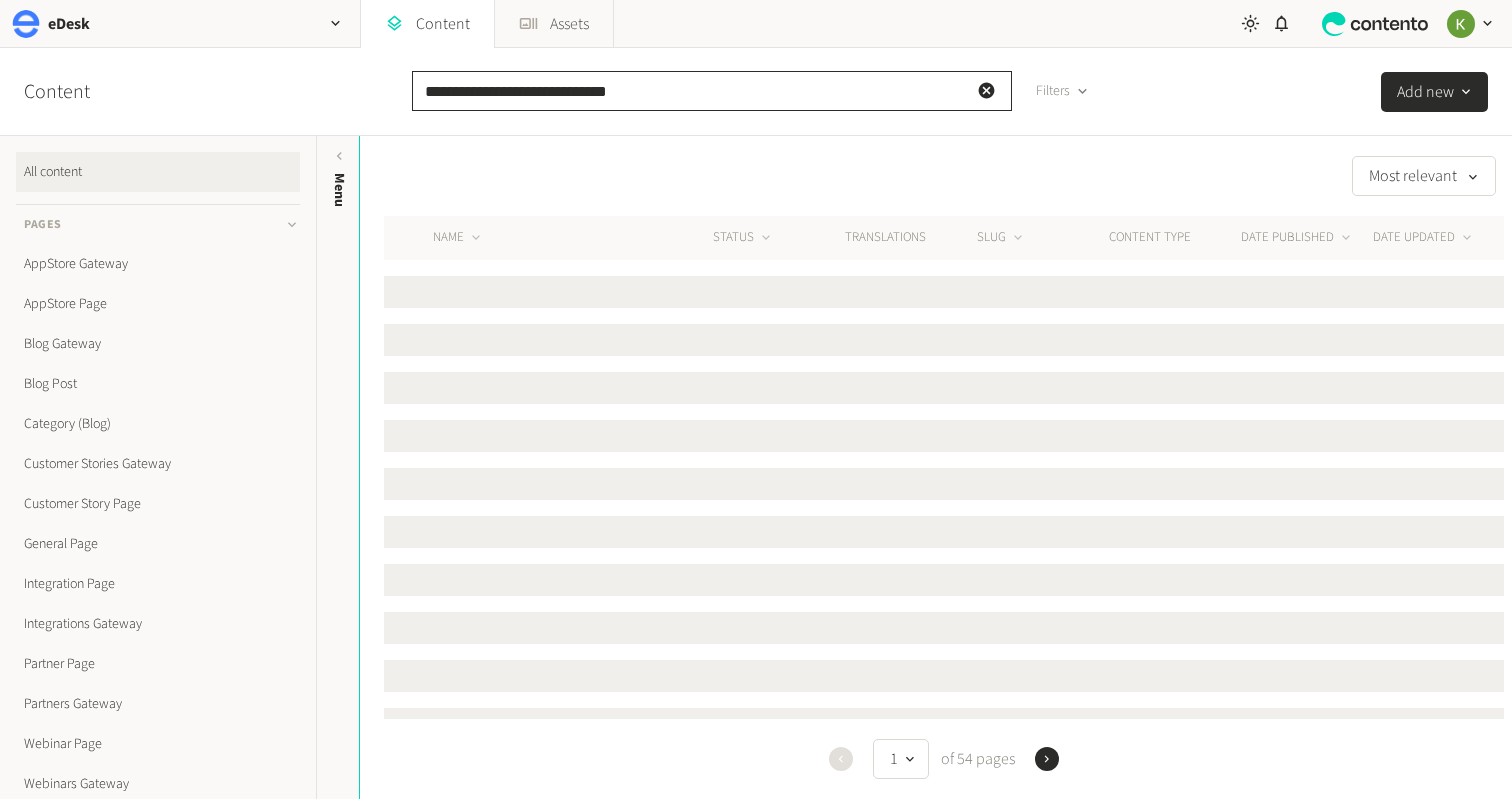 type on "**********" 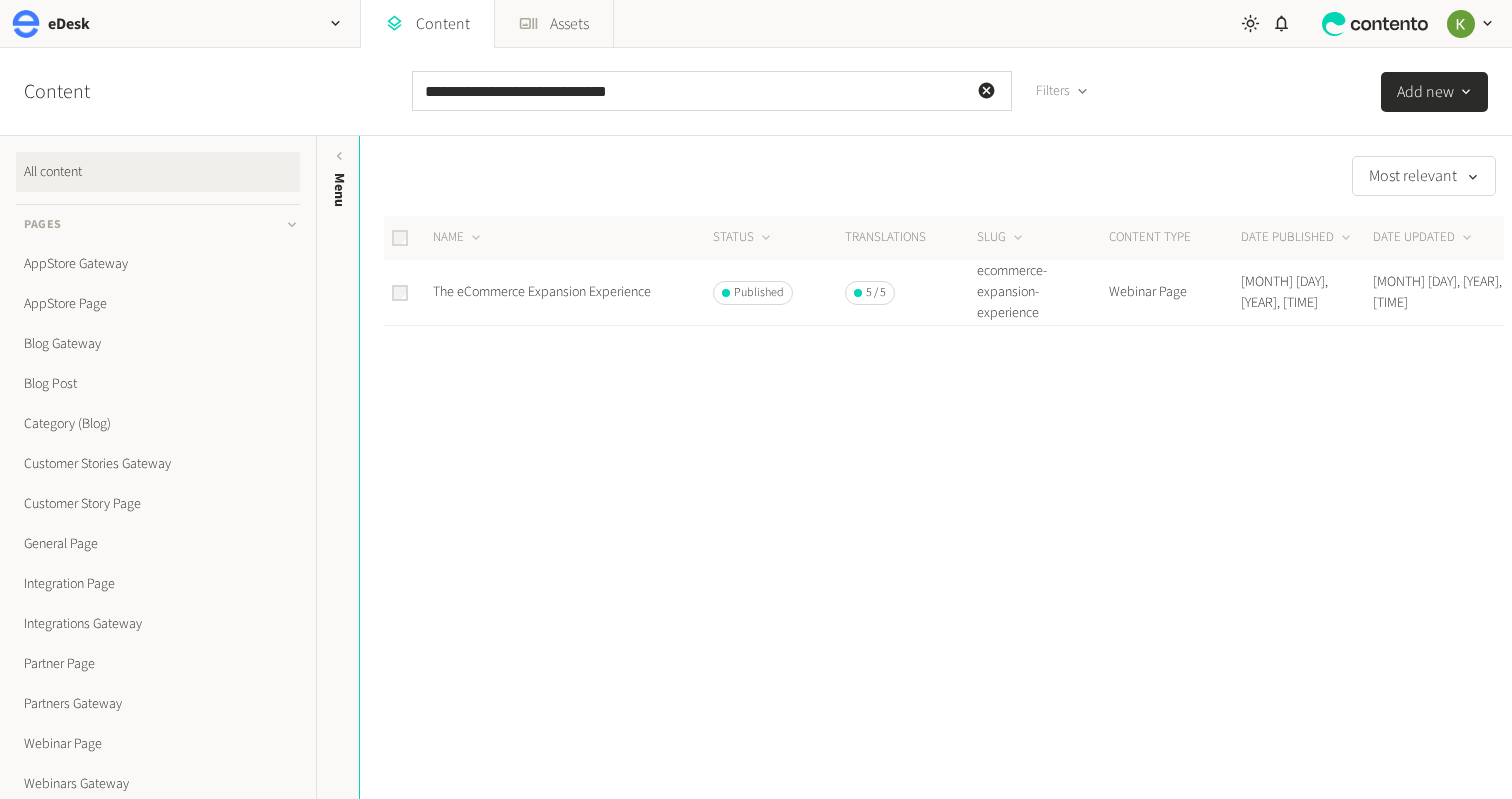 click on "The eCommerce Expansion Experience" 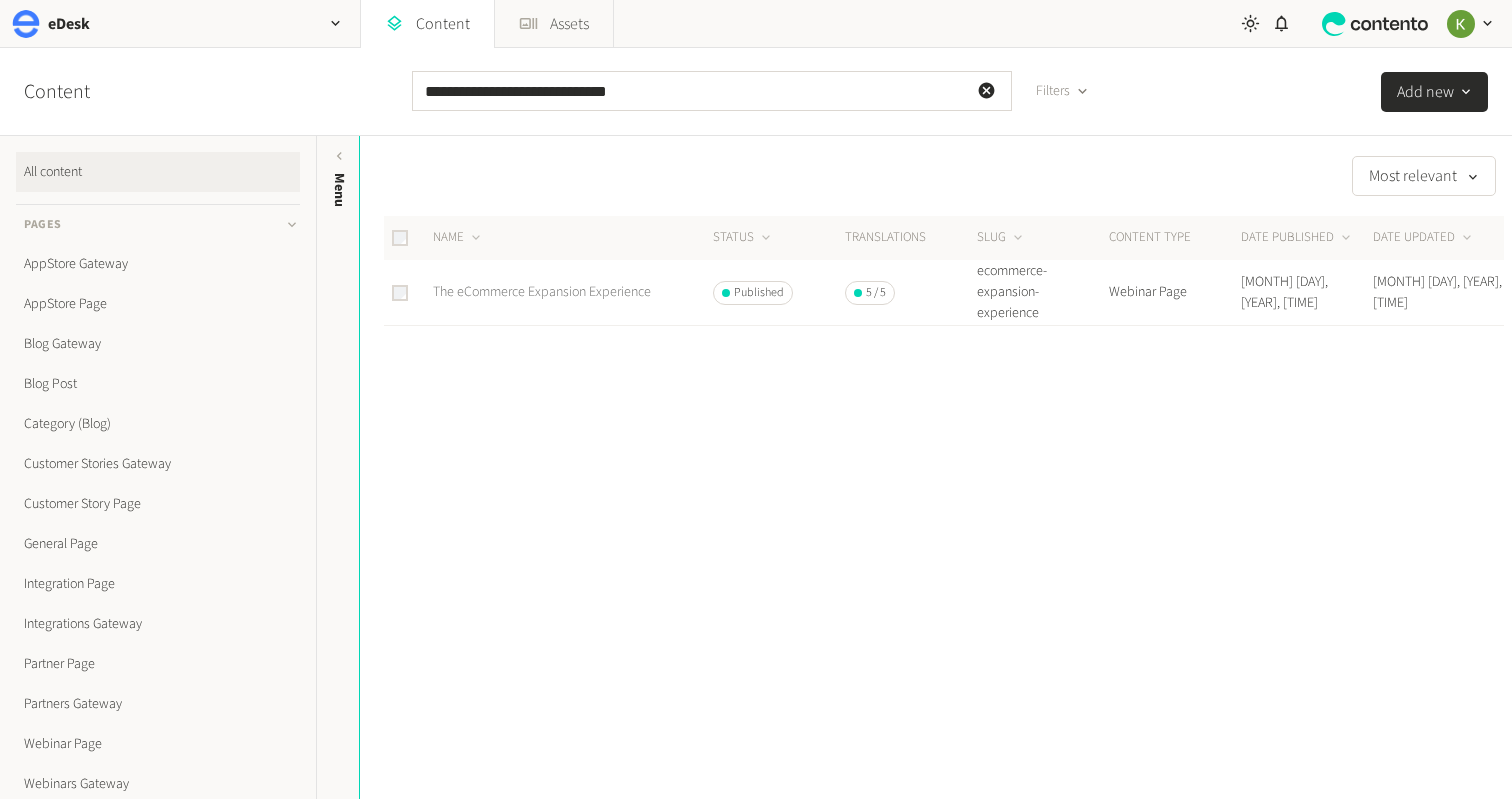 click on "The eCommerce Expansion Experience" 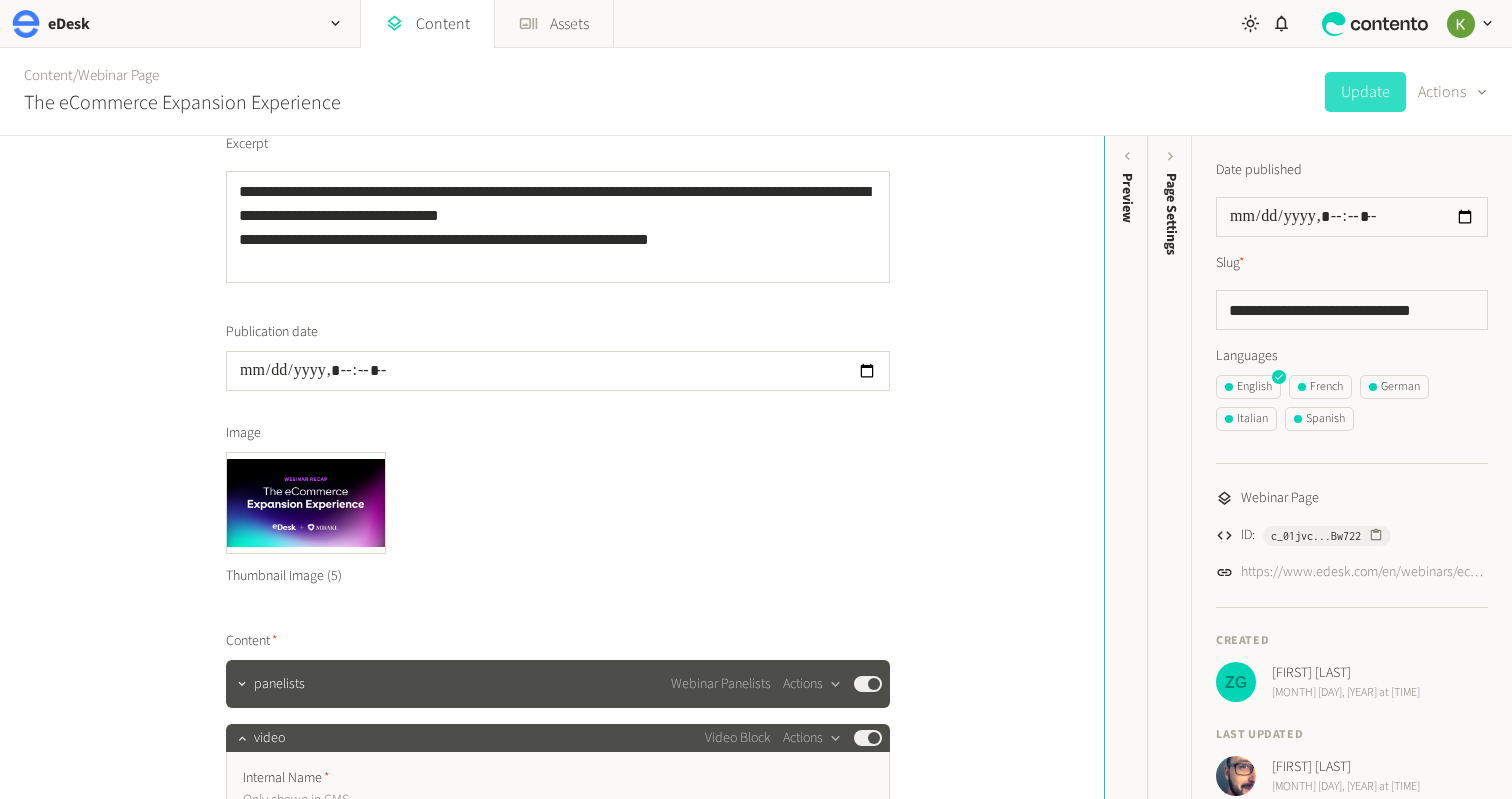 scroll, scrollTop: 333, scrollLeft: 0, axis: vertical 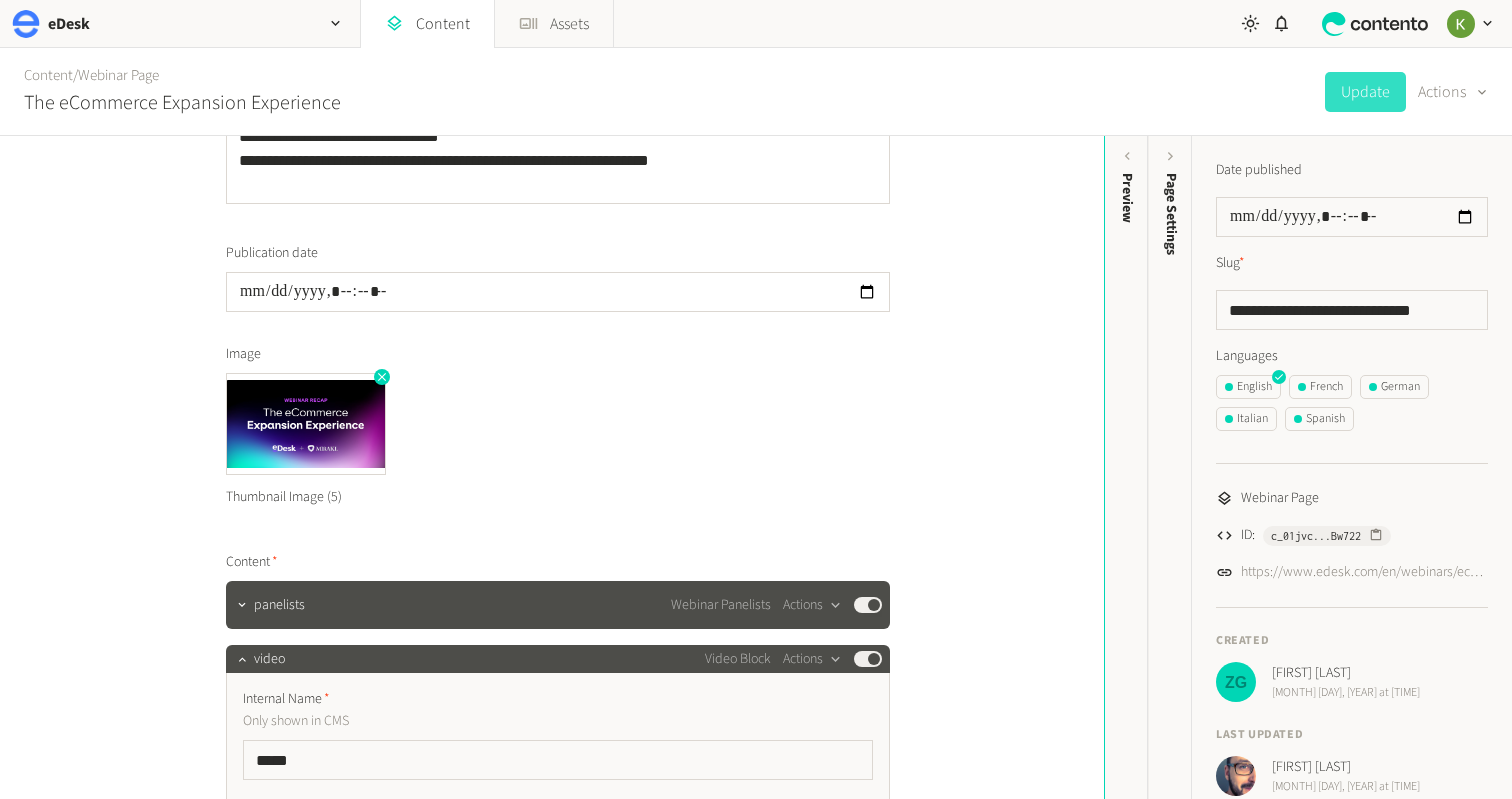 click 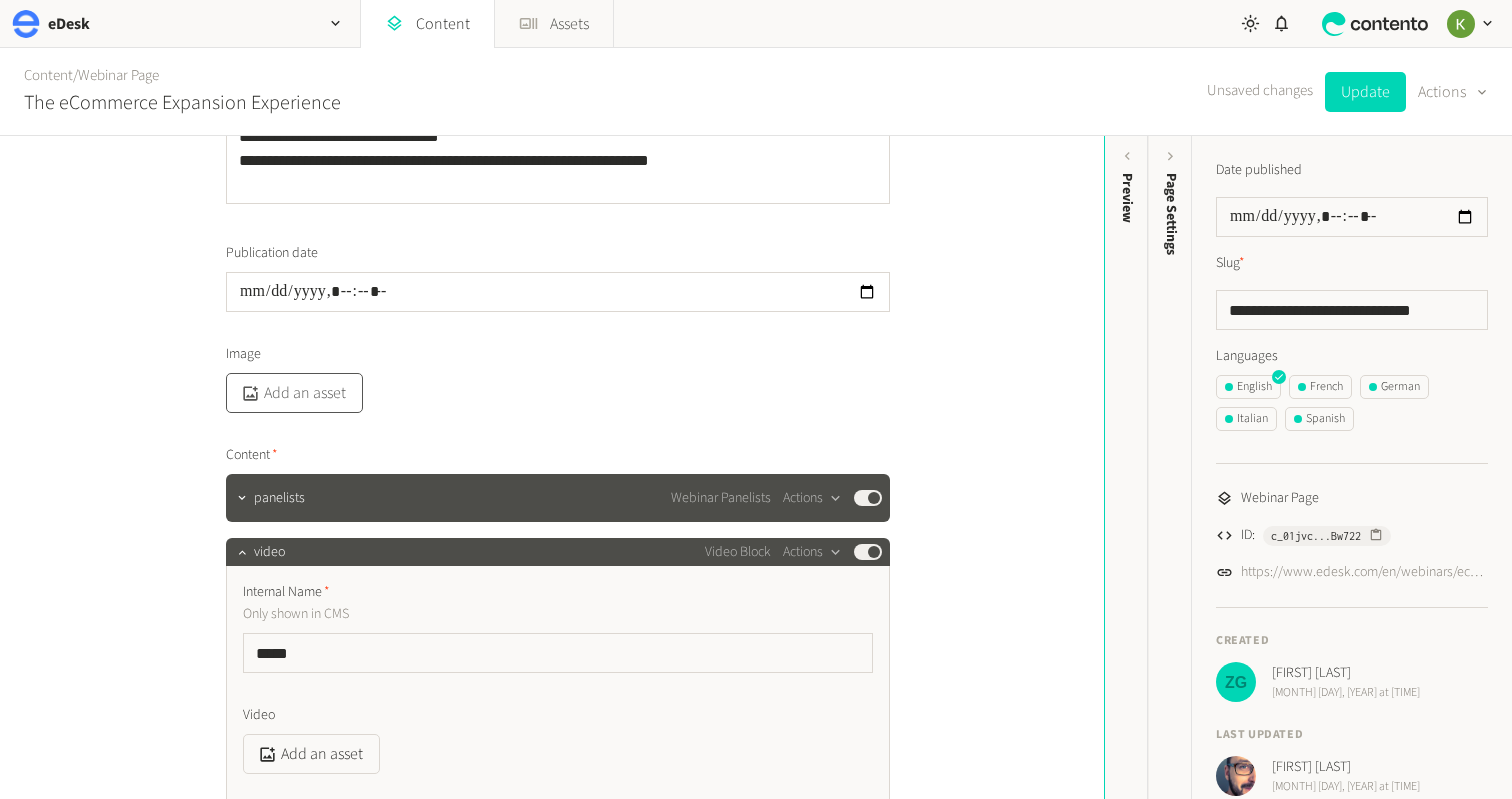 click on "Add an asset" 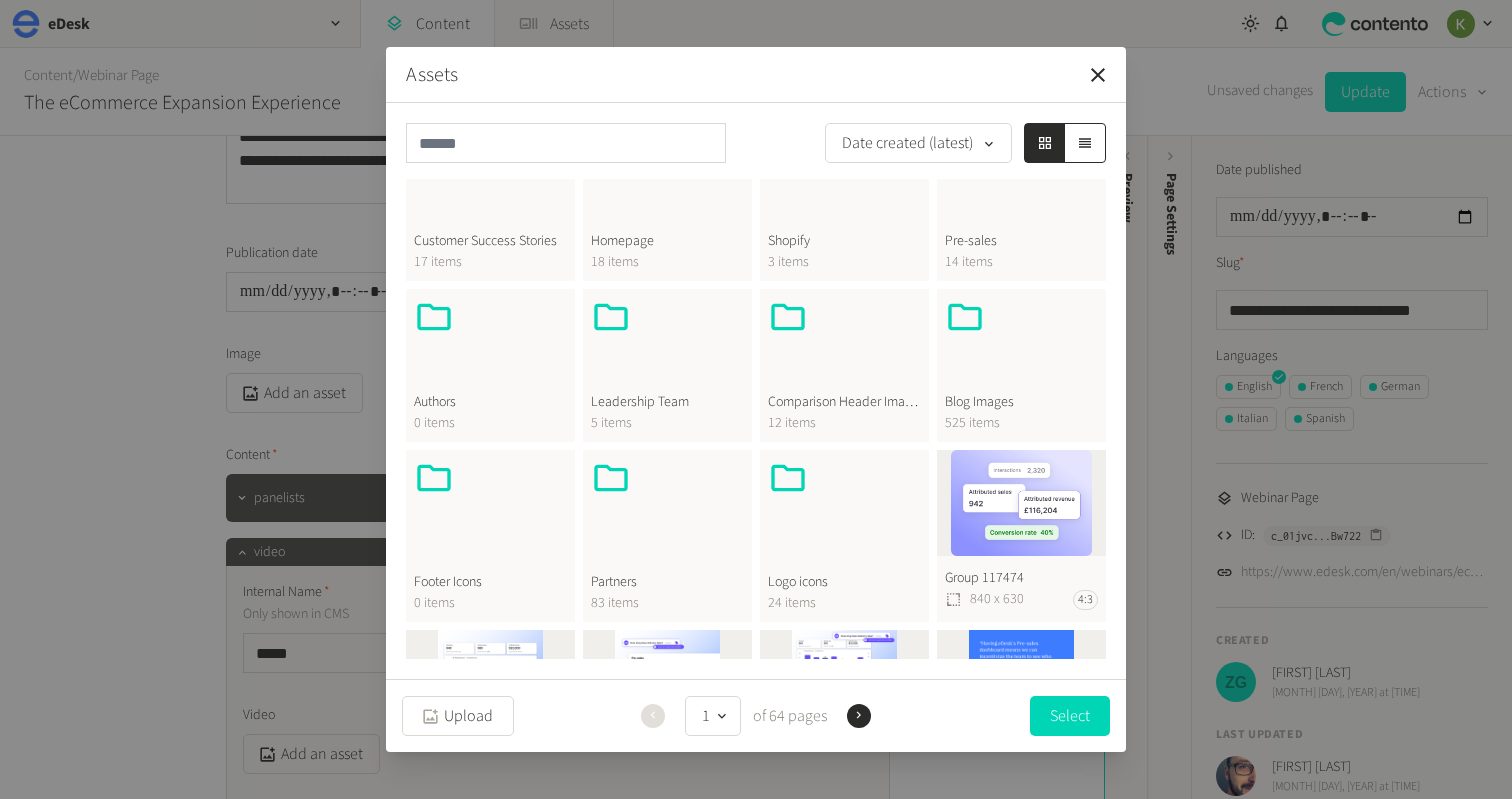 click at bounding box center [1021, 345] 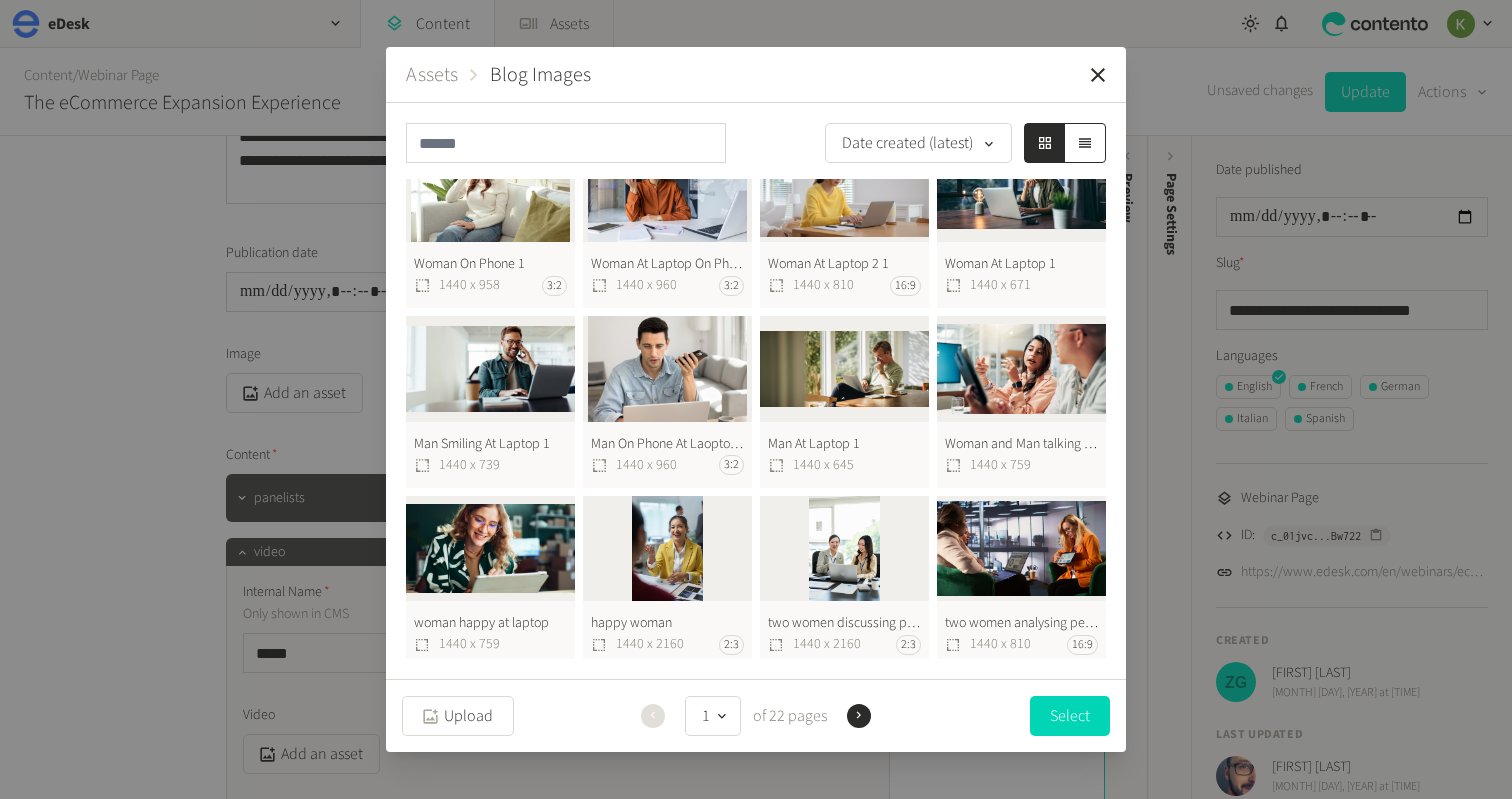 scroll, scrollTop: 0, scrollLeft: 0, axis: both 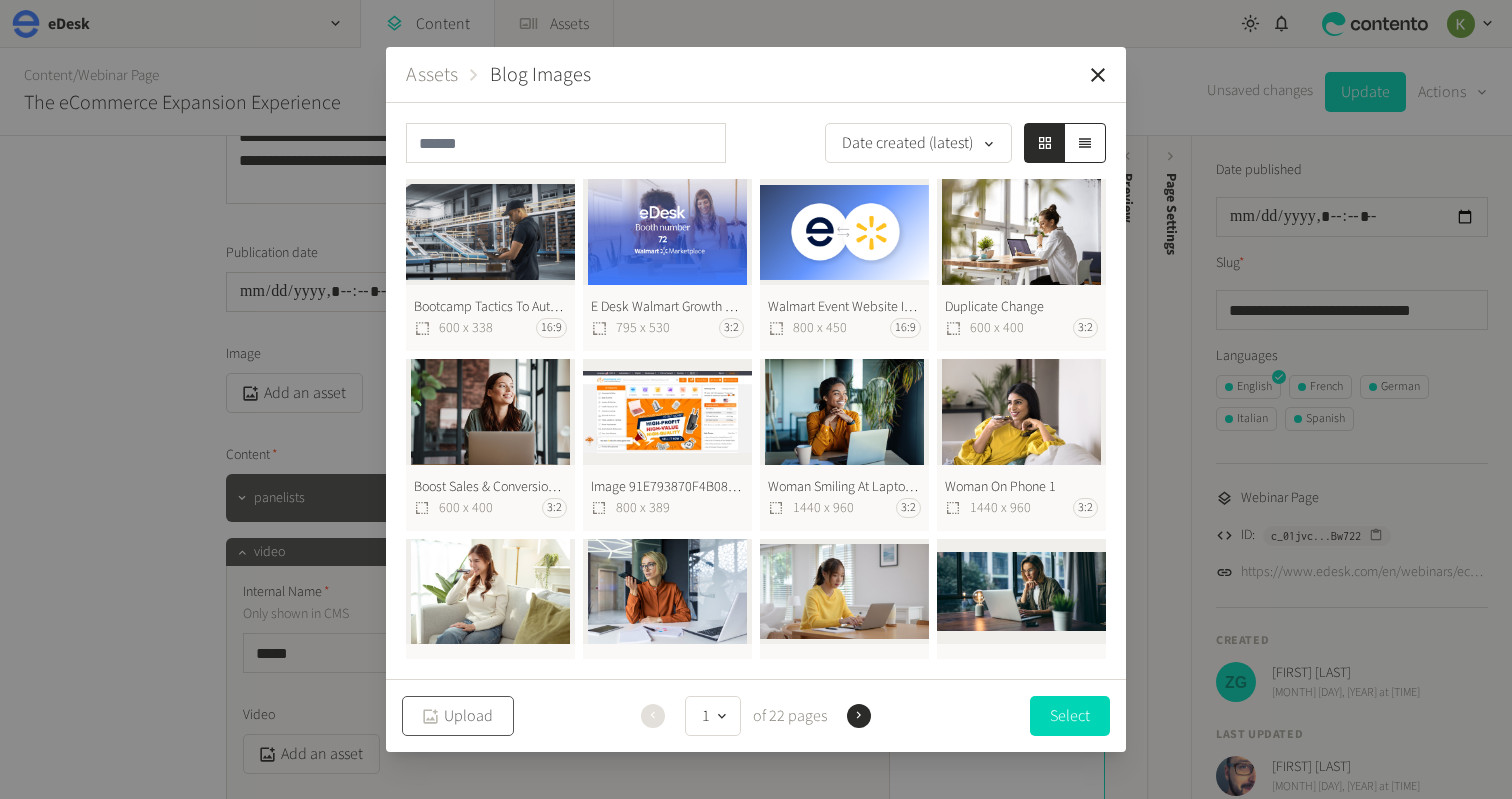 click on "Upload" at bounding box center (458, 716) 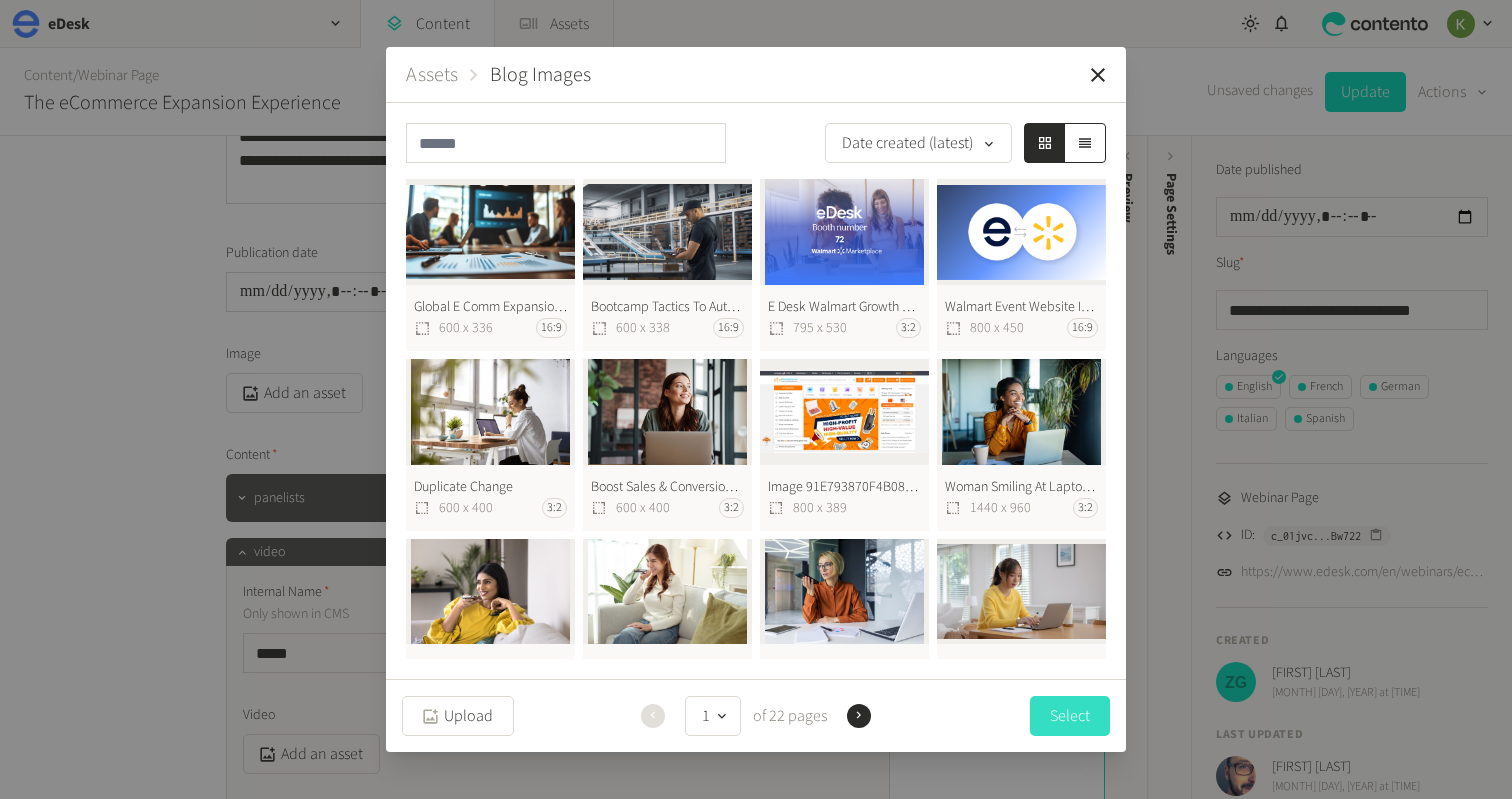 click on "Select" at bounding box center [1070, 716] 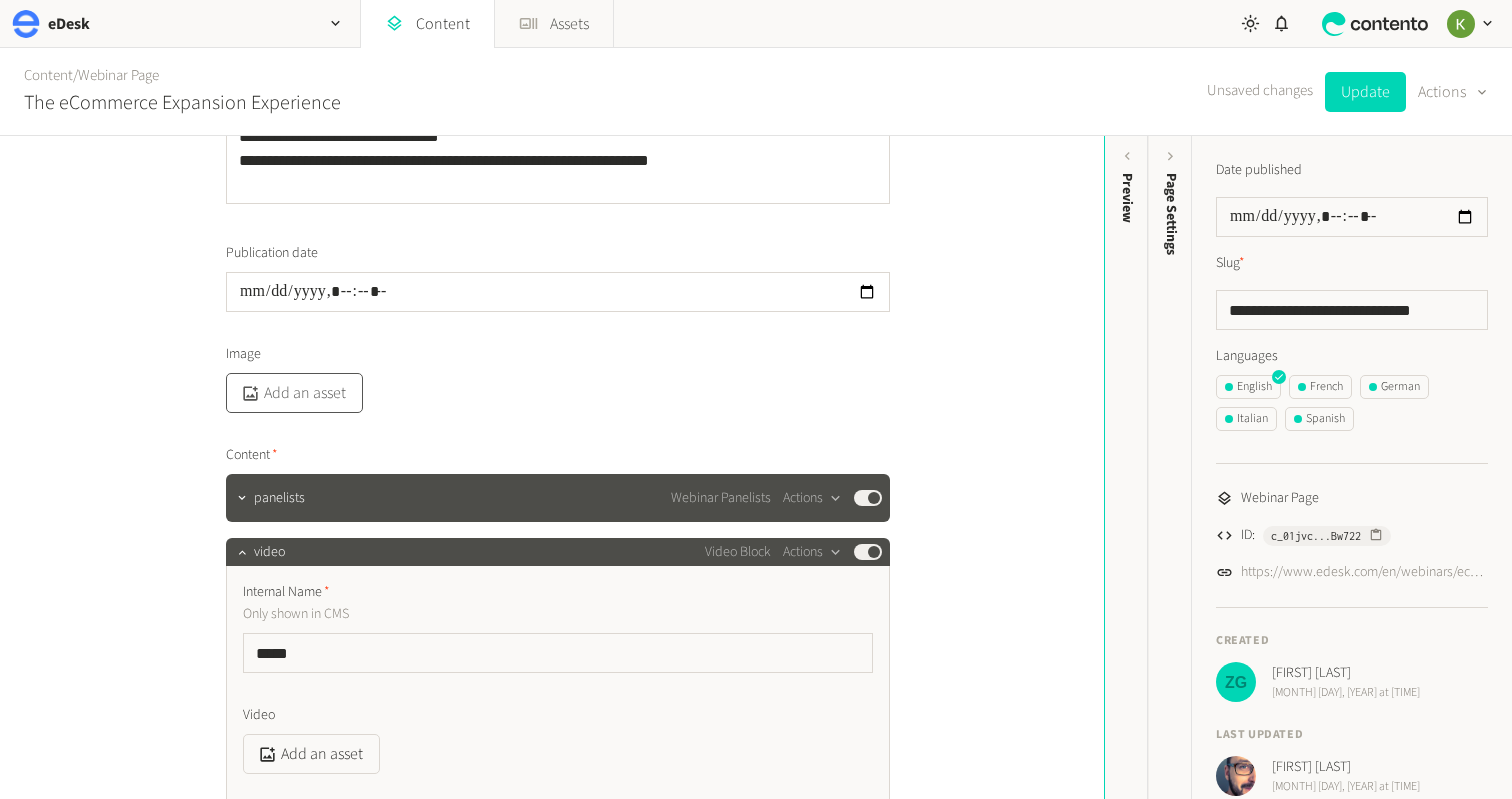 click on "Add an asset" 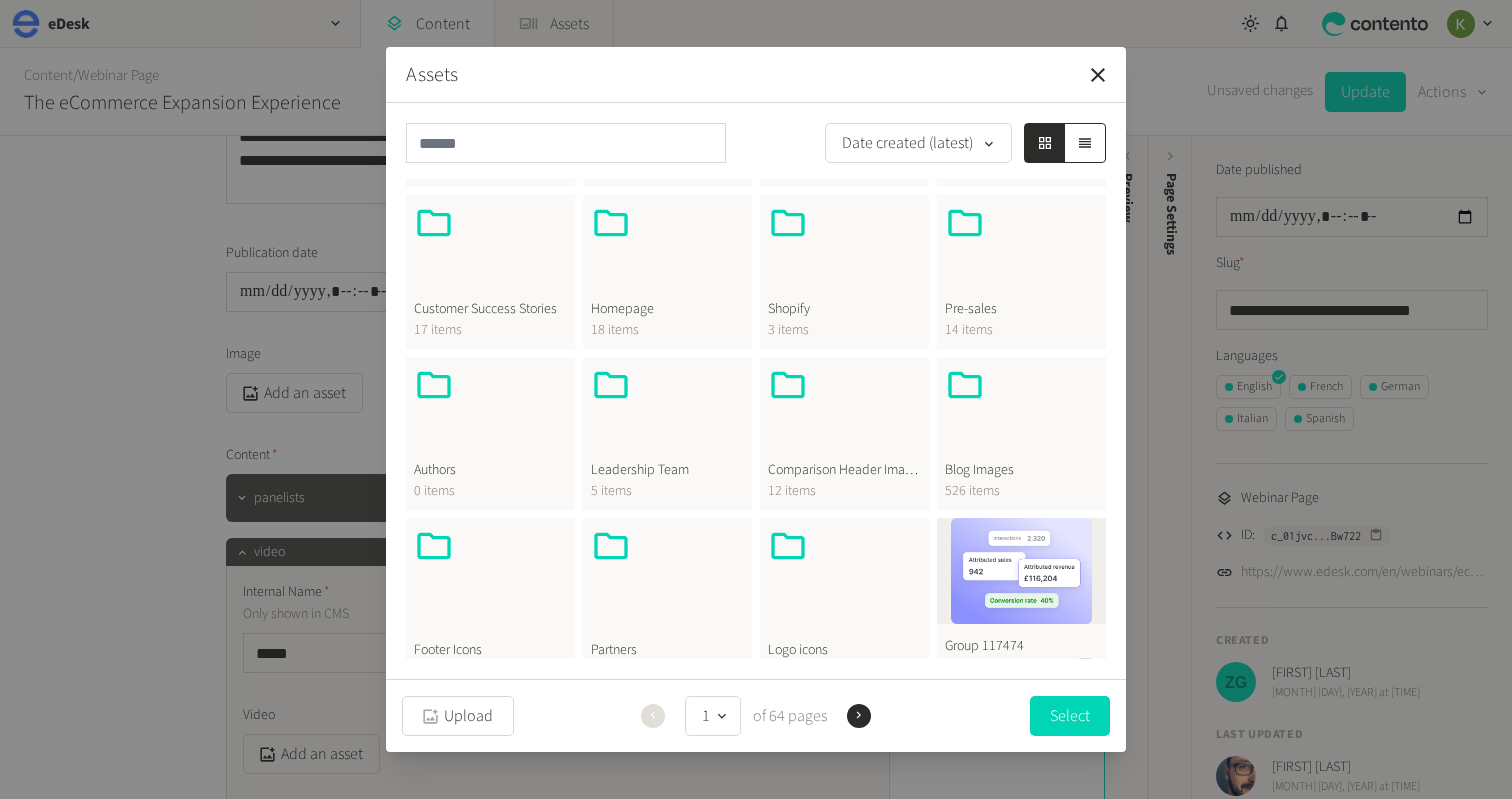 click at bounding box center (1021, 413) 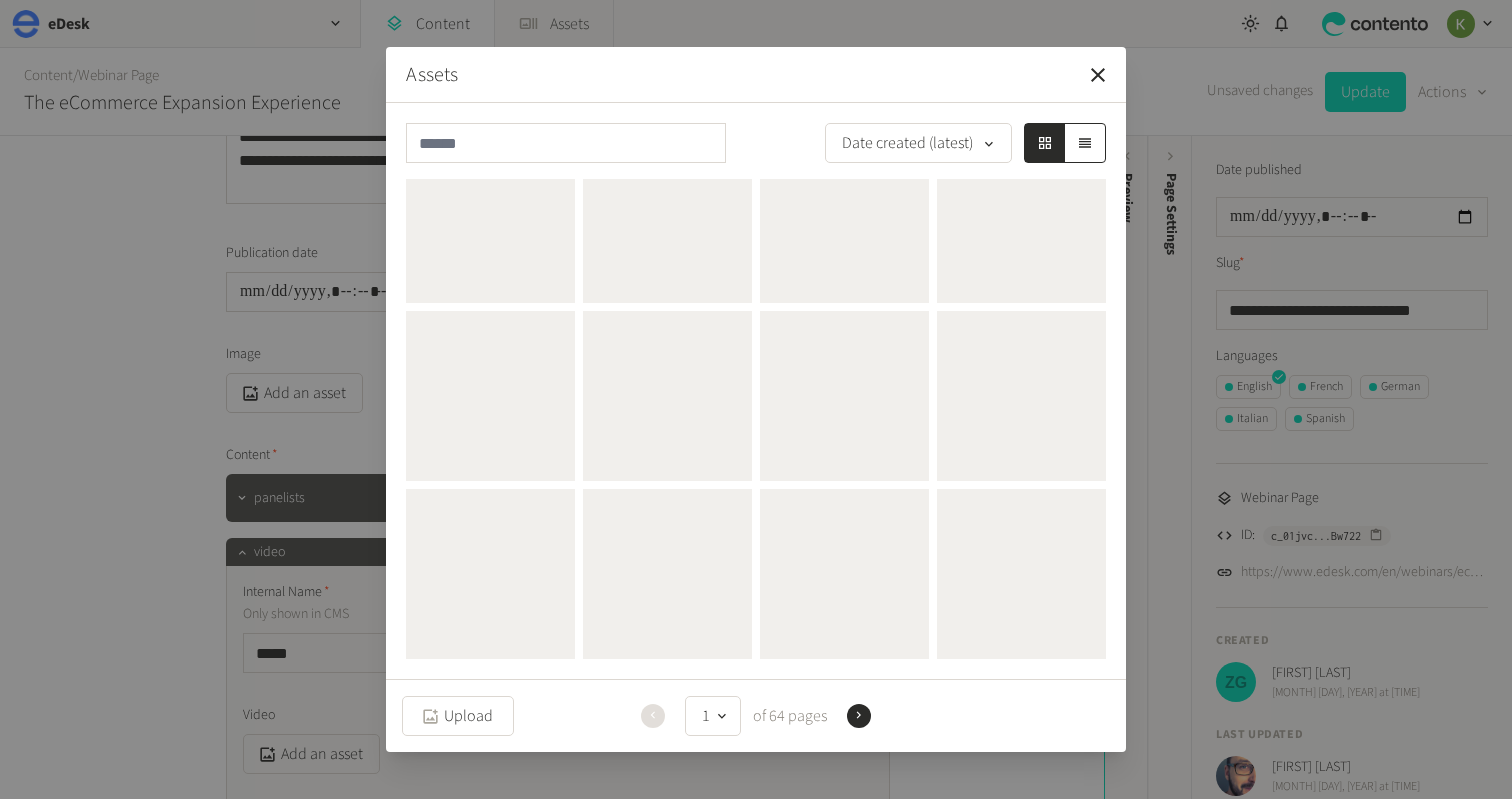 scroll, scrollTop: 0, scrollLeft: 0, axis: both 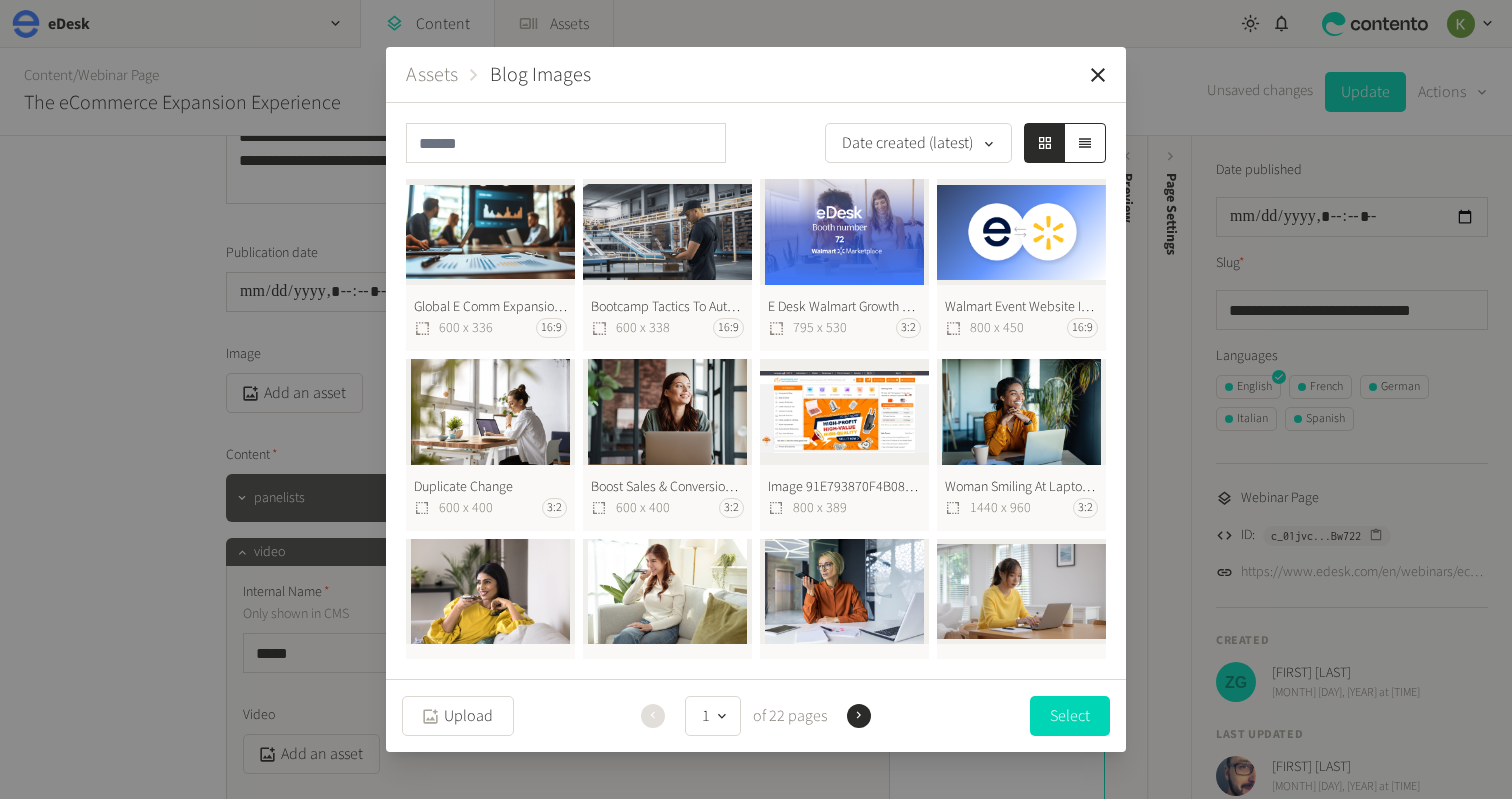 click on "Global E Comm Expansion Blog  600 x 336 16:9" 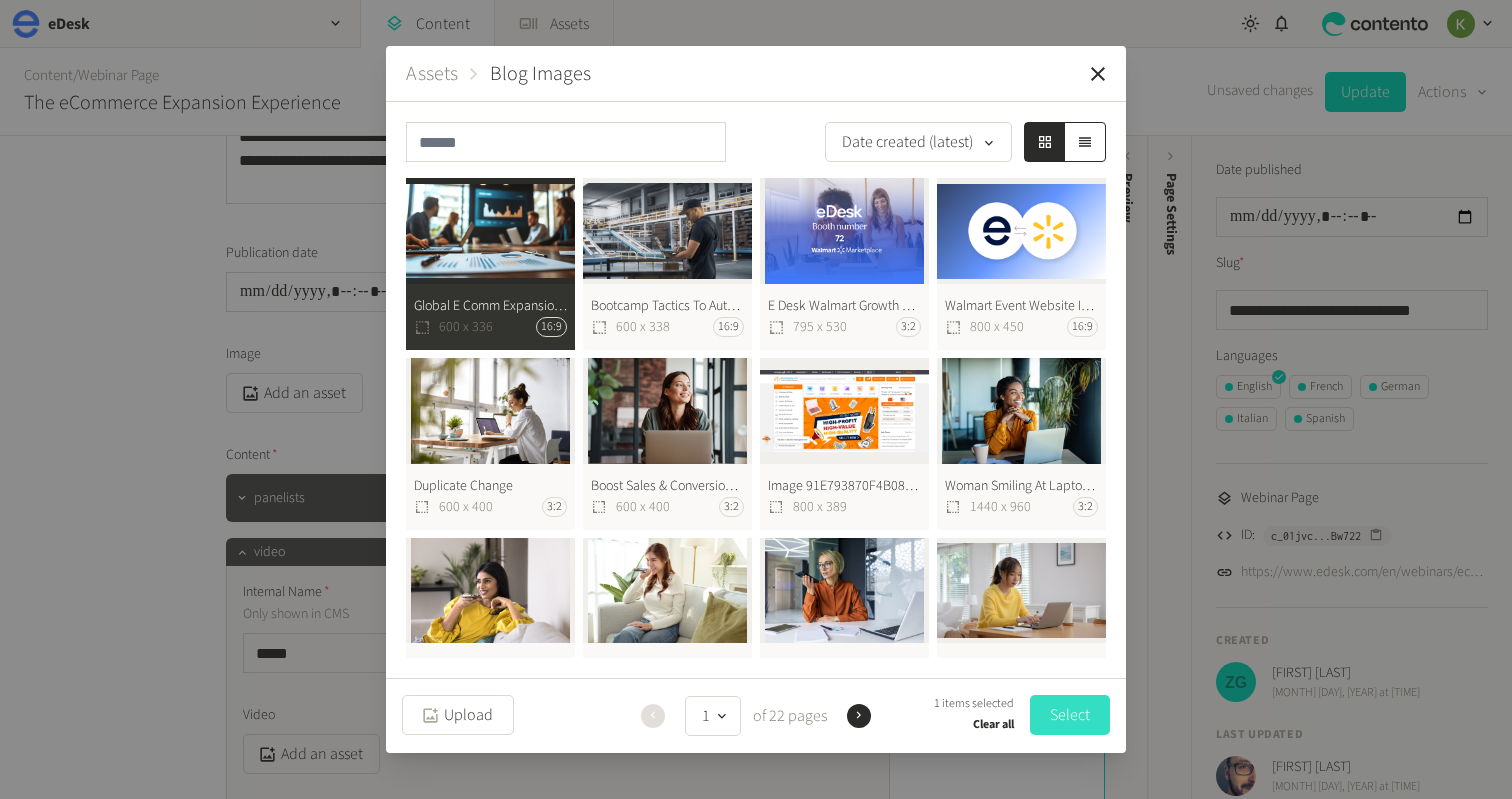 click on "Select" at bounding box center [1070, 715] 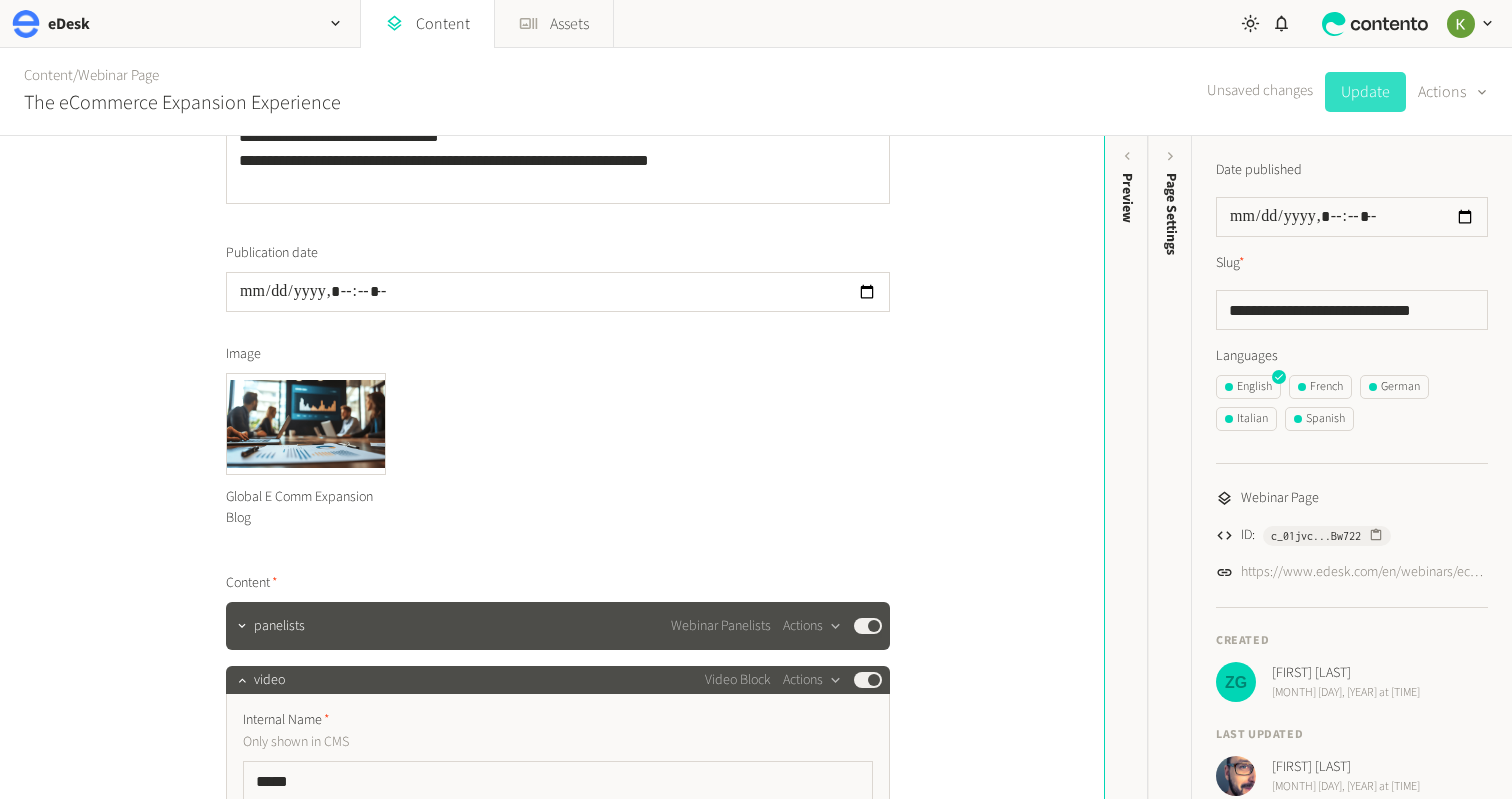 click on "Update" 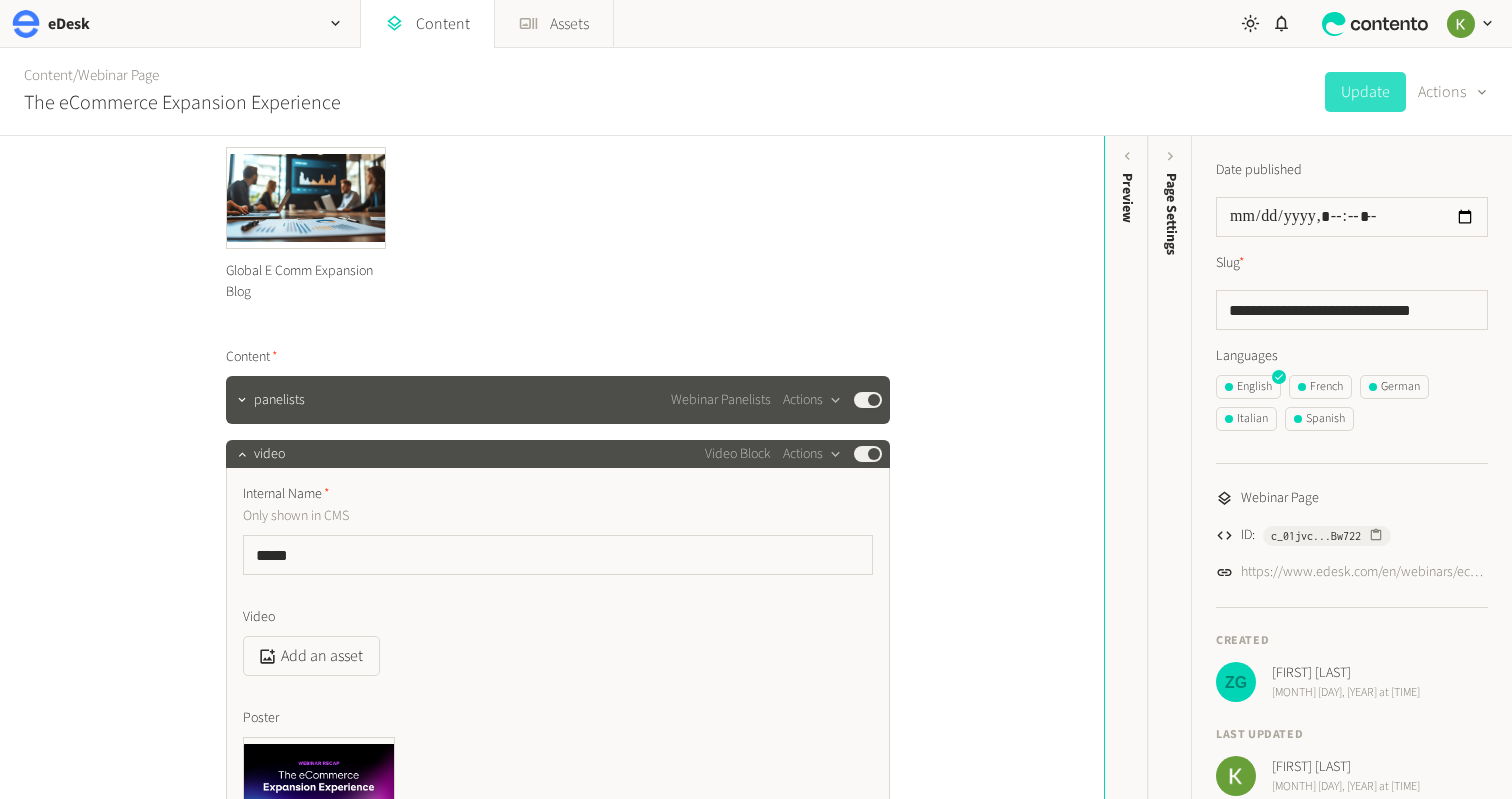 scroll, scrollTop: 590, scrollLeft: 0, axis: vertical 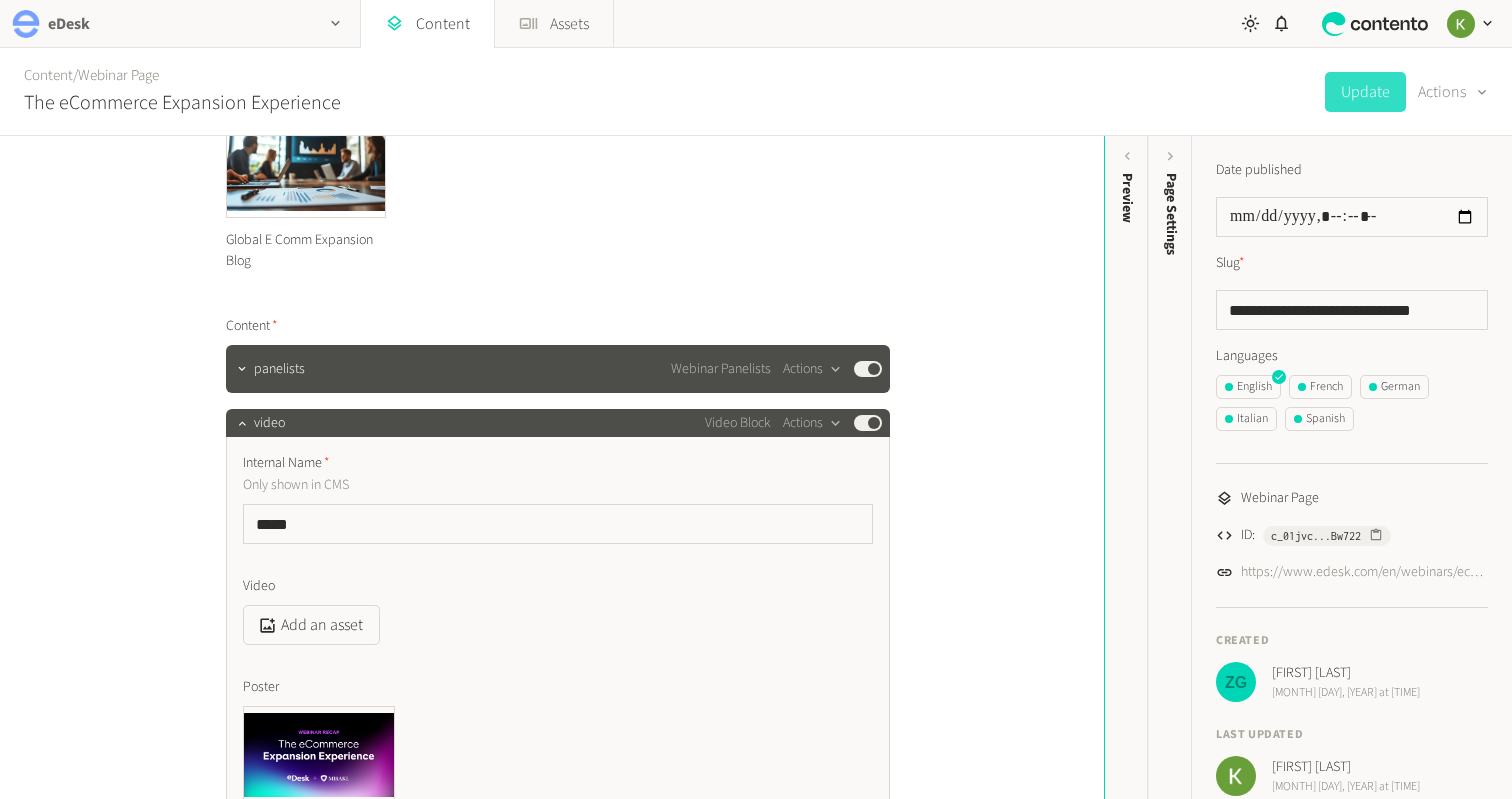 click on "eDesk" 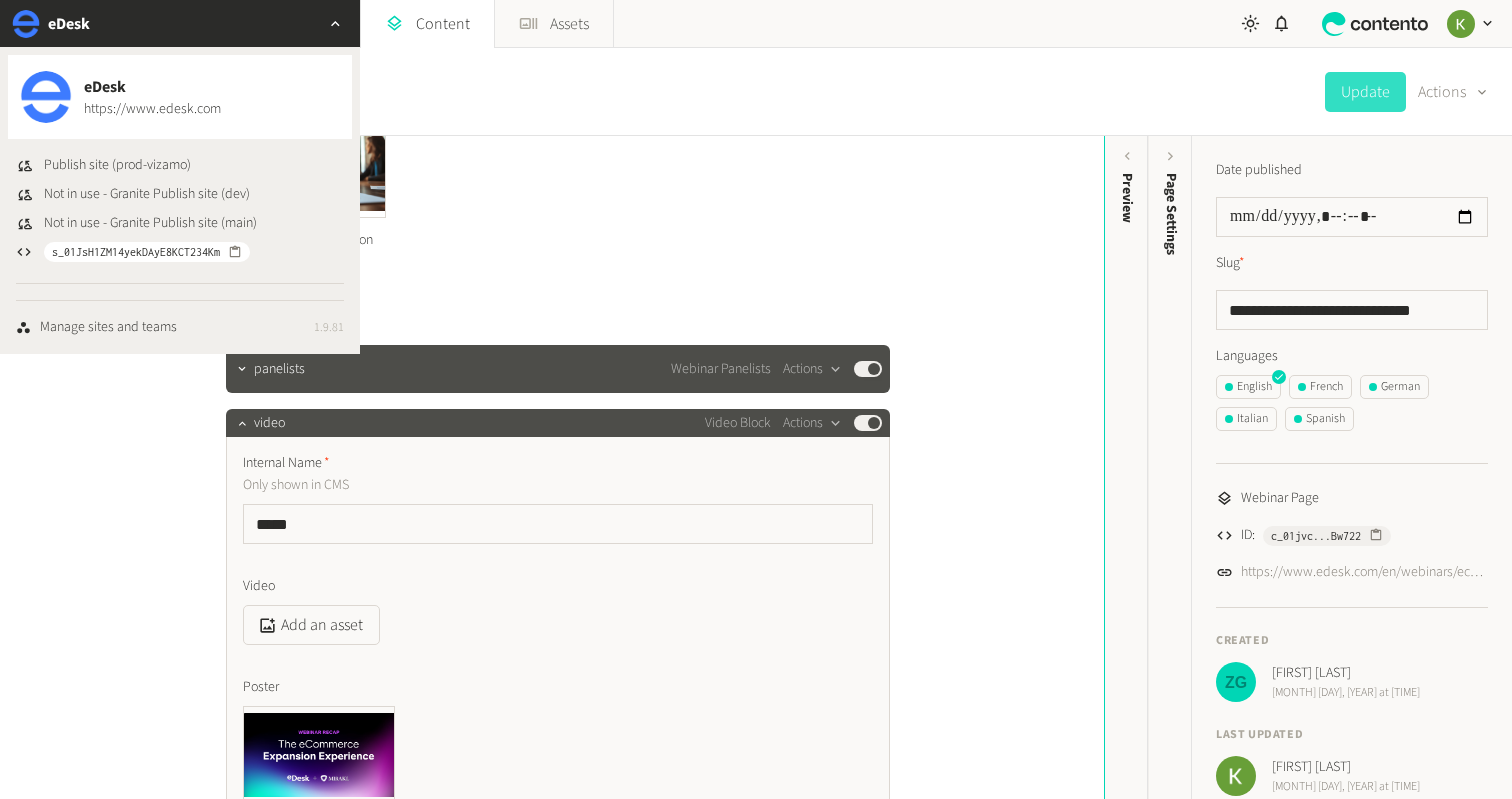 click on "eDesk" 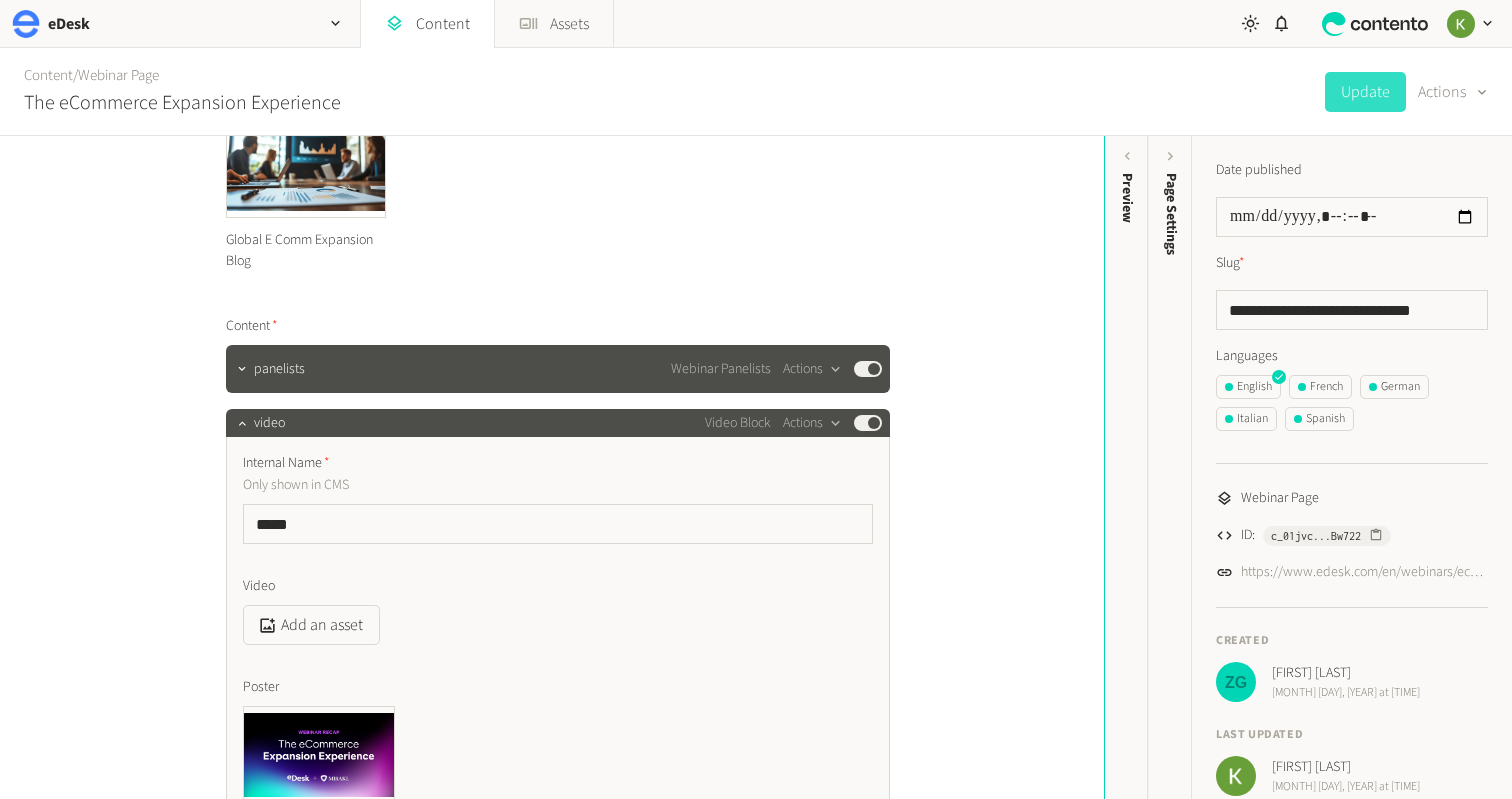 click on "Content   /  Webinar Page The eCommerce Expansion Experience  Update   Actions" 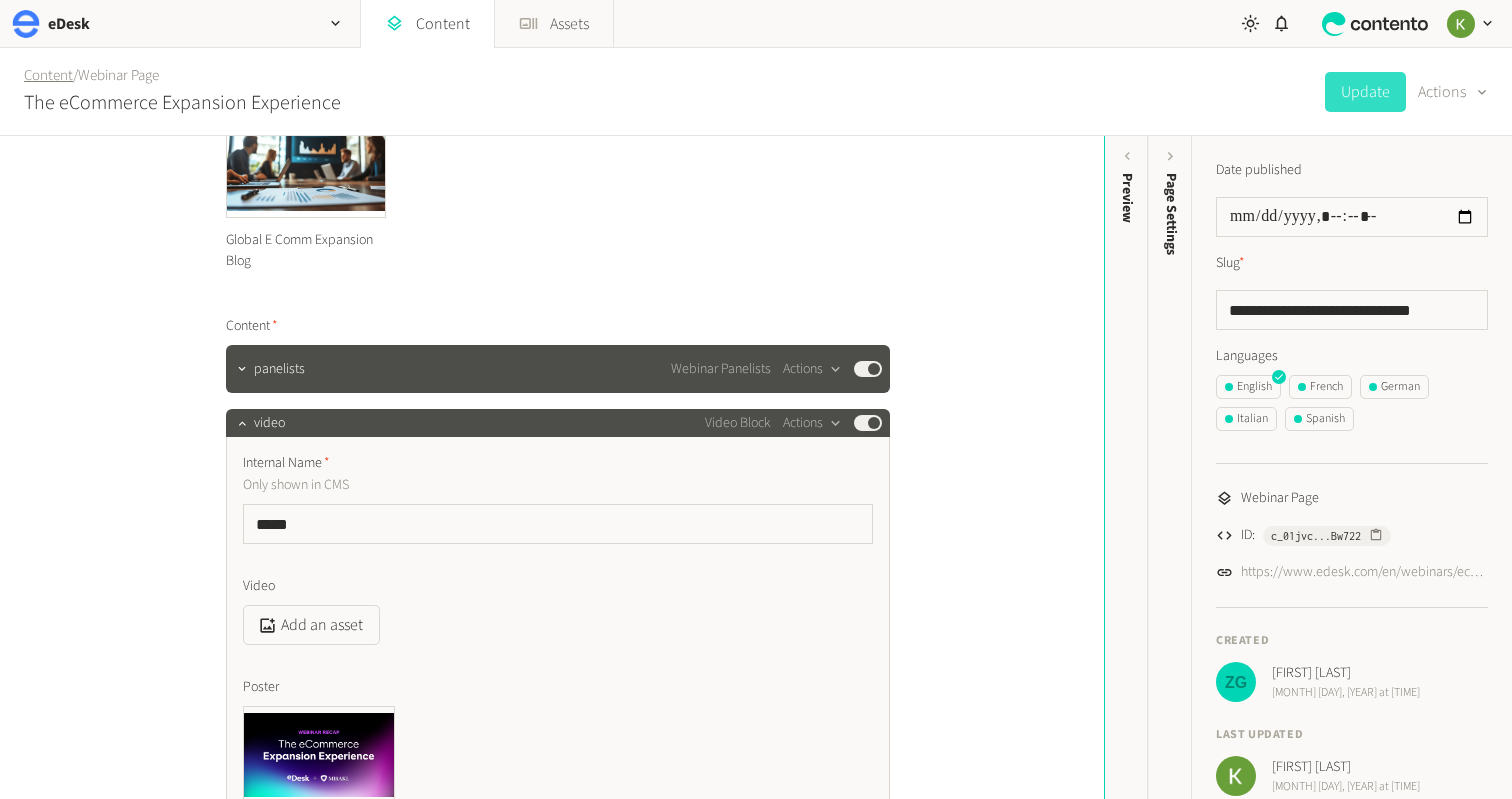 click on "Content" 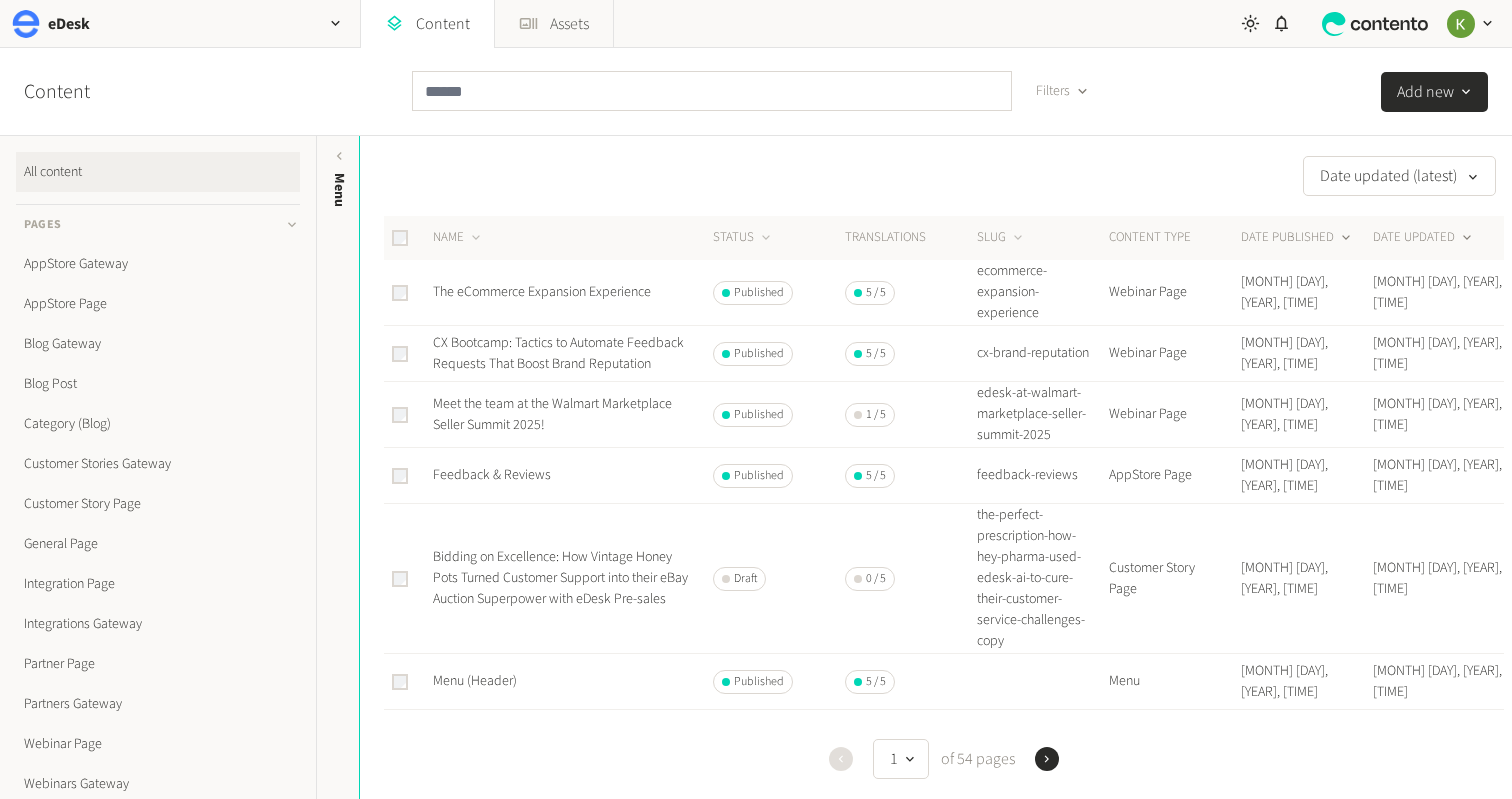 click on "DATE PUBLISHED" 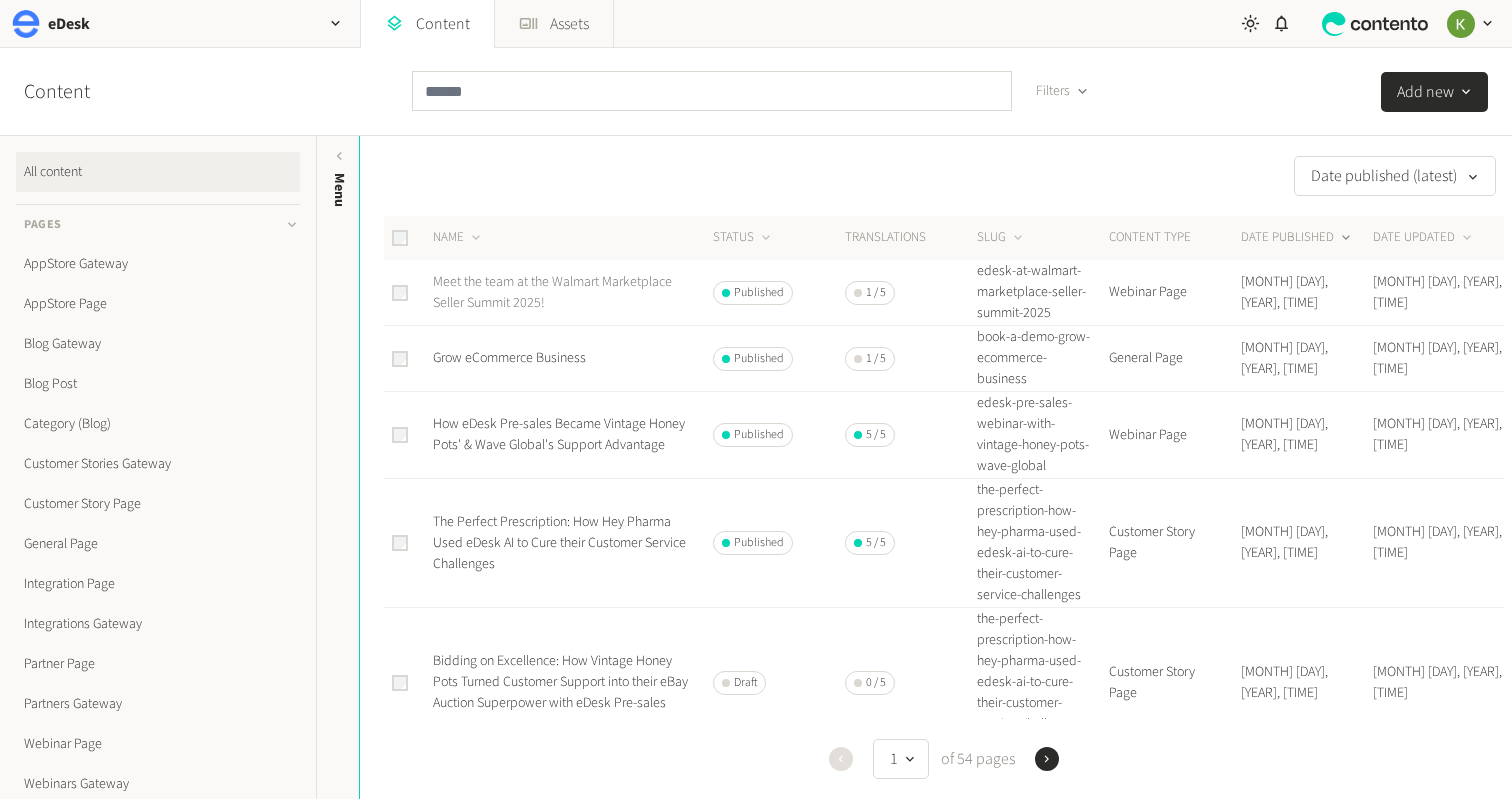 click on "Meet the team at the Walmart Marketplace Seller Summit 2025!" 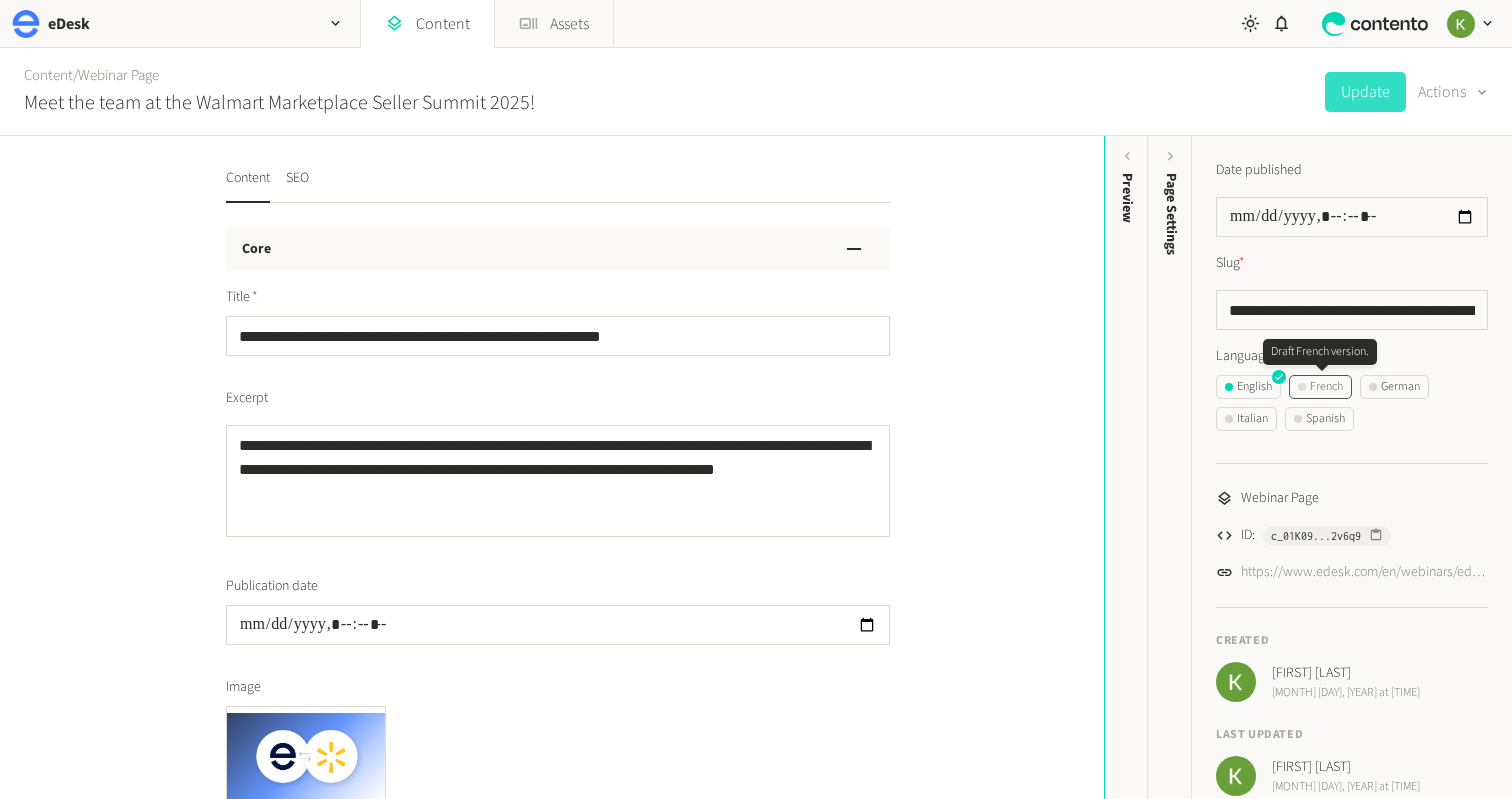 click on "French" 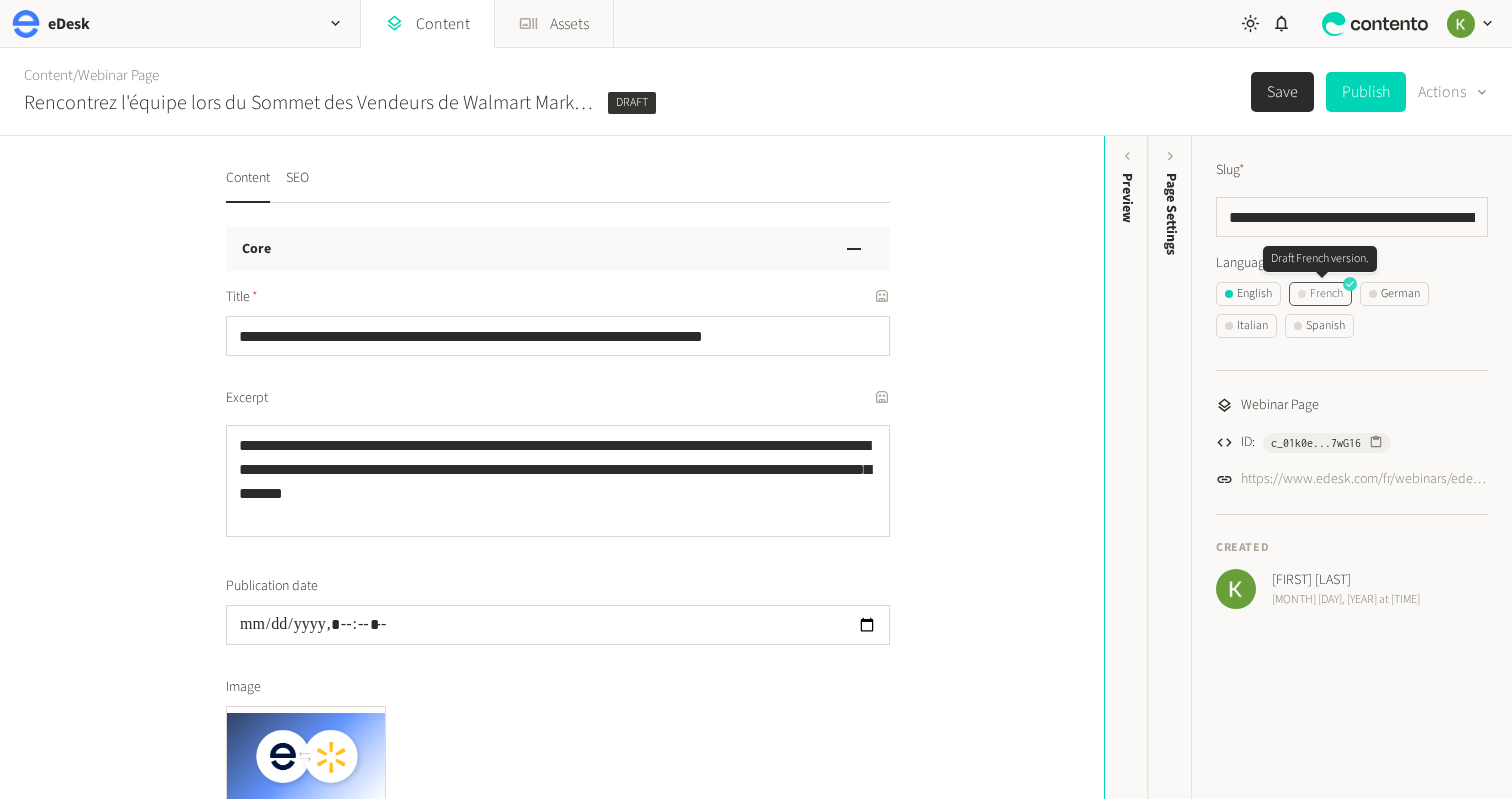 click on "French" 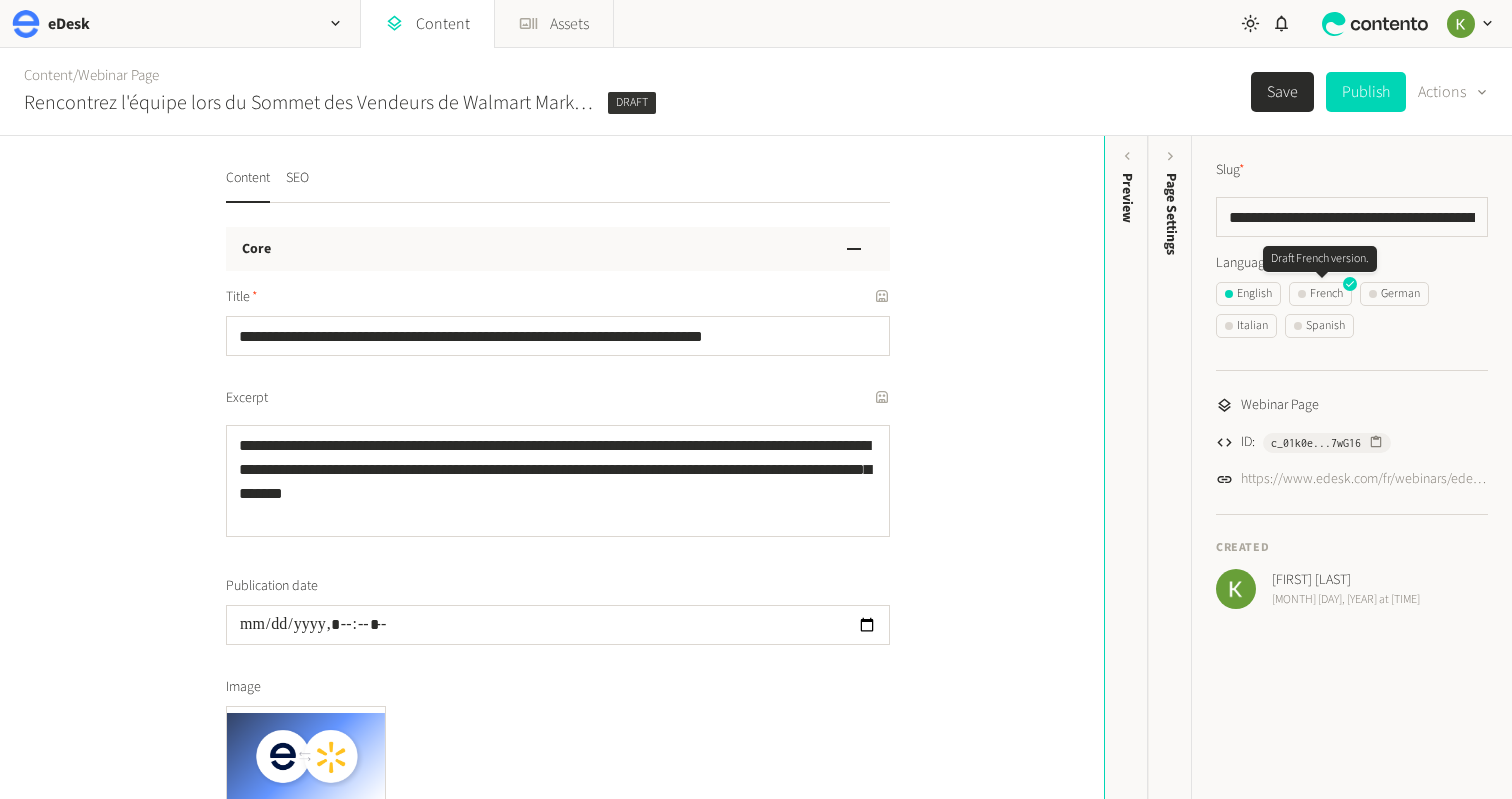 click on "French" 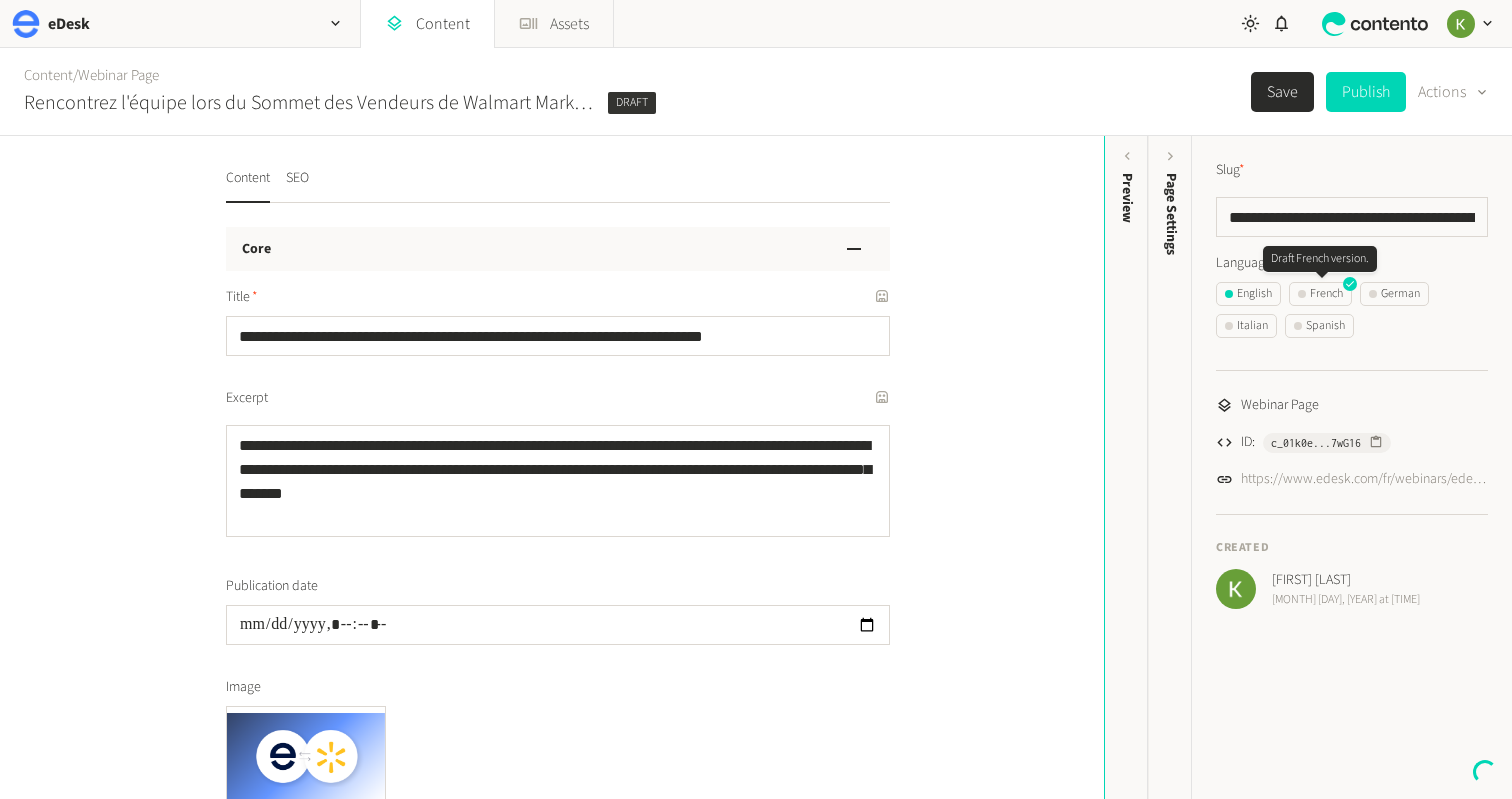 click 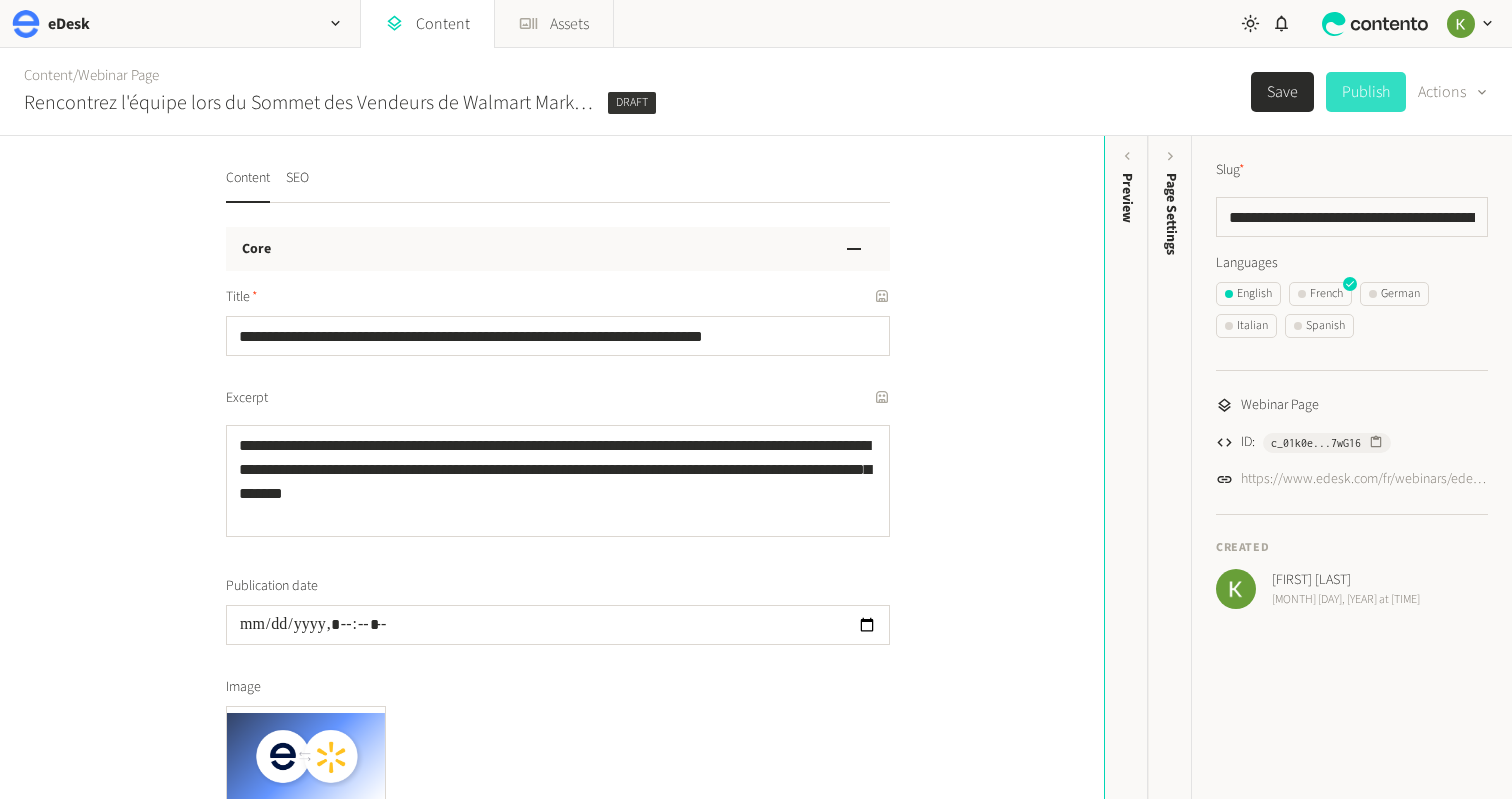 click on "Publish" 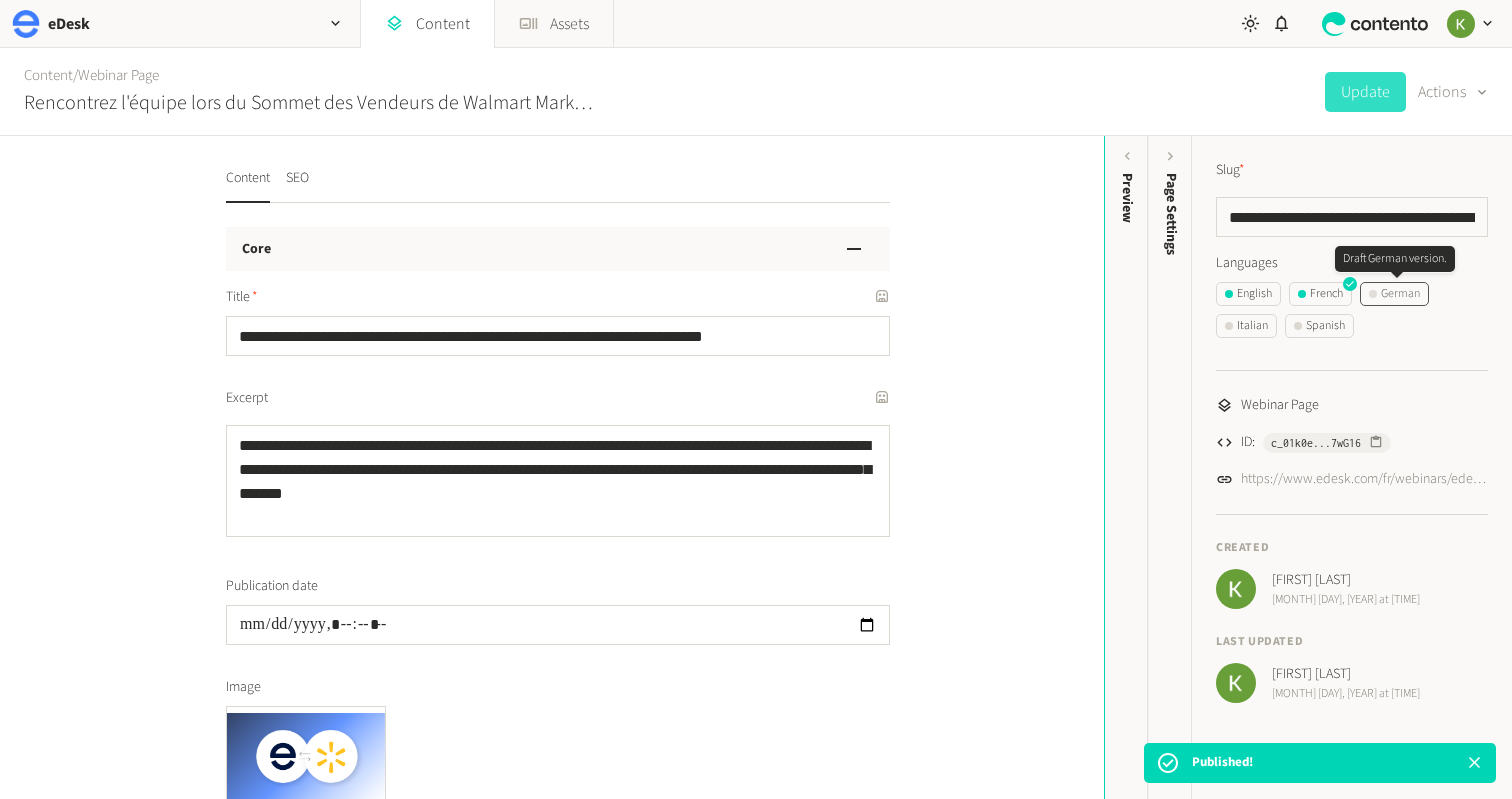 click on "German" 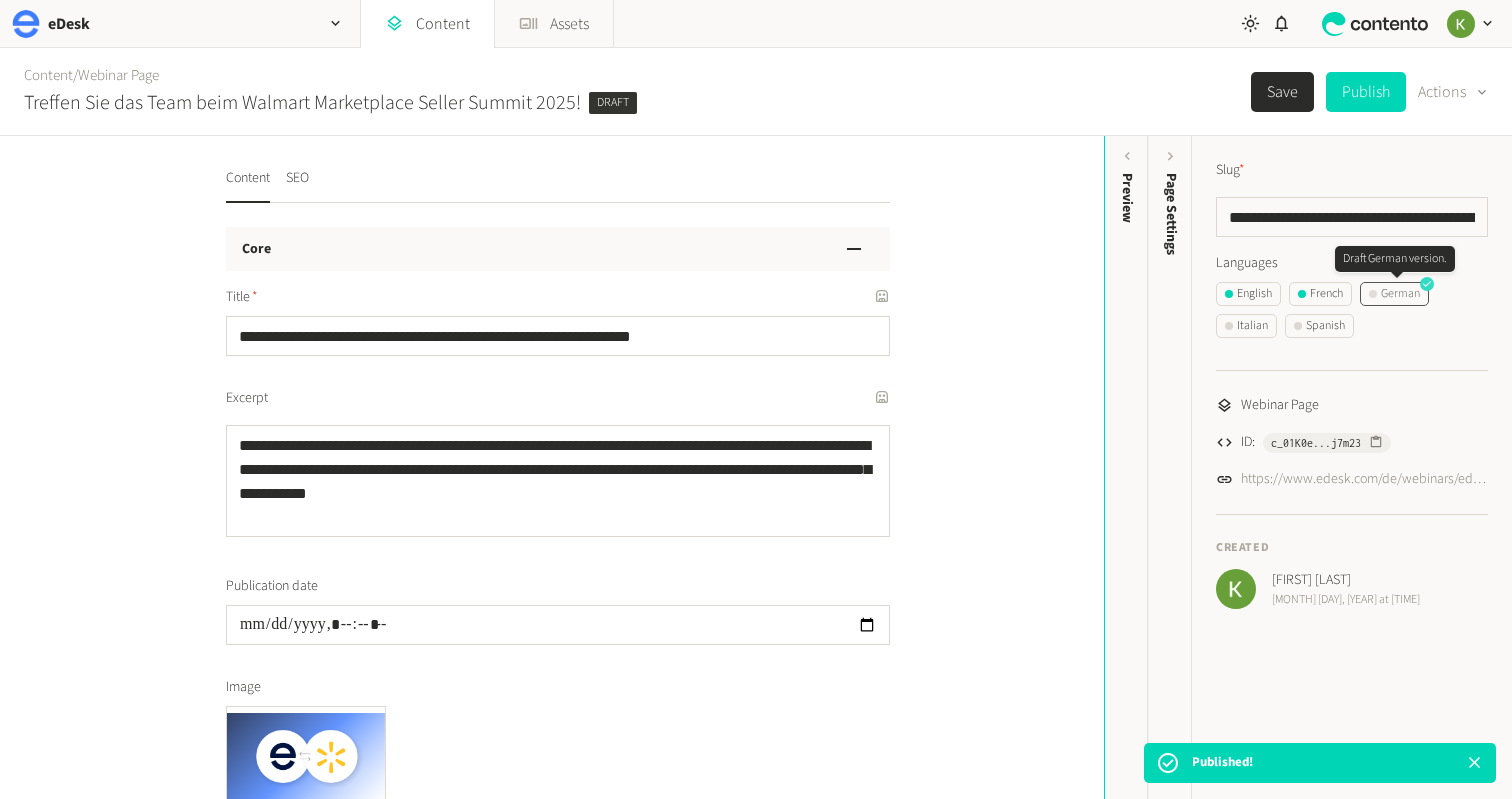 click on "German" 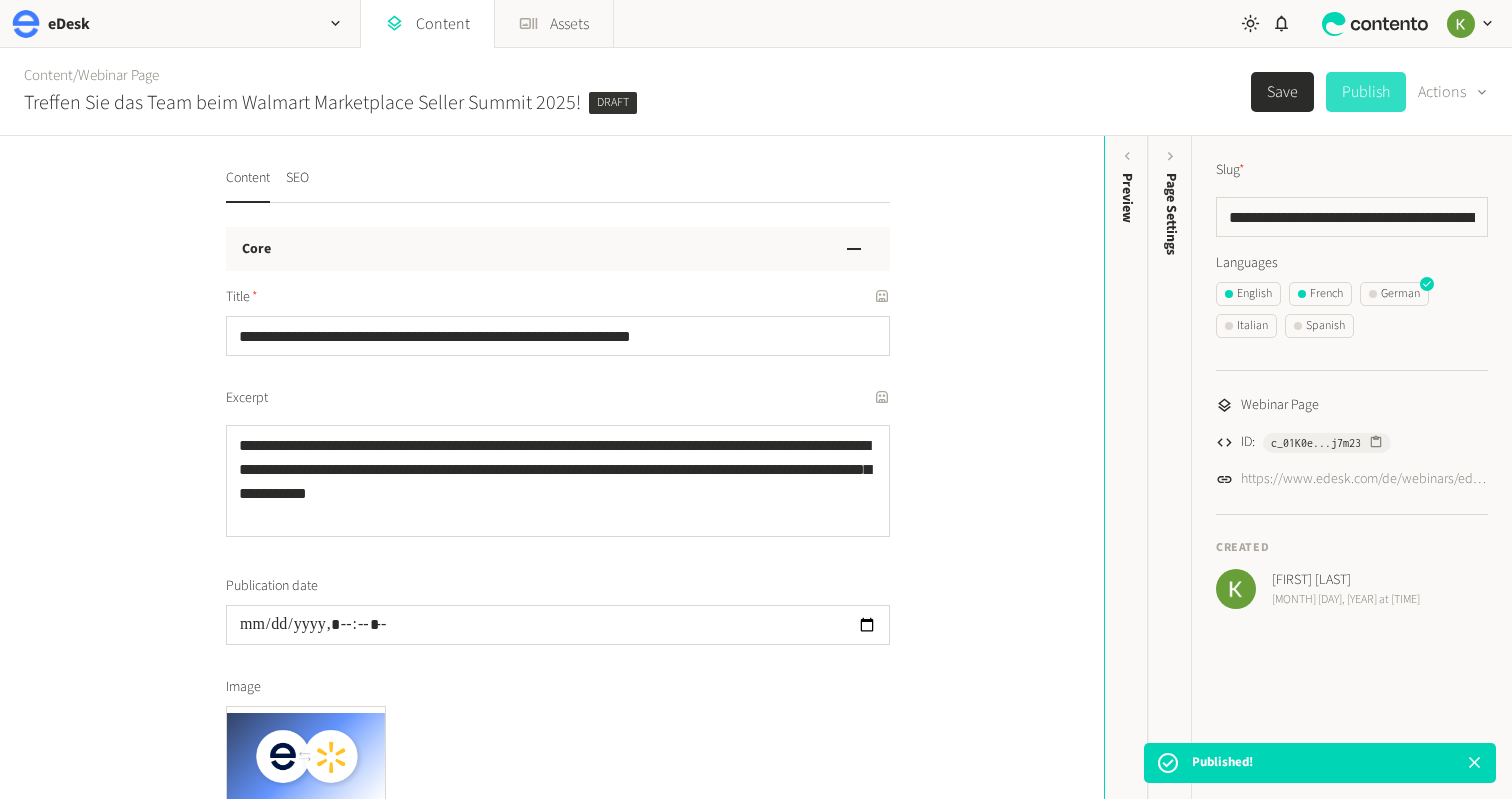 click on "Publish" 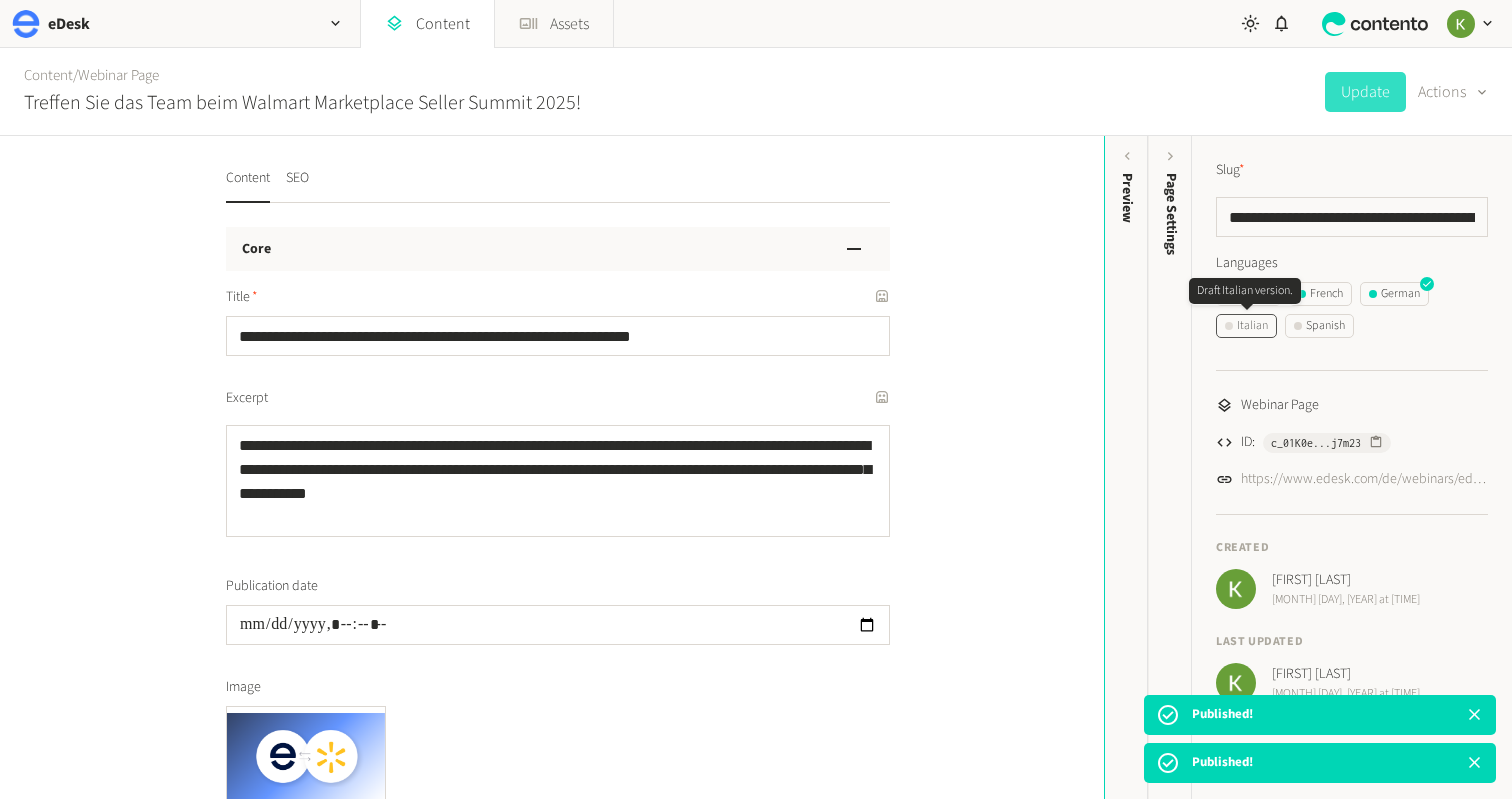 click on "Italian" 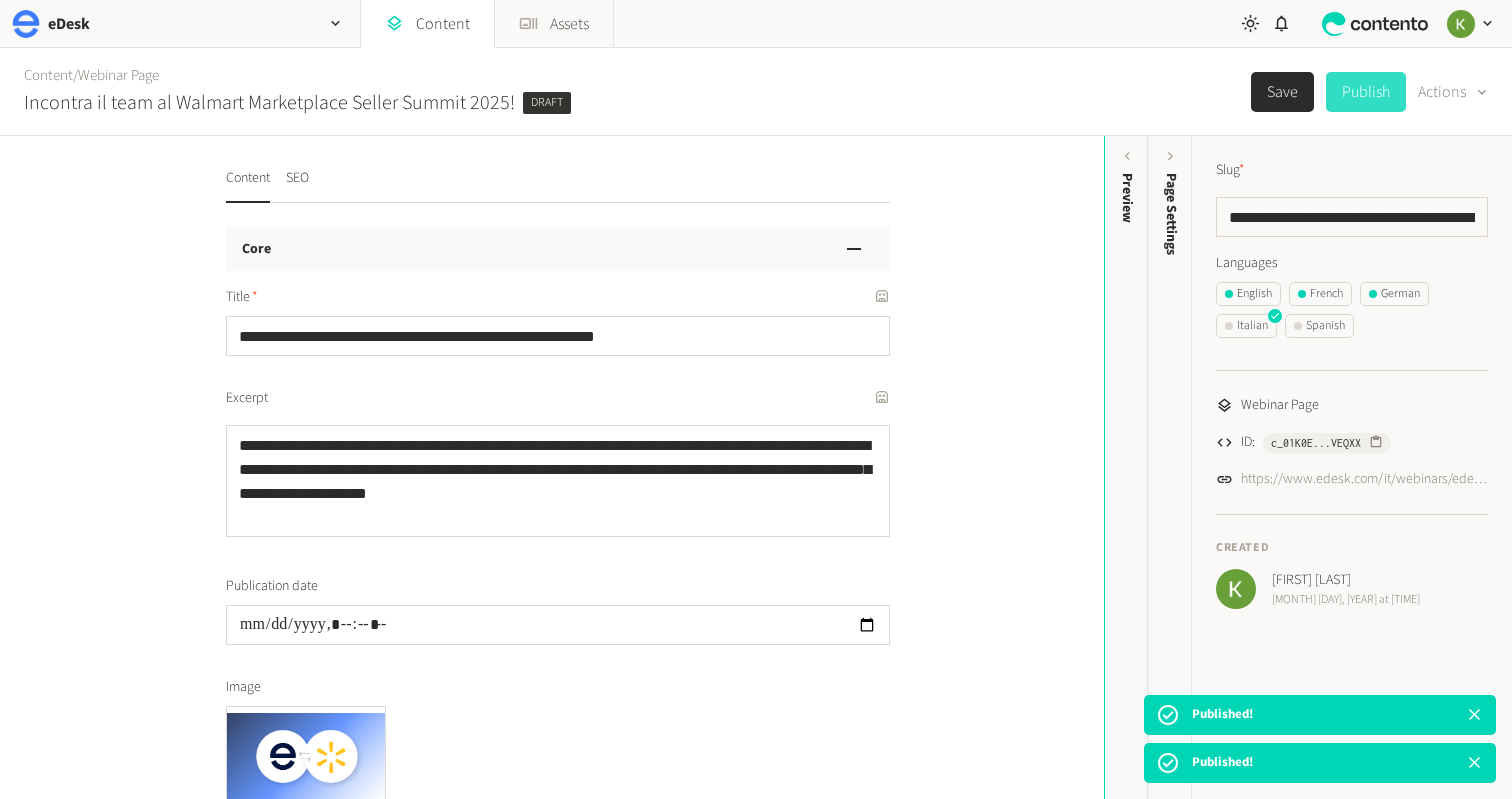 click on "Publish" 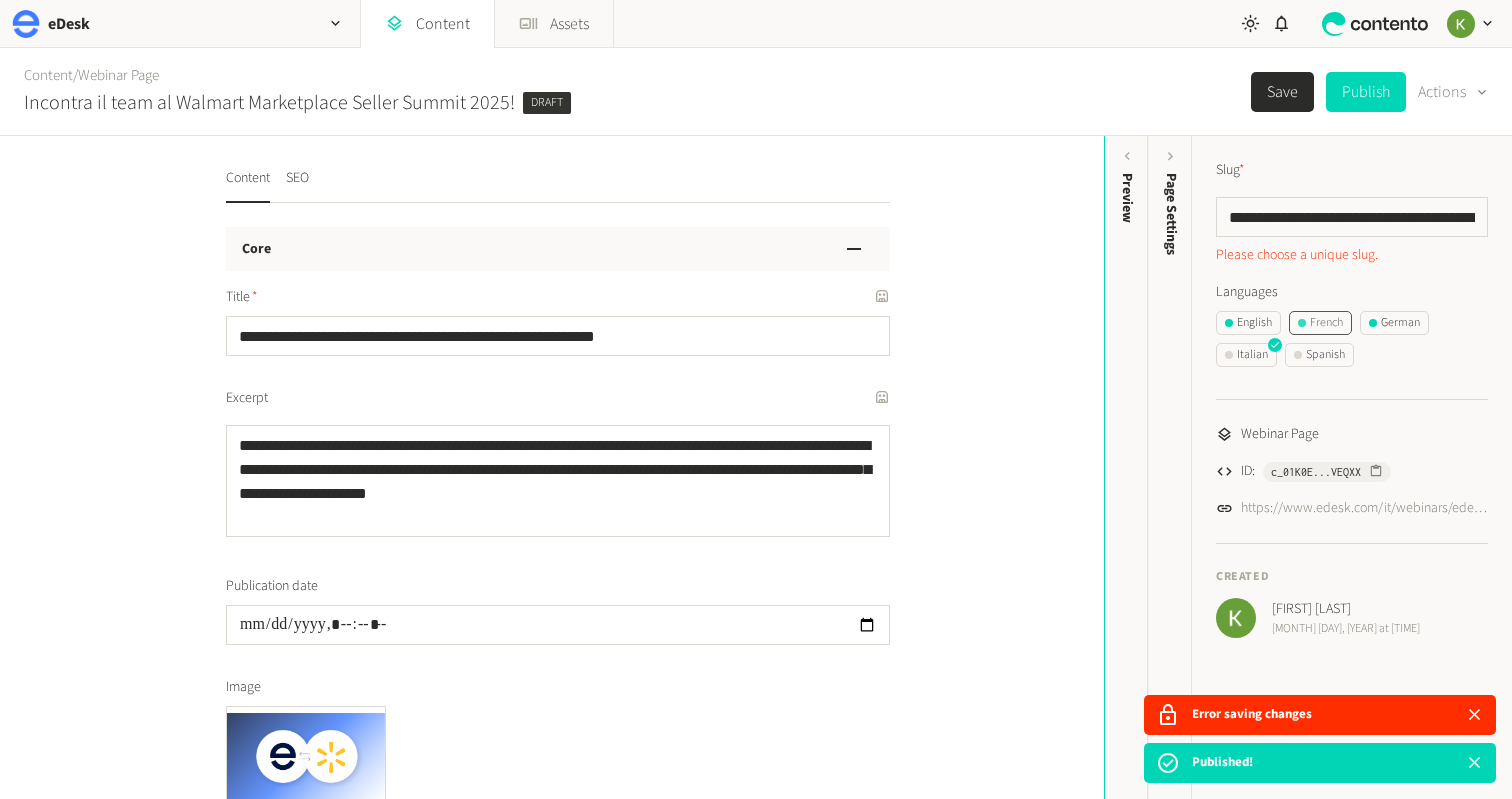 click on "French" 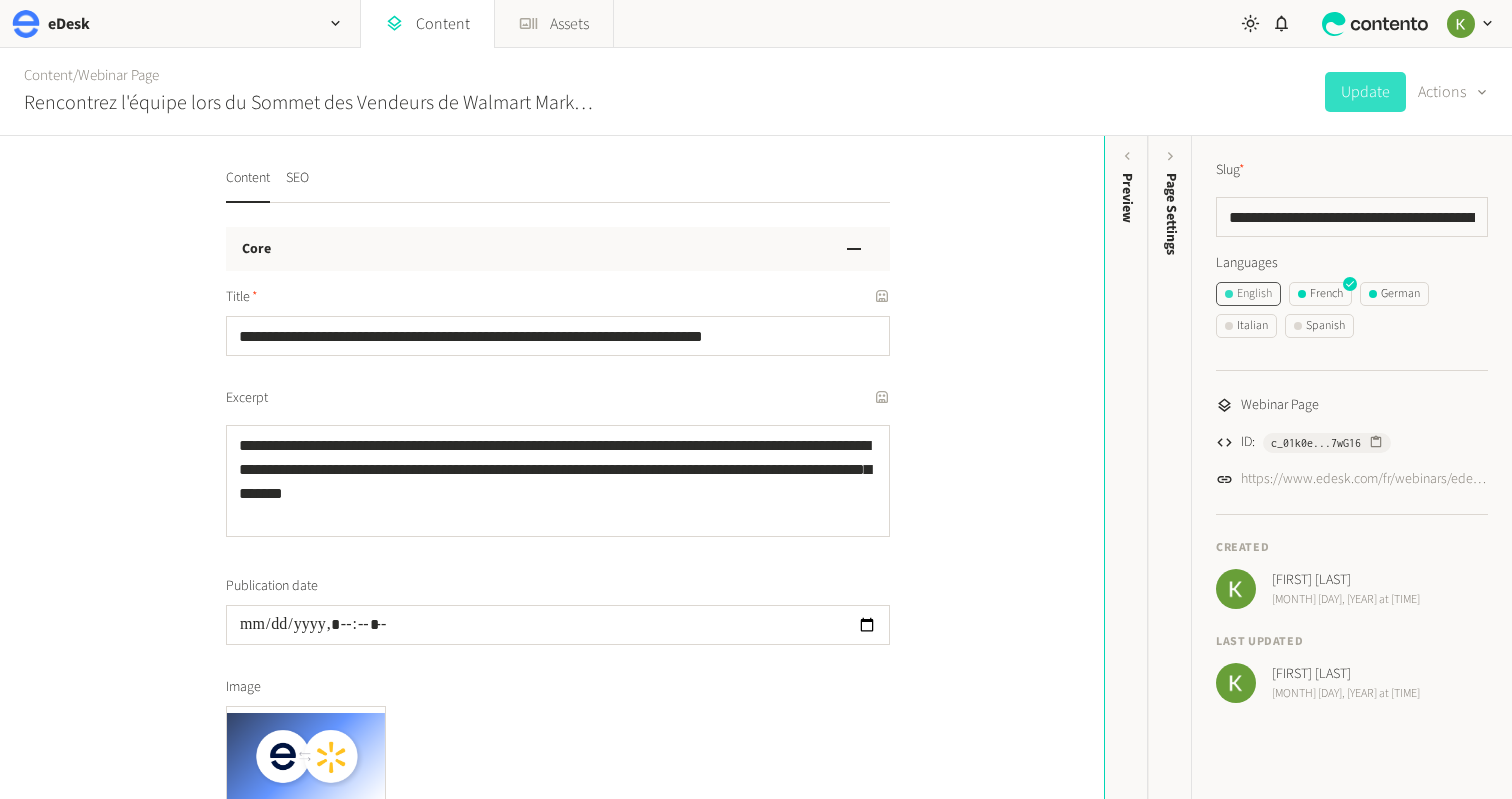 click on "English" 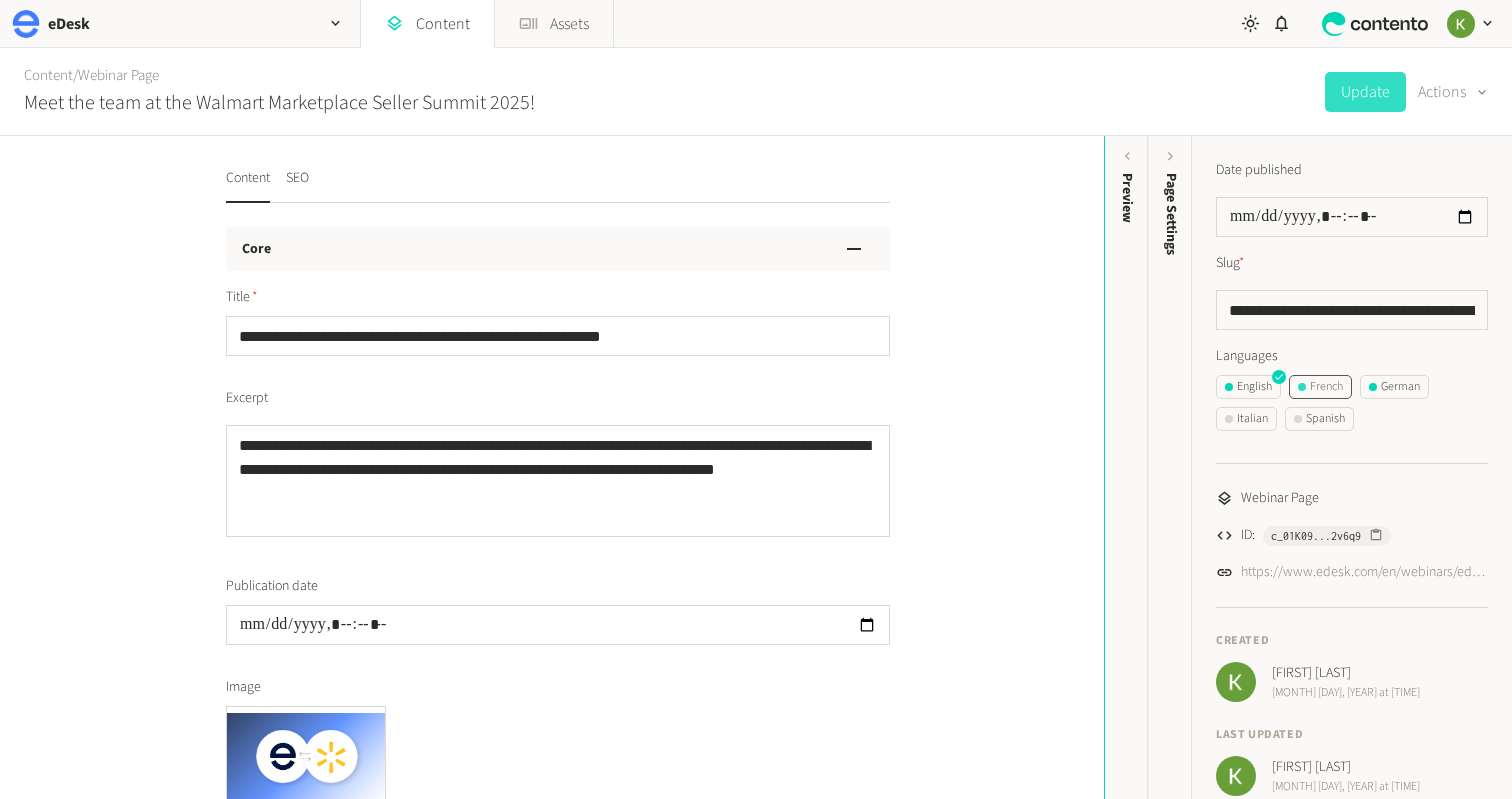 click on "French" 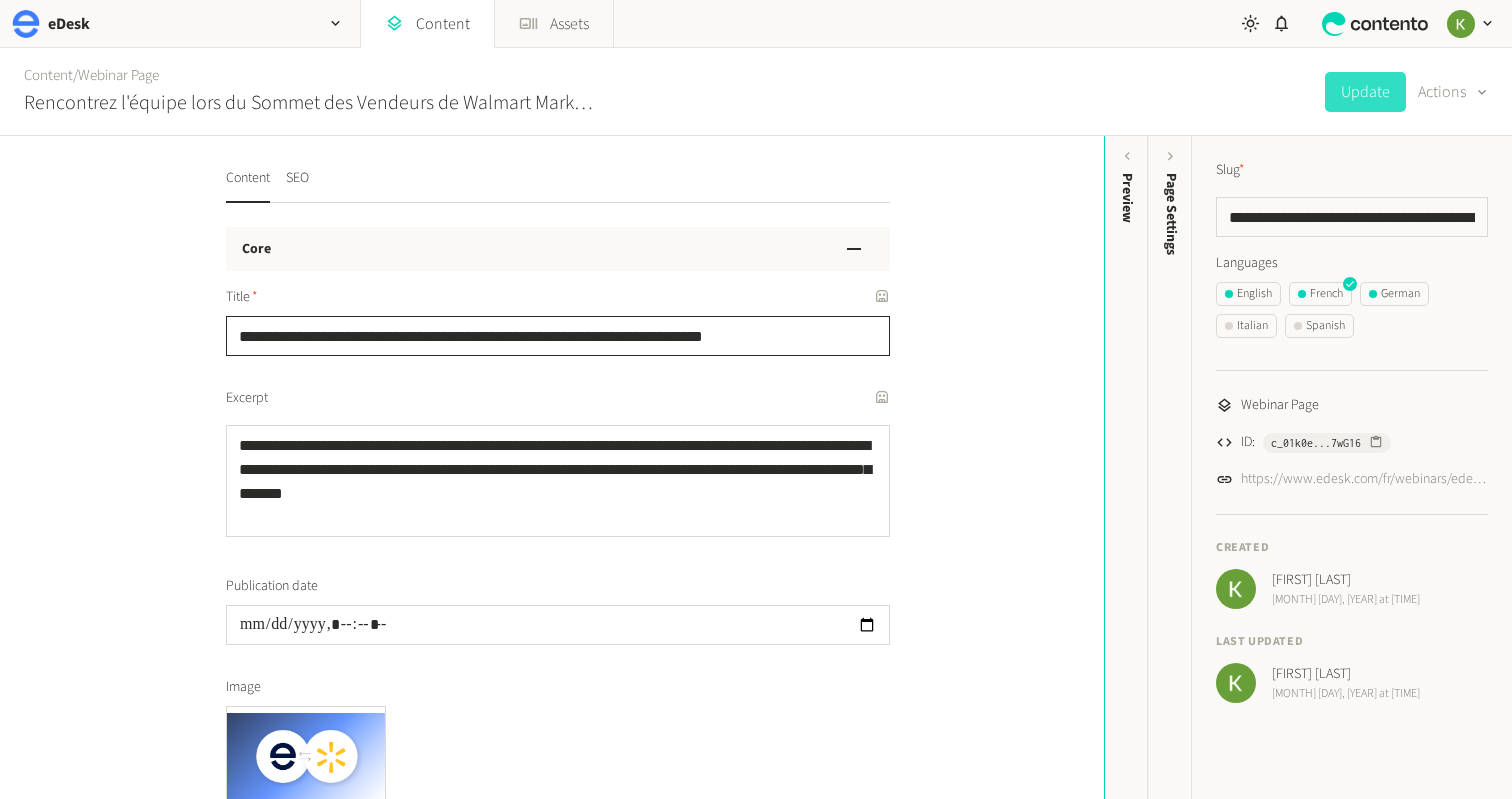 drag, startPoint x: 796, startPoint y: 336, endPoint x: 632, endPoint y: 335, distance: 164.00305 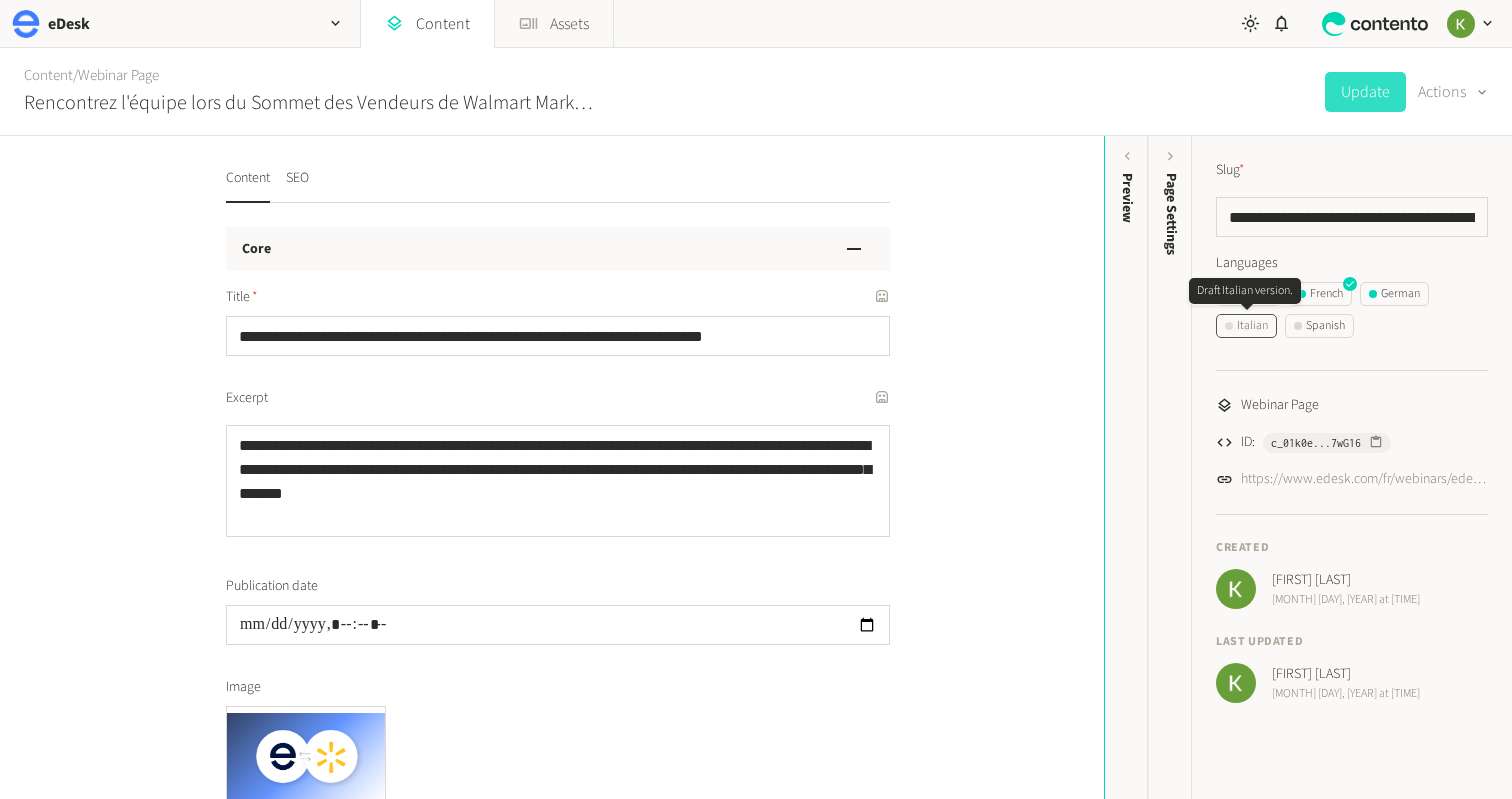 click on "Italian" 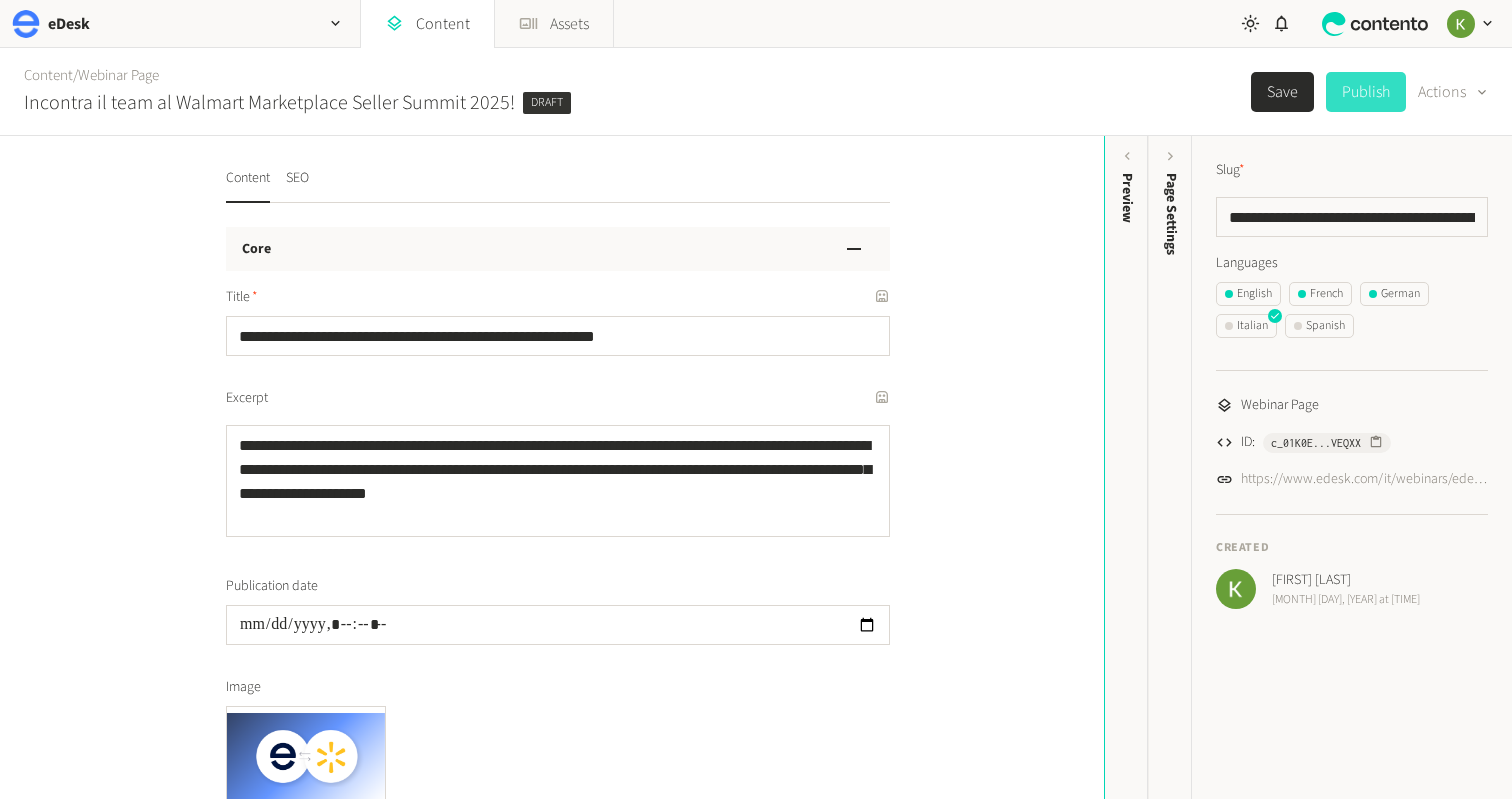 click on "Publish" 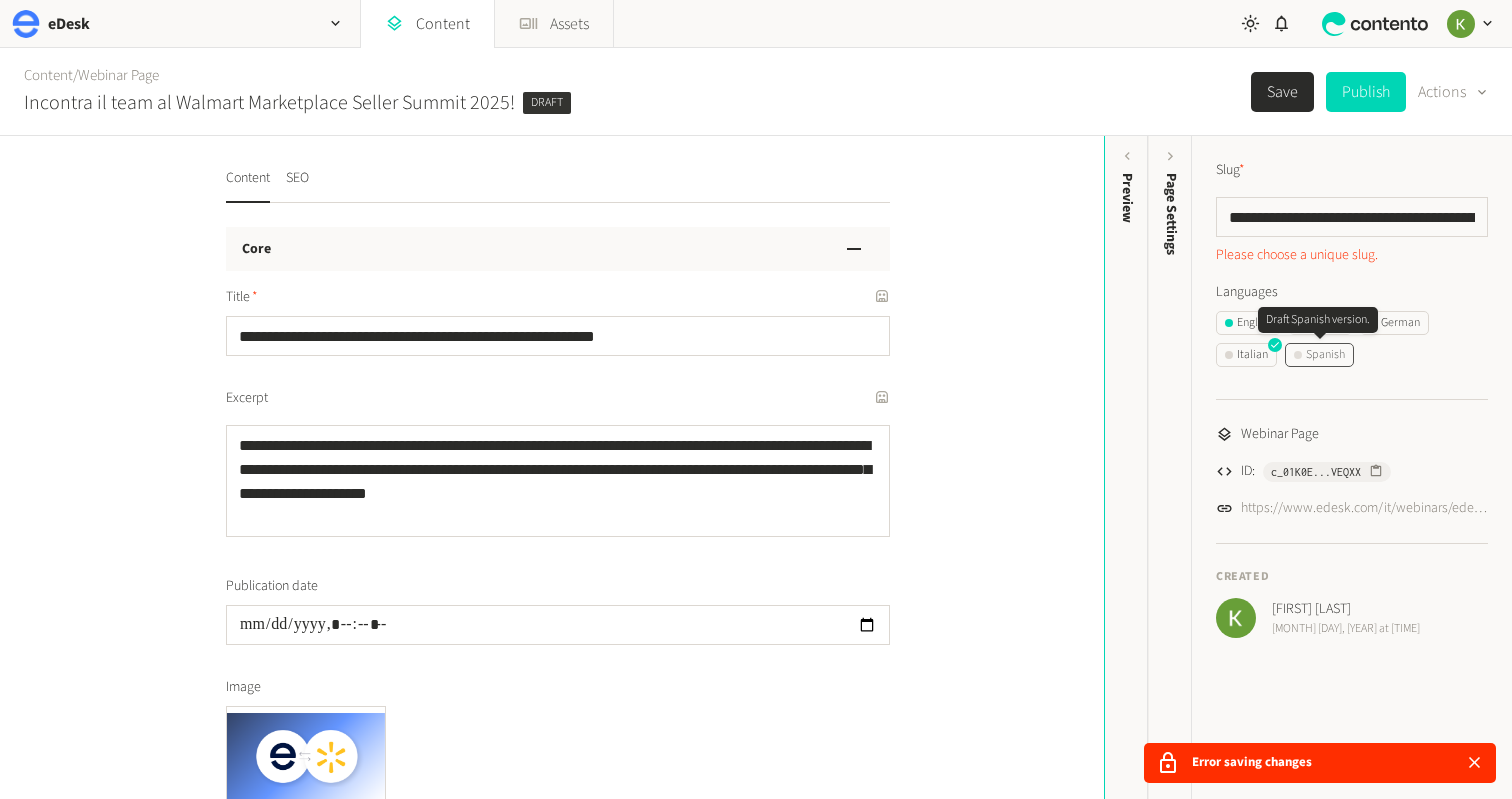 click on "Spanish" 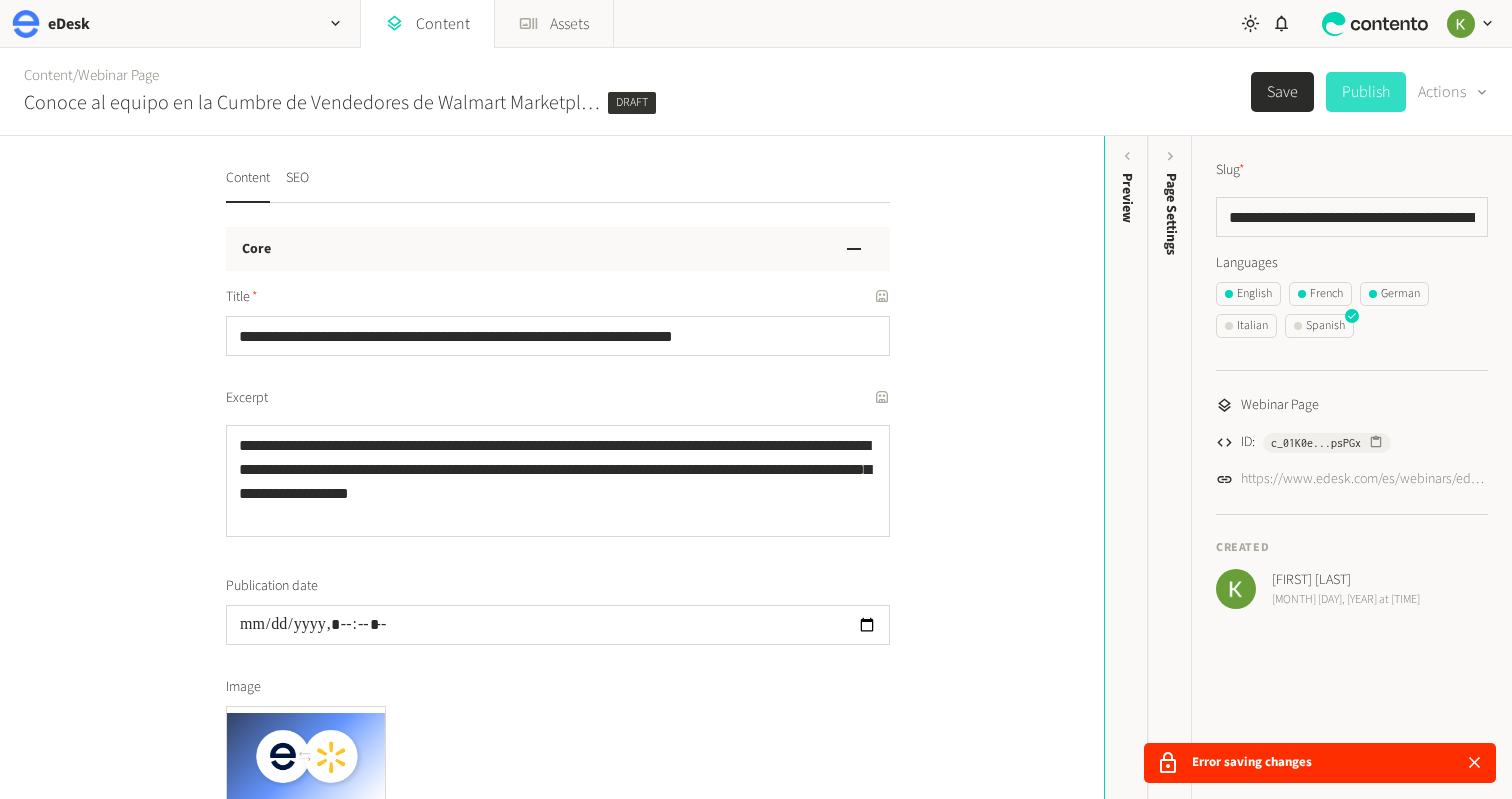 click on "Publish" 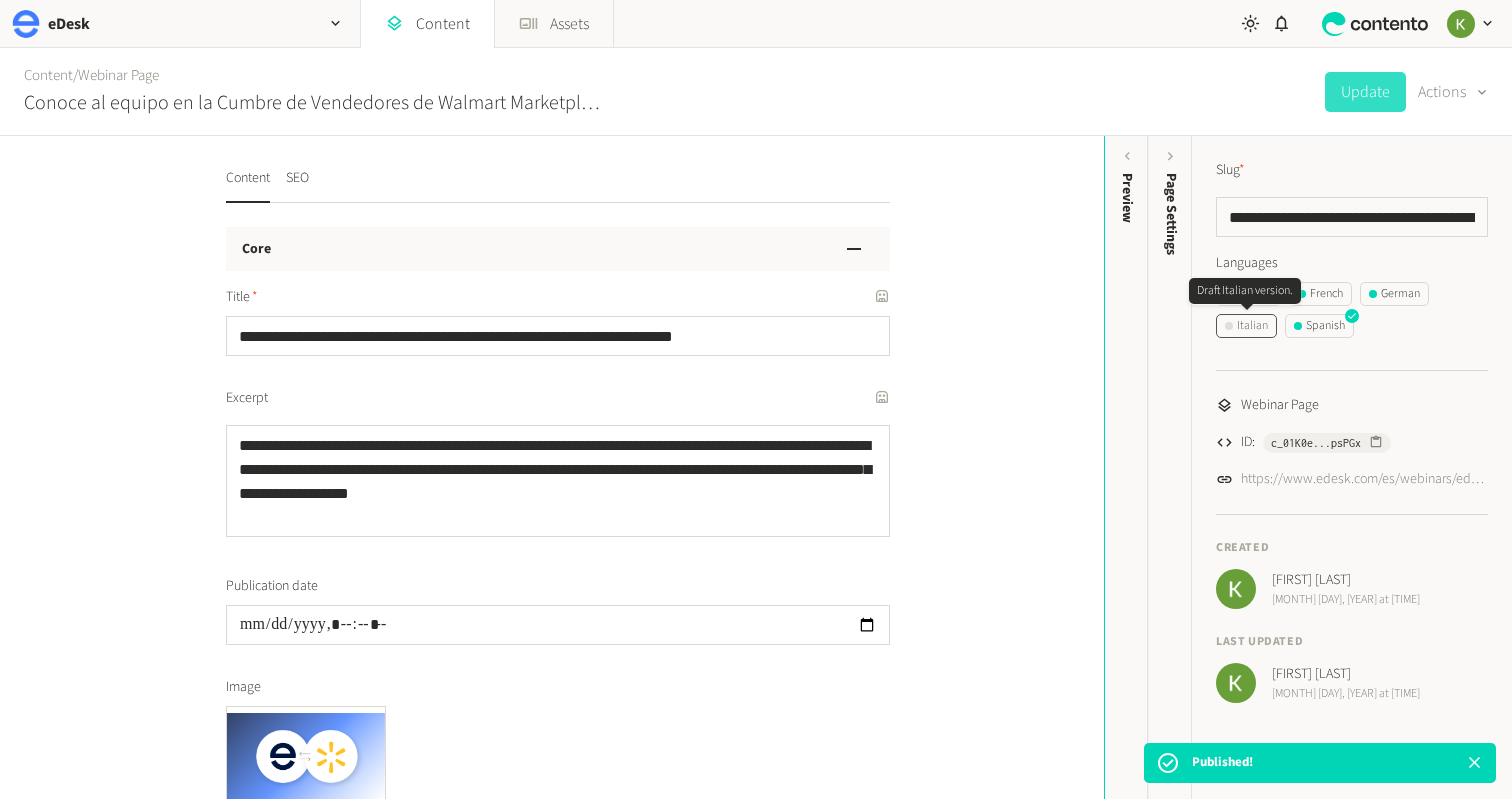 click on "Italian" 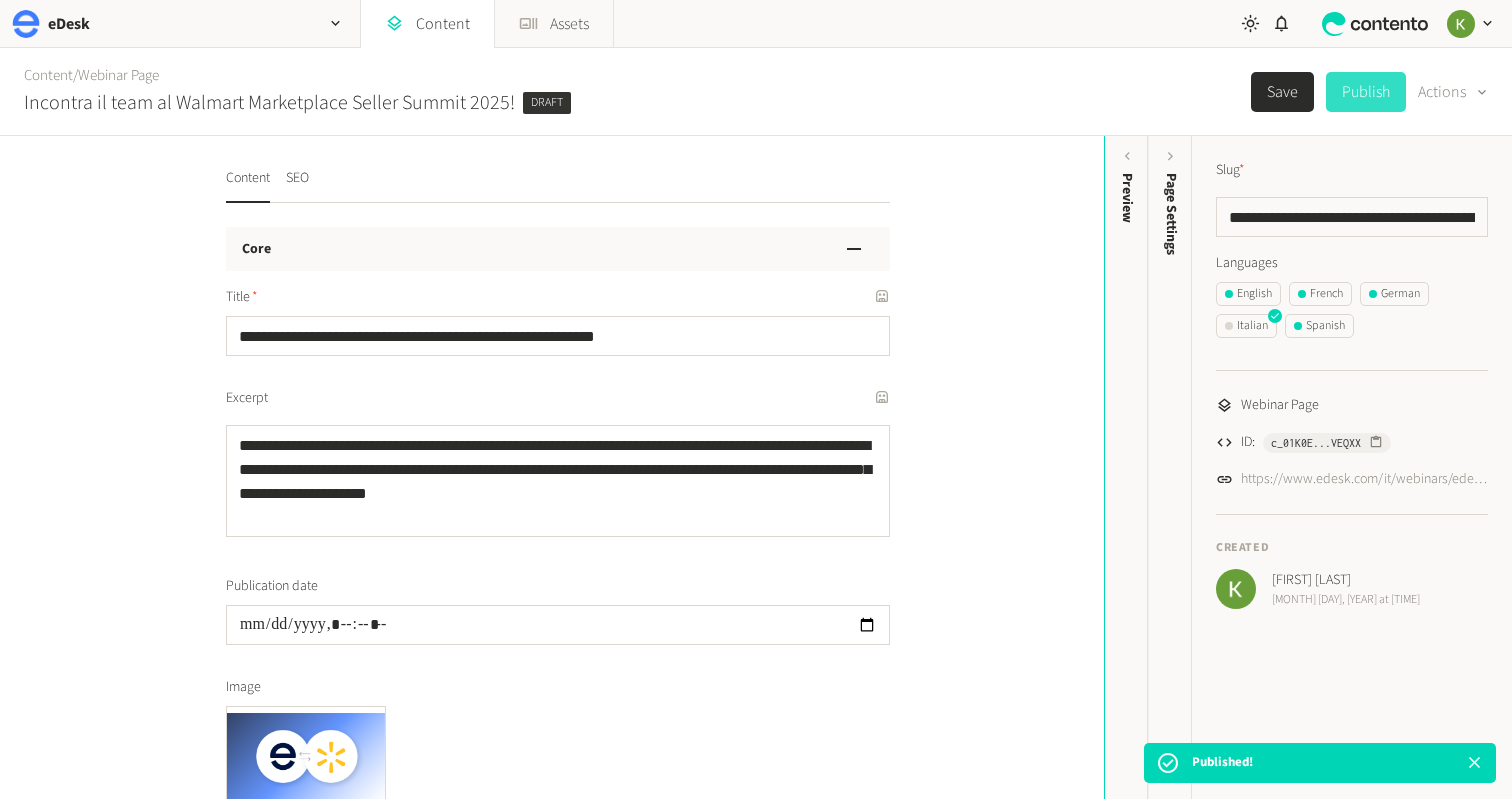 click on "Publish" 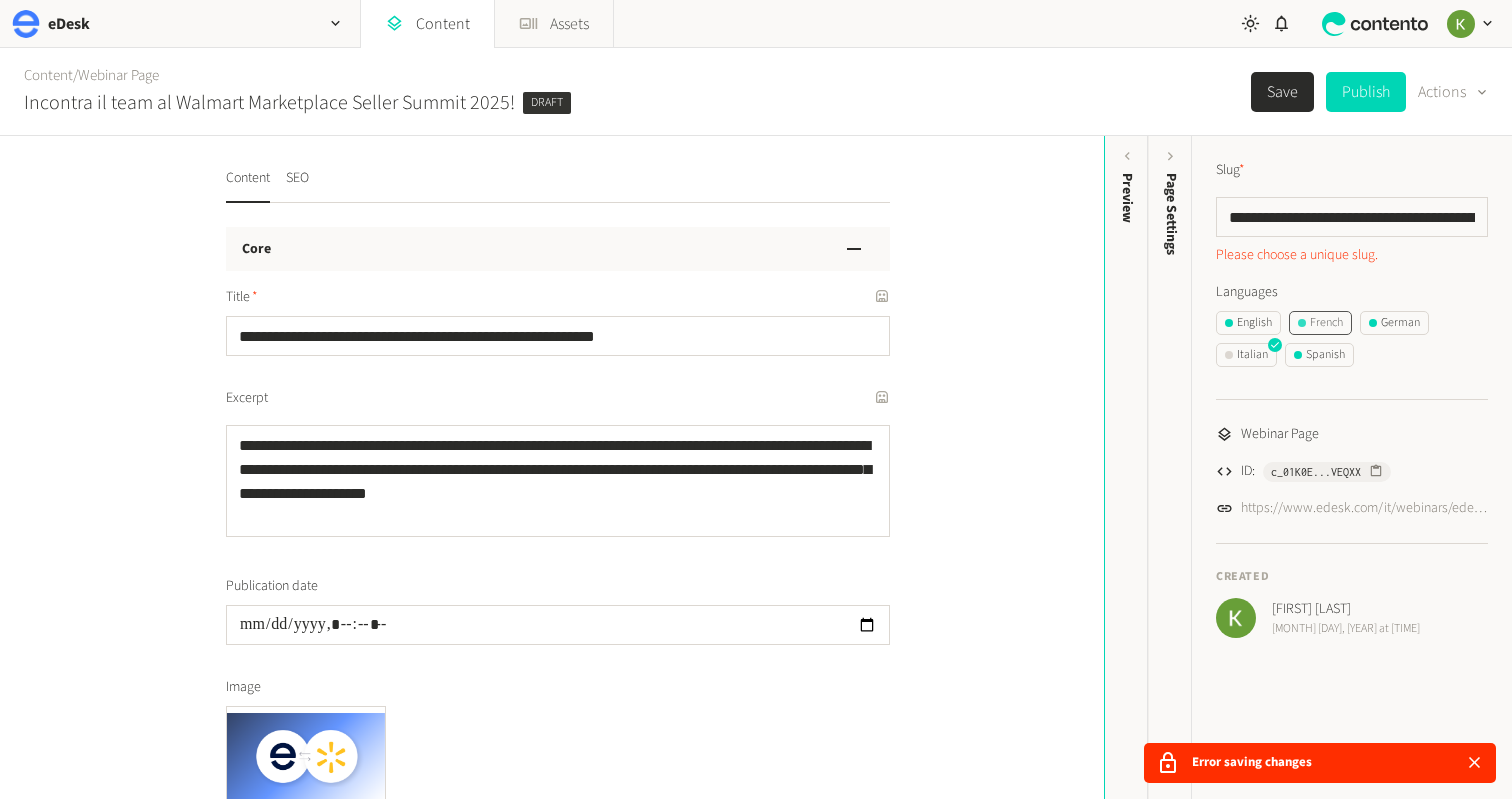click on "French" 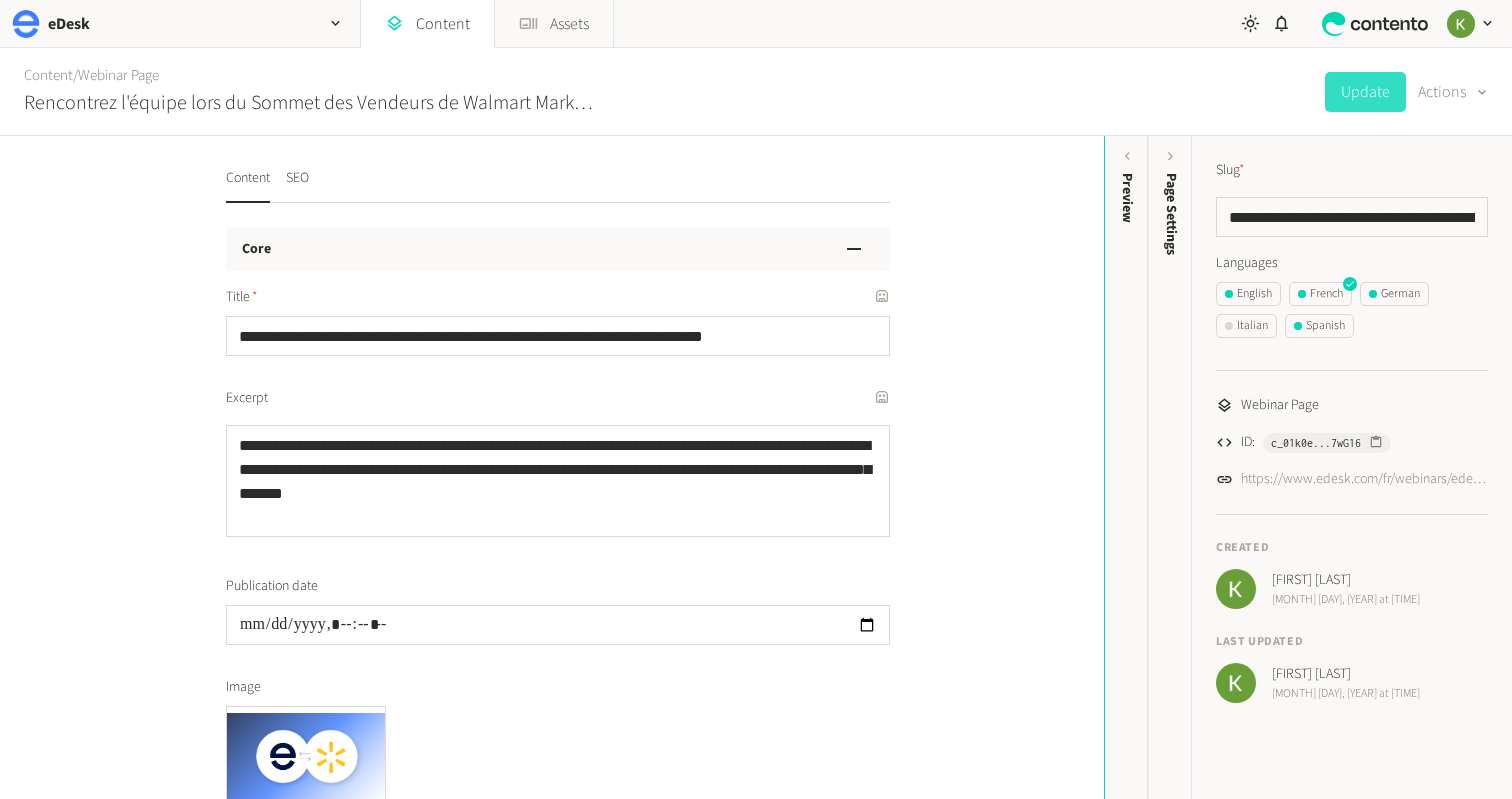 click on "**********" 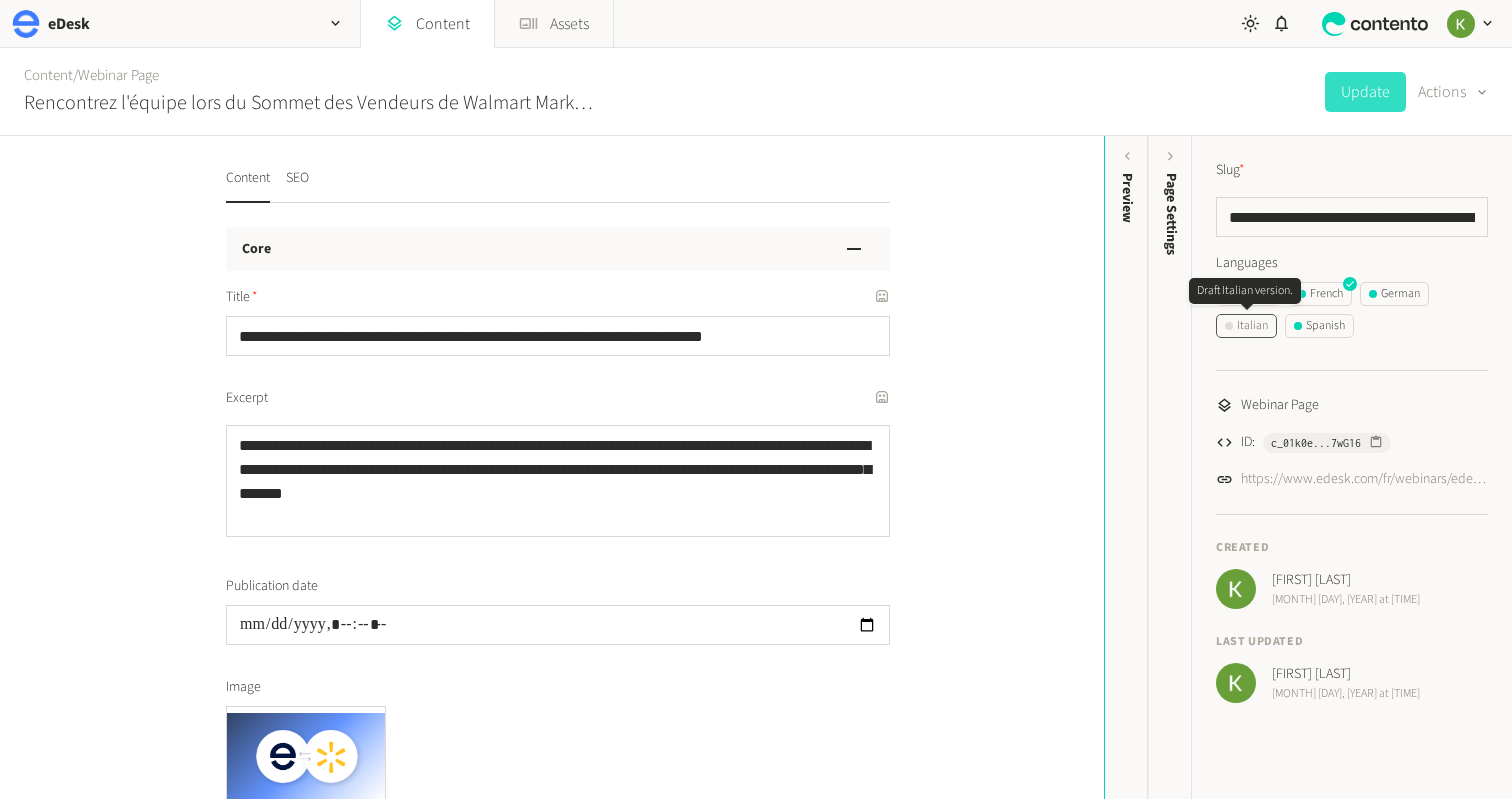 click on "Italian" 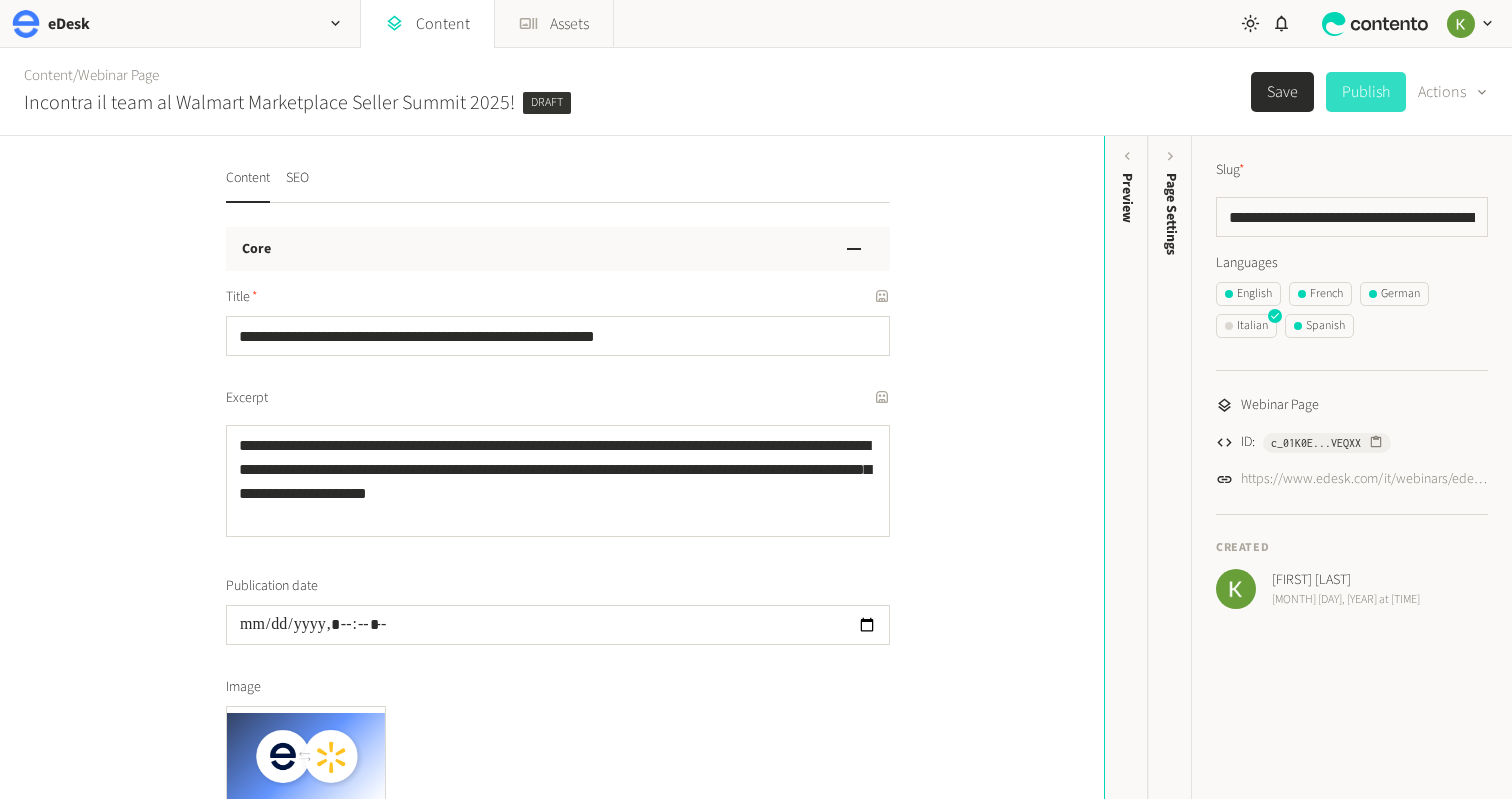 click on "Publish" 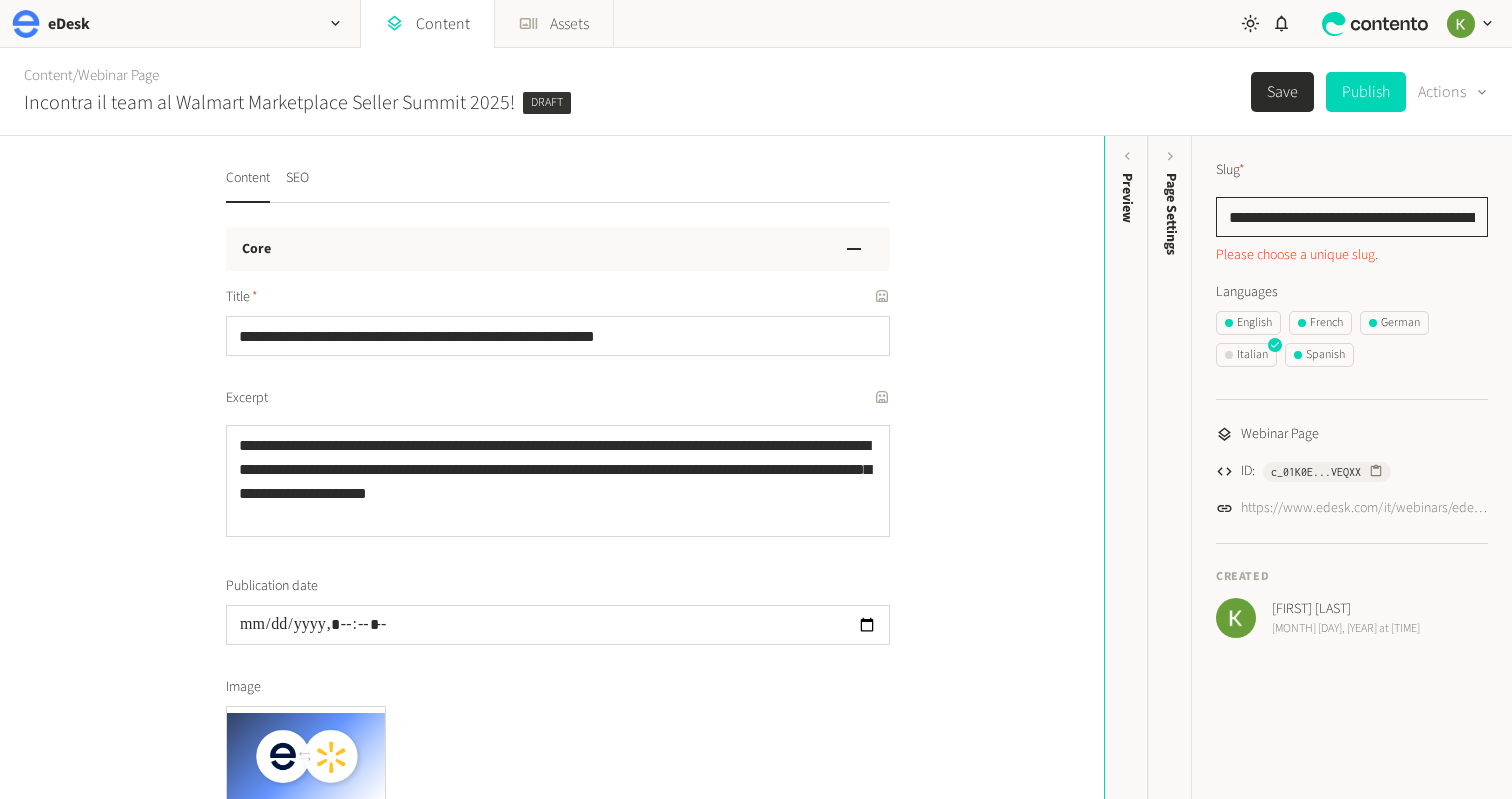 click on "**********" 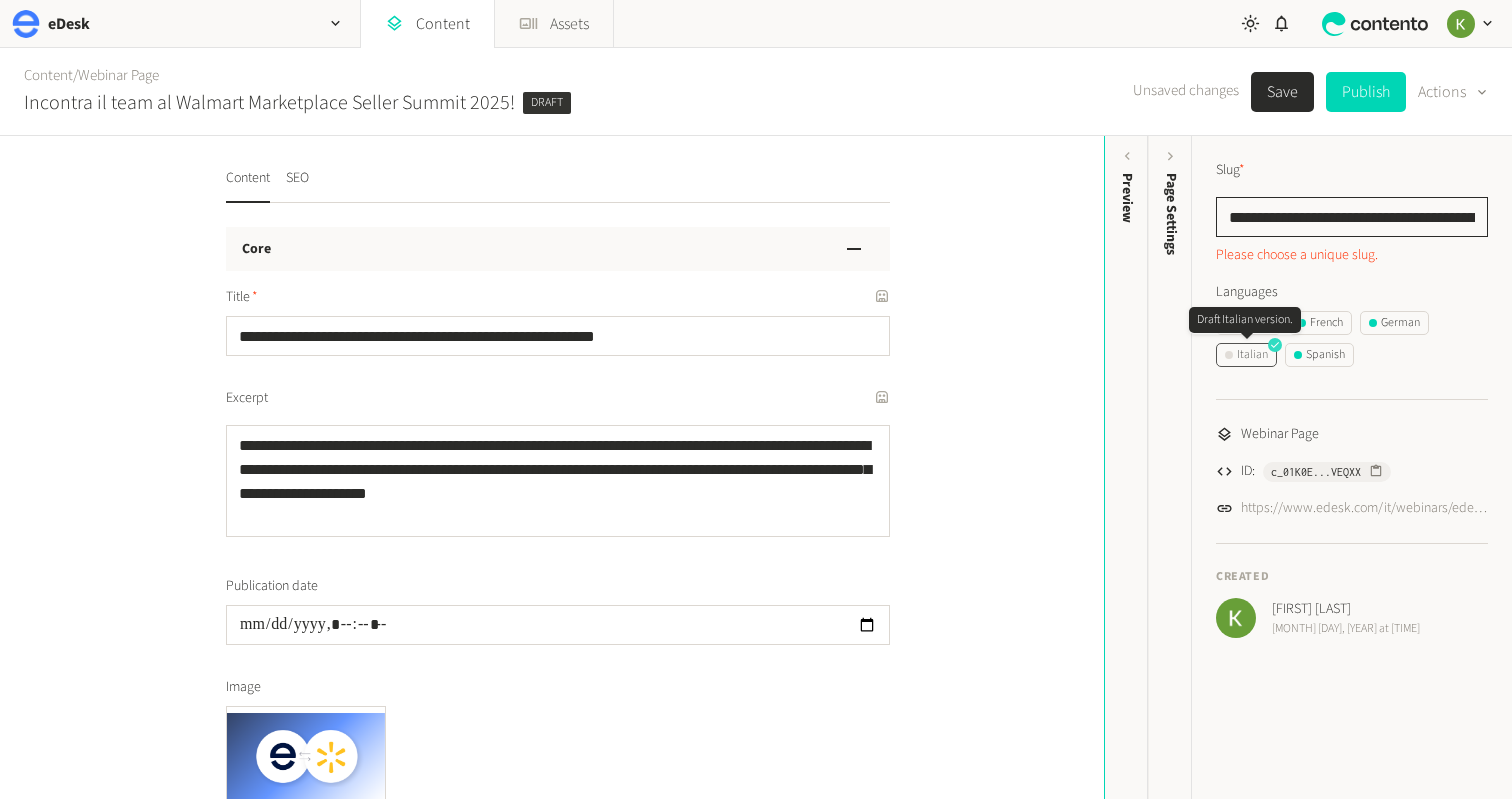 type on "**********" 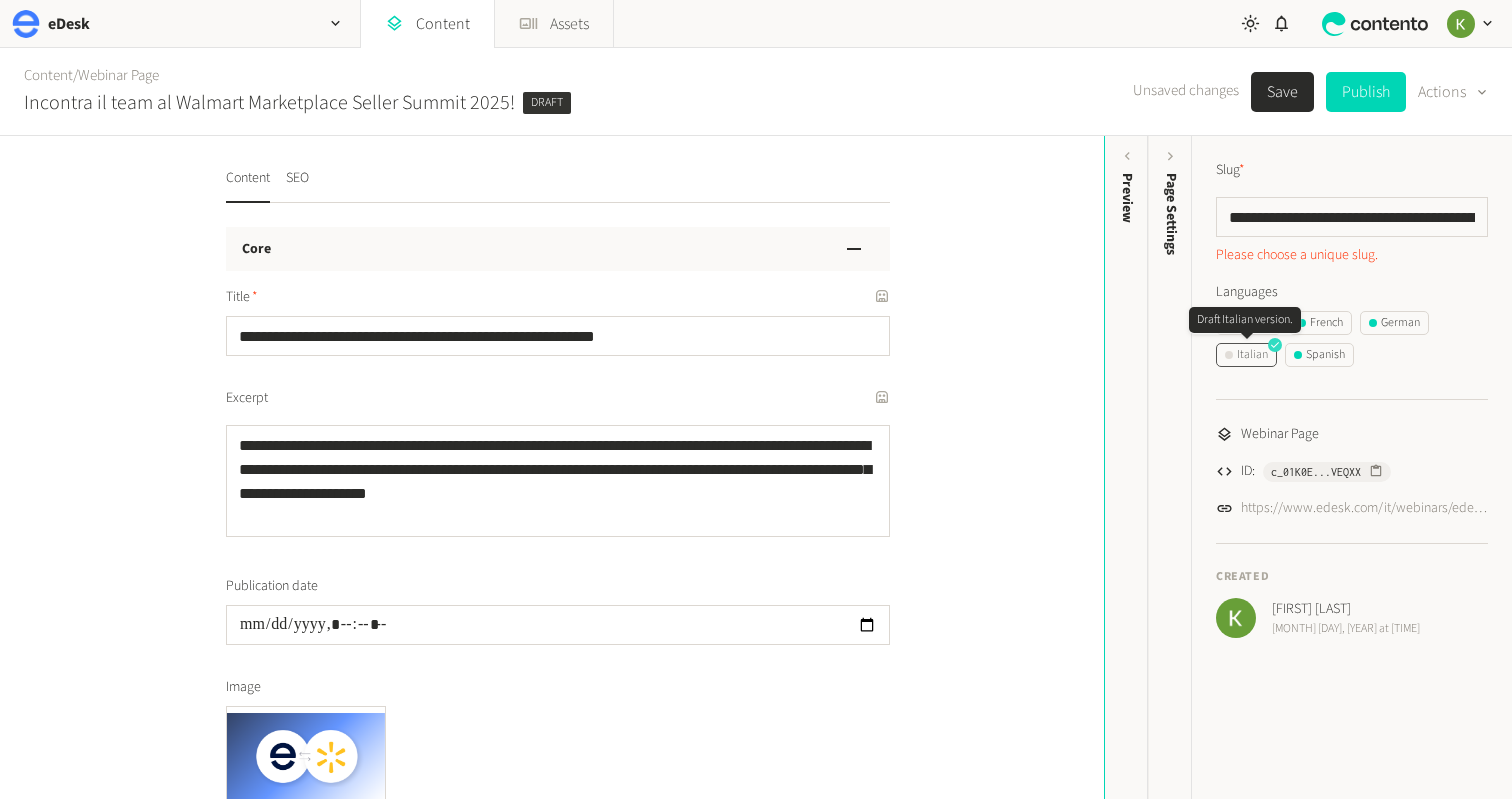 click on "Italian" 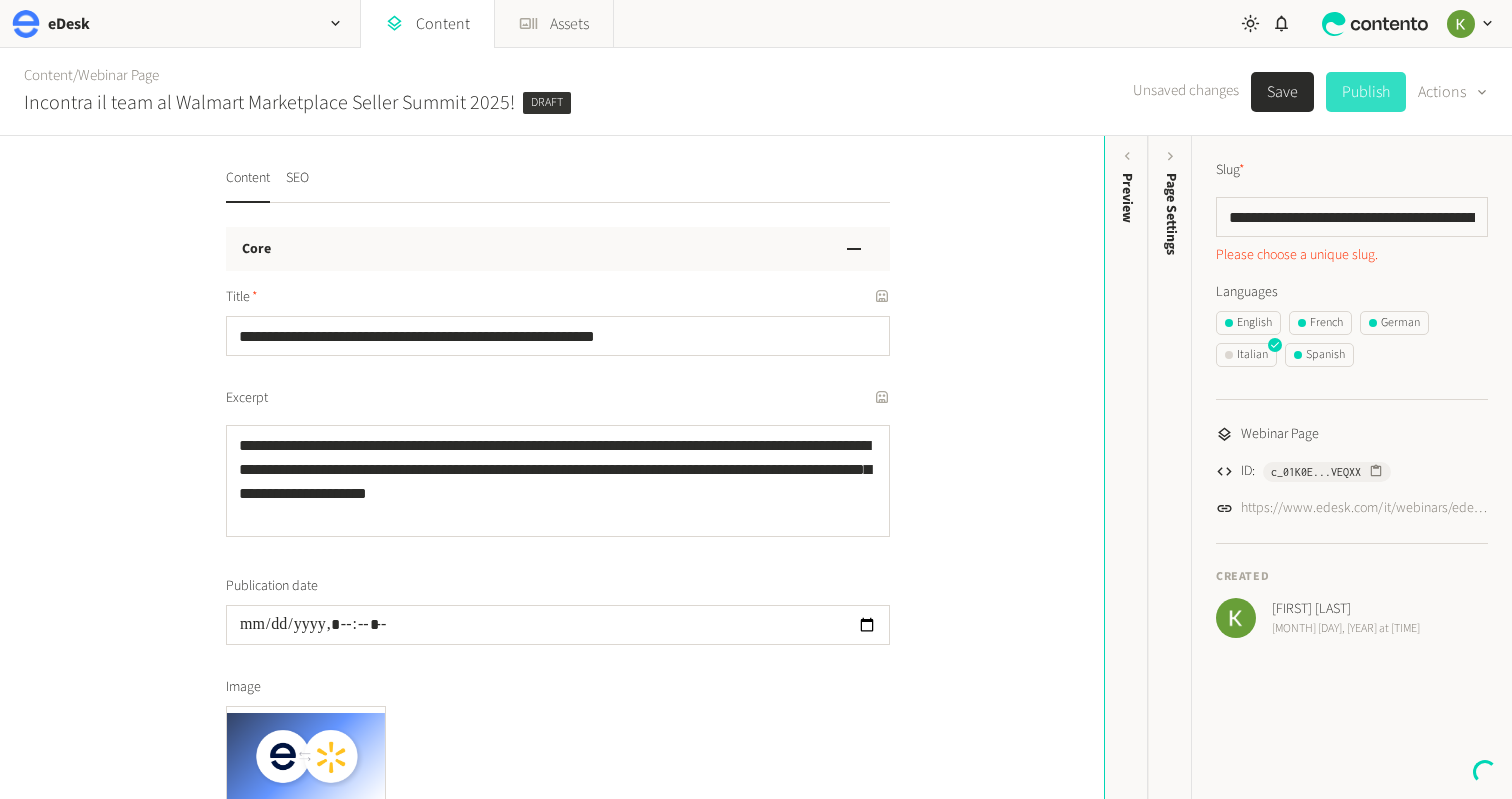 click on "Publish" 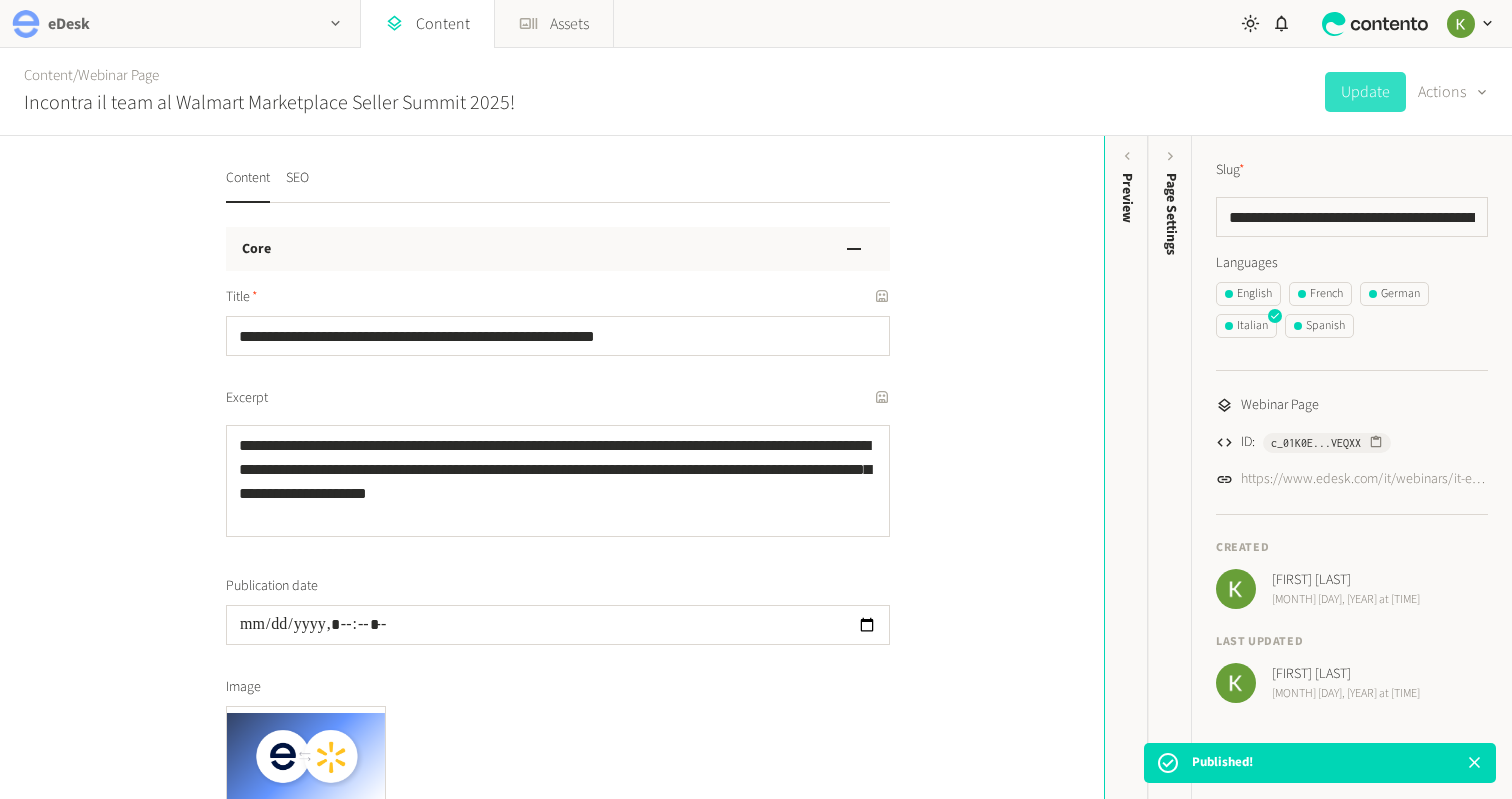 click on "eDesk" 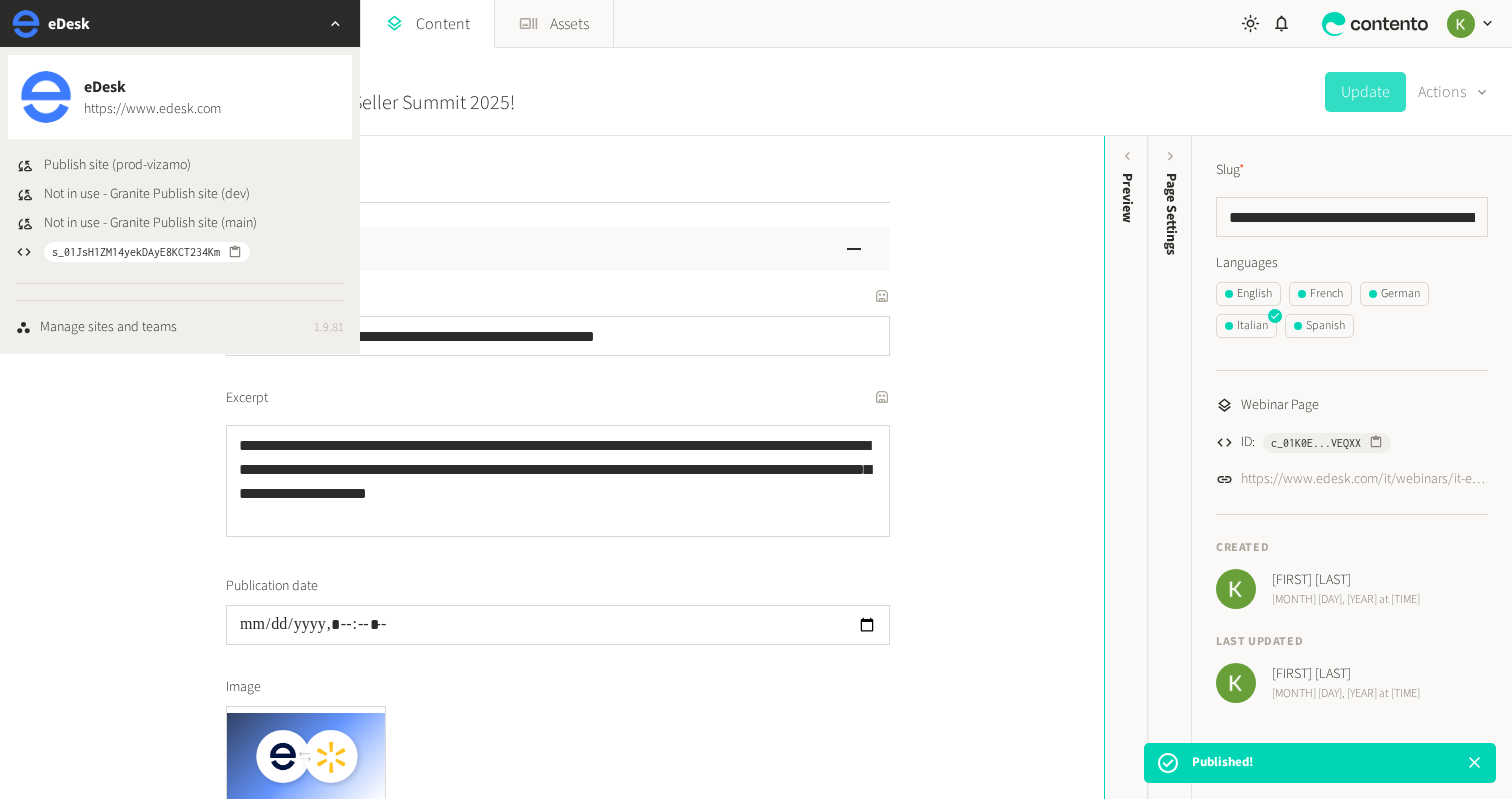 click on "Content   /  Webinar Page Incontra il team al Walmart Marketplace Seller Summit 2025!  Update   Actions" 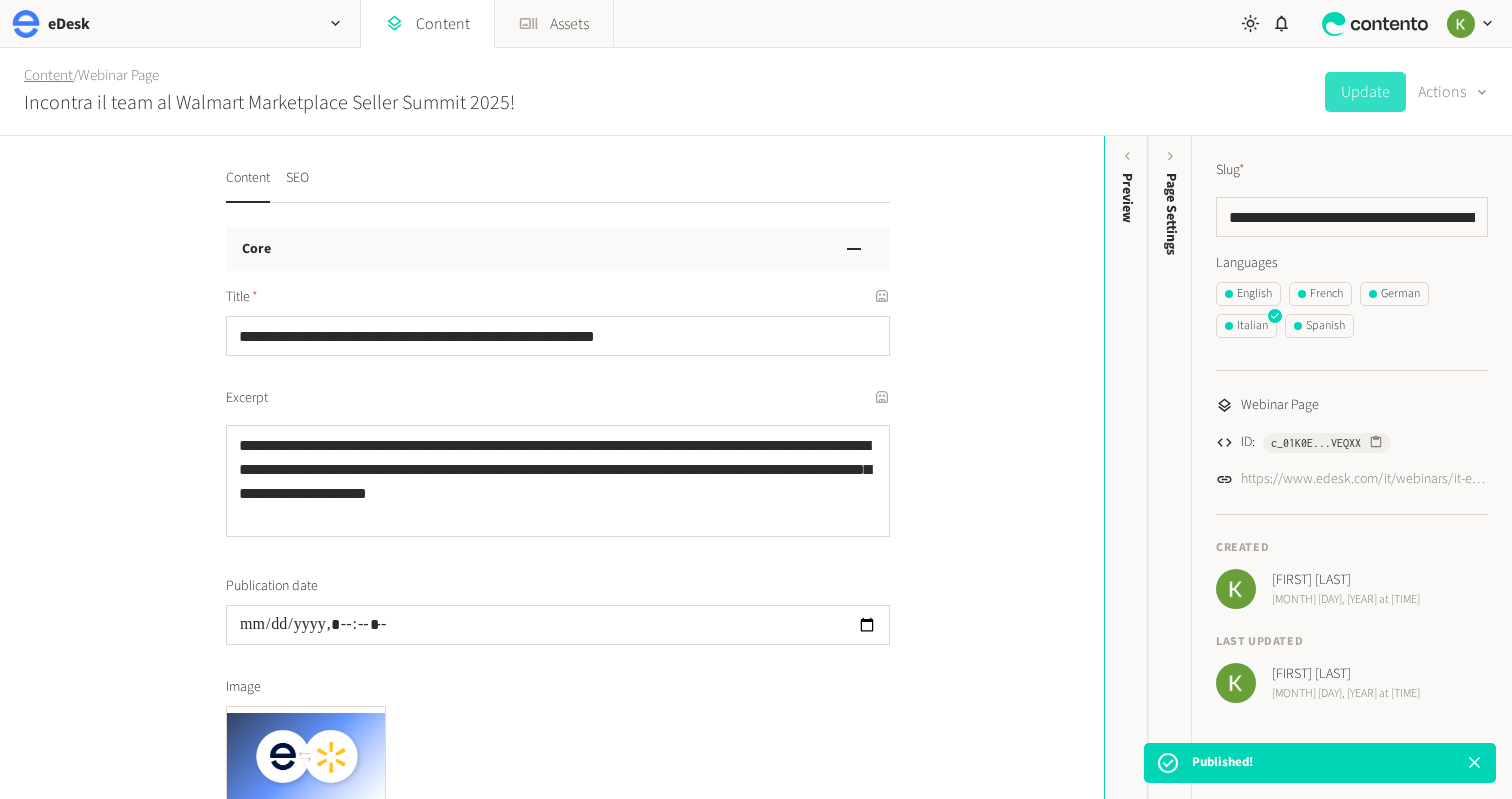 click on "Content" 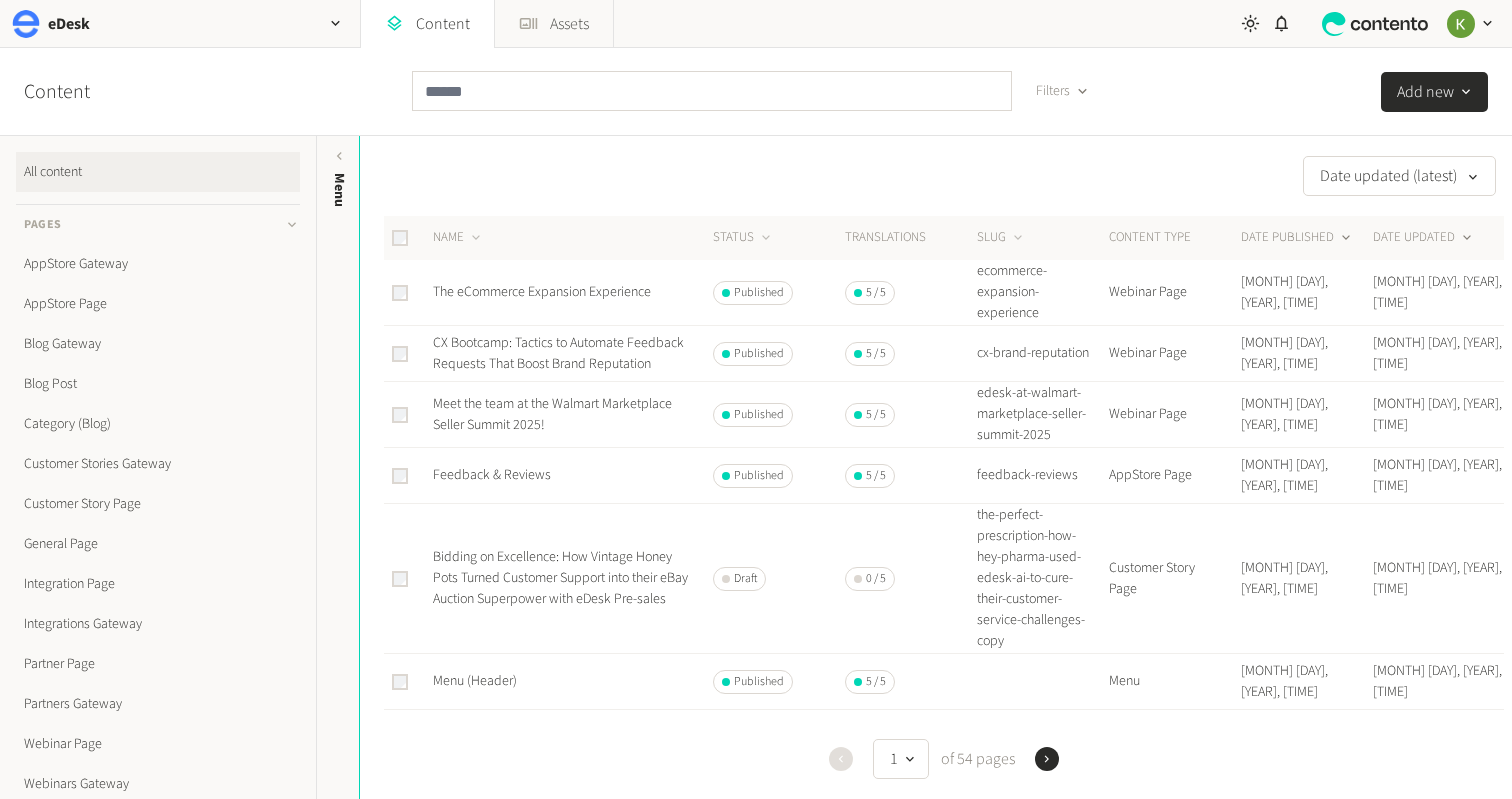 click on "DATE PUBLISHED" 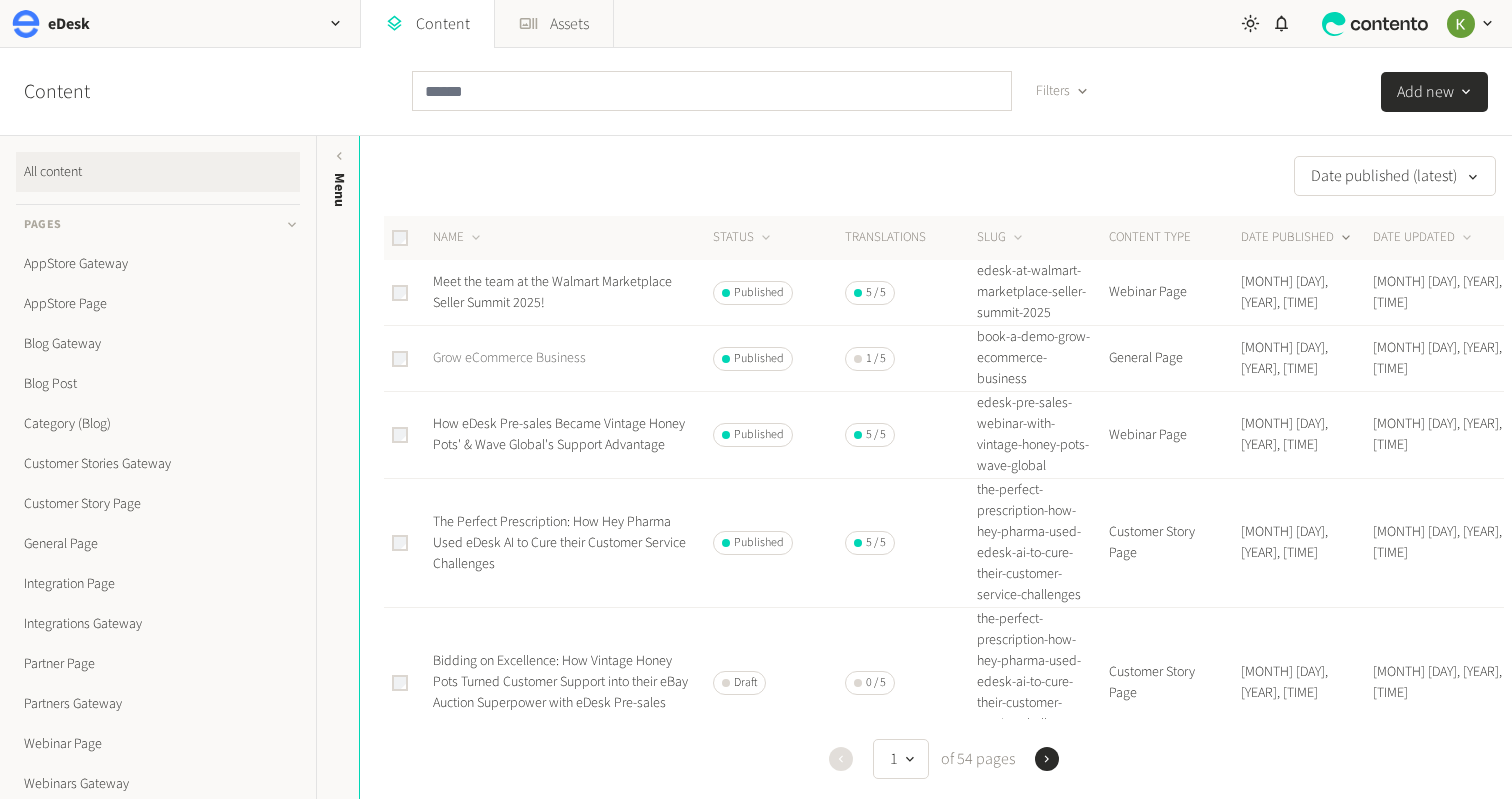 click on "Grow eCommerce Business" 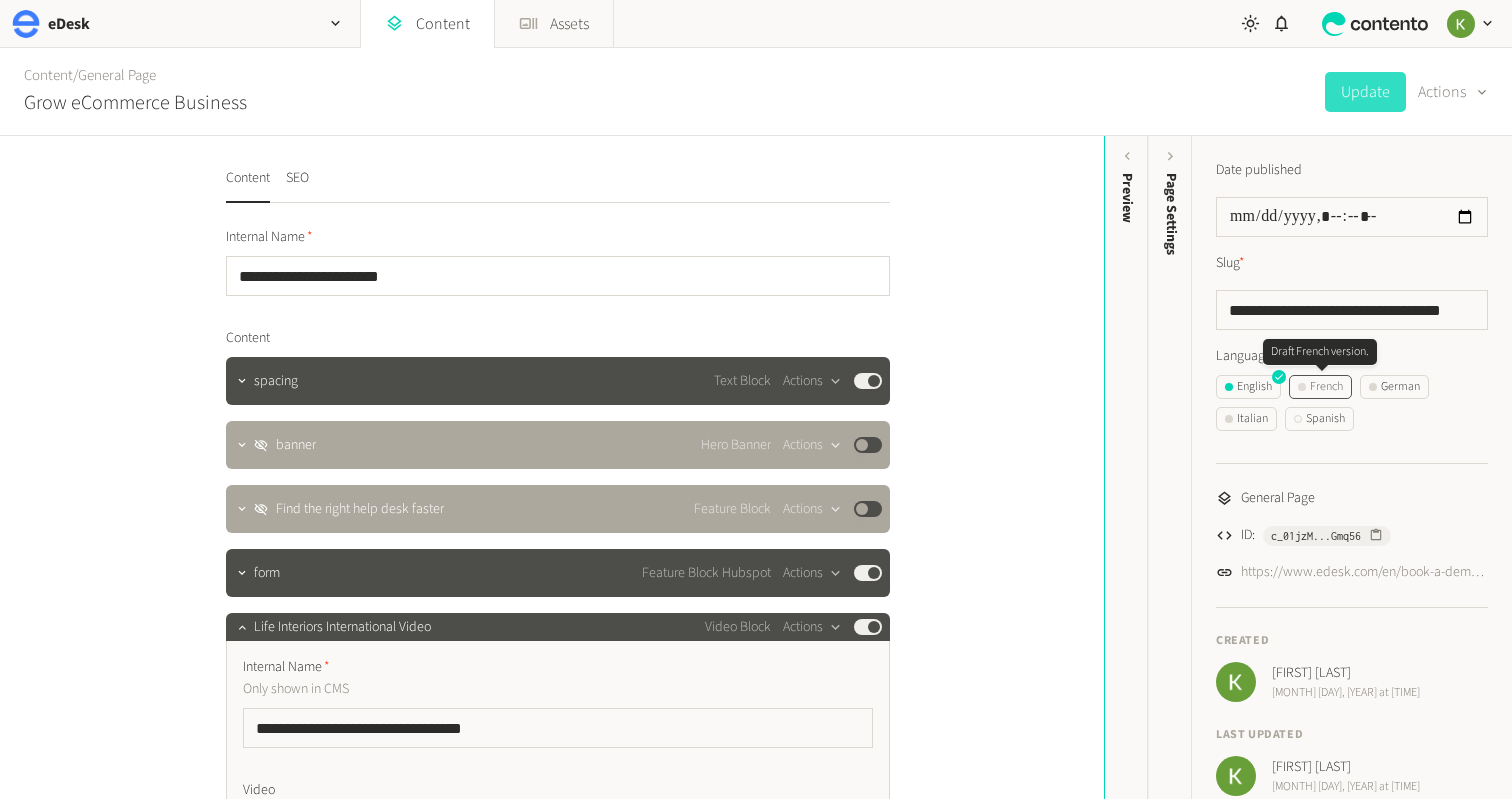 click on "French" 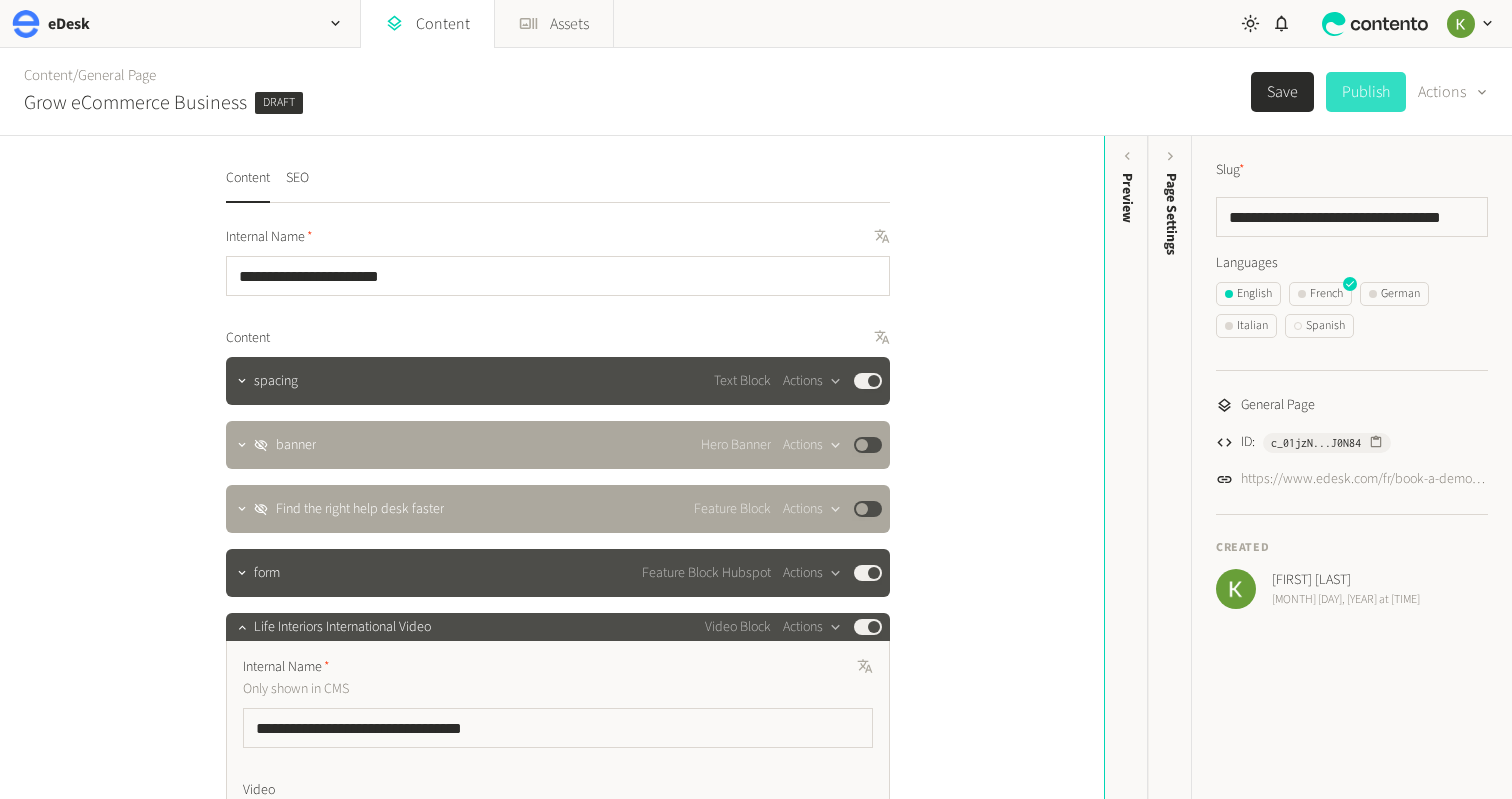 click on "Publish" 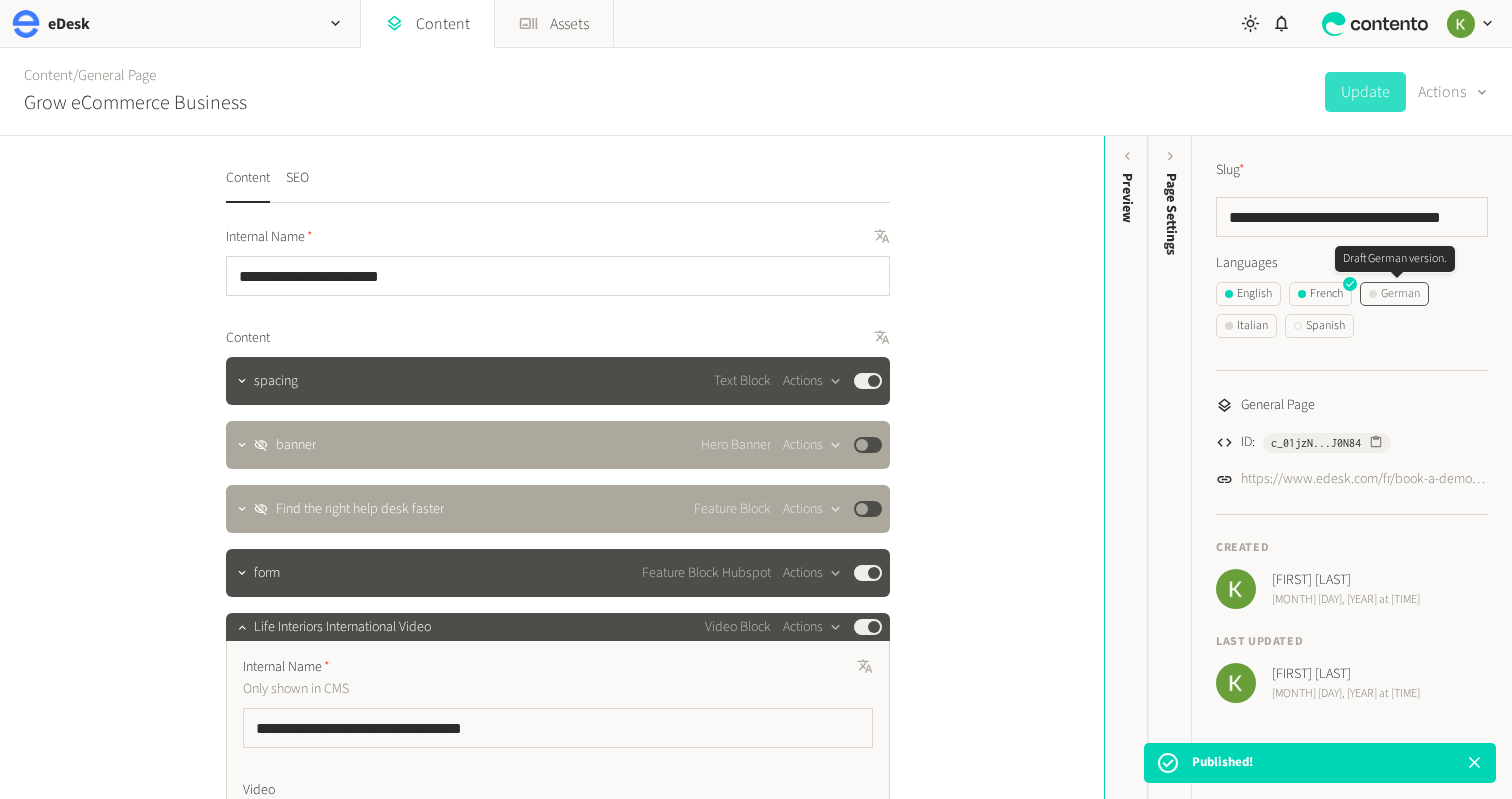 click on "German" 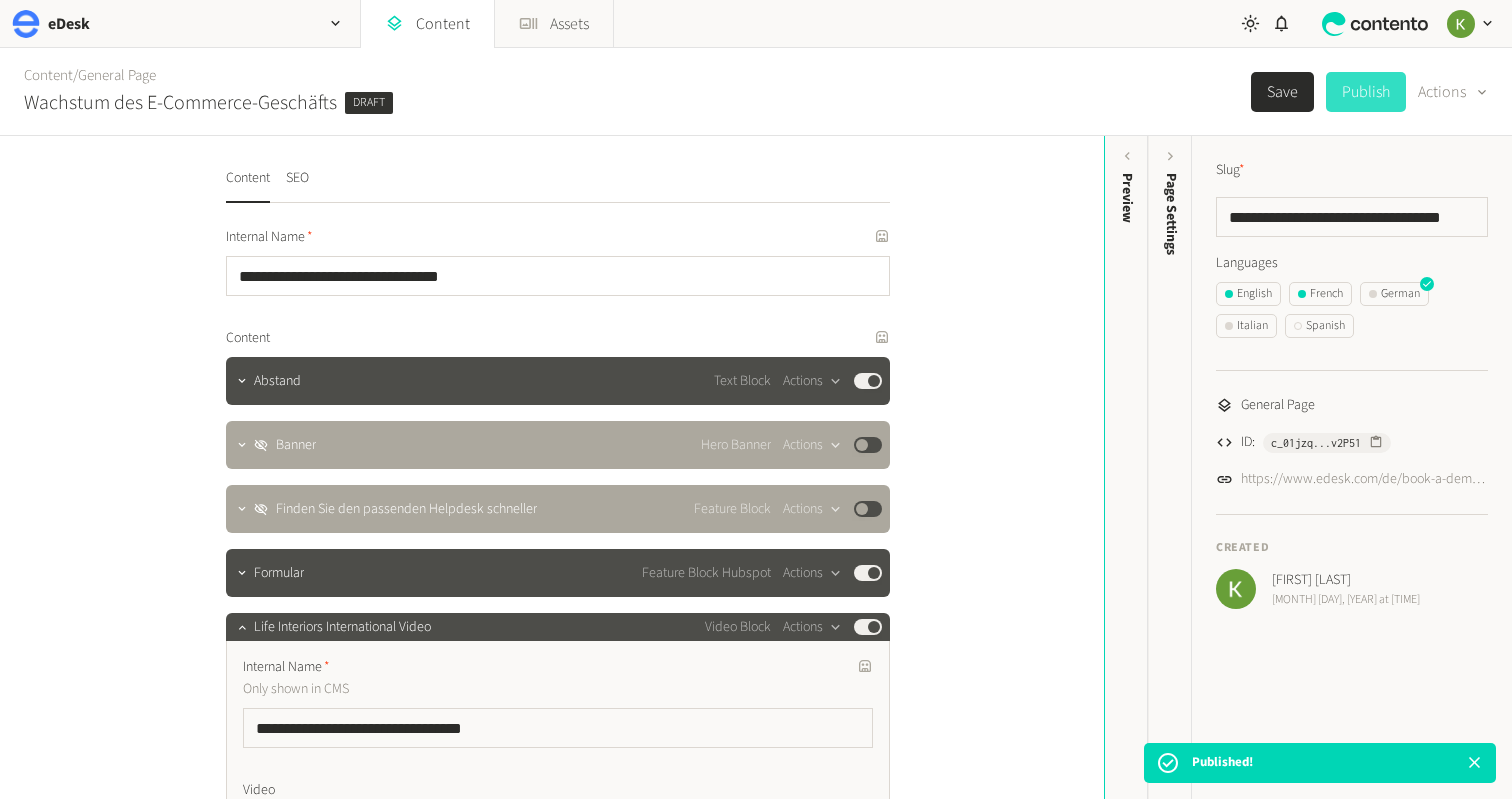 click on "Publish" 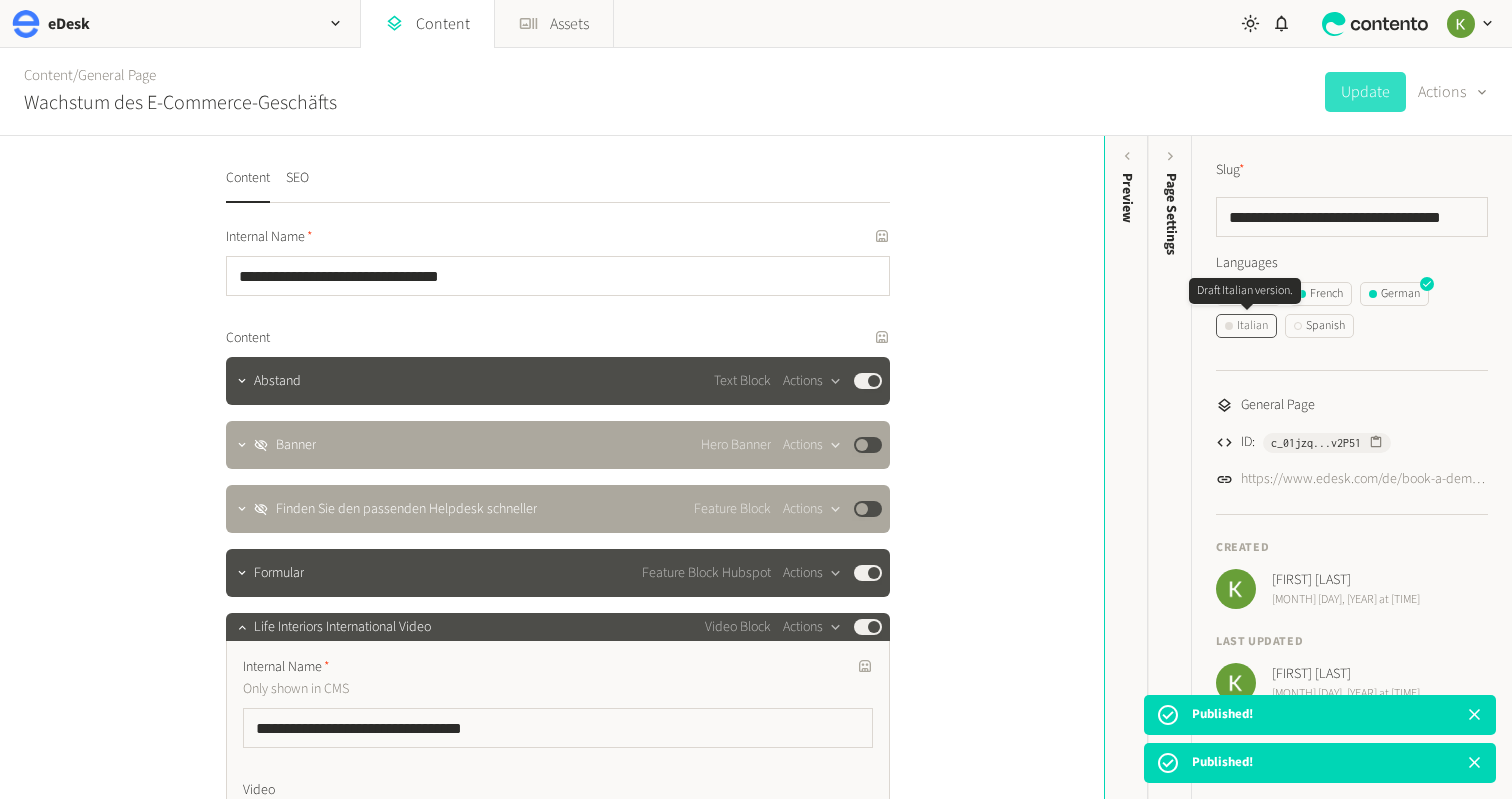 click on "Italian" 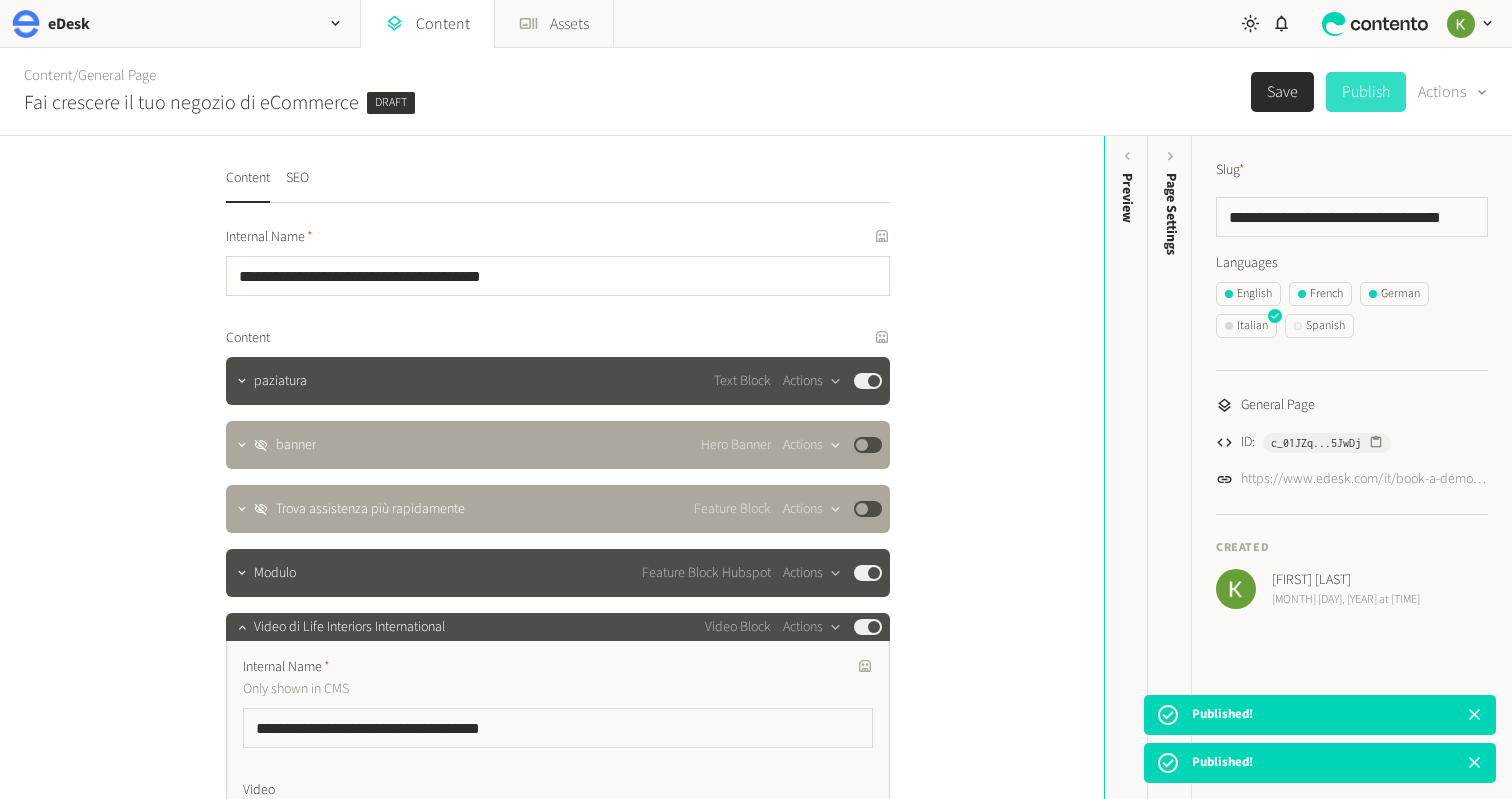 click on "Publish" 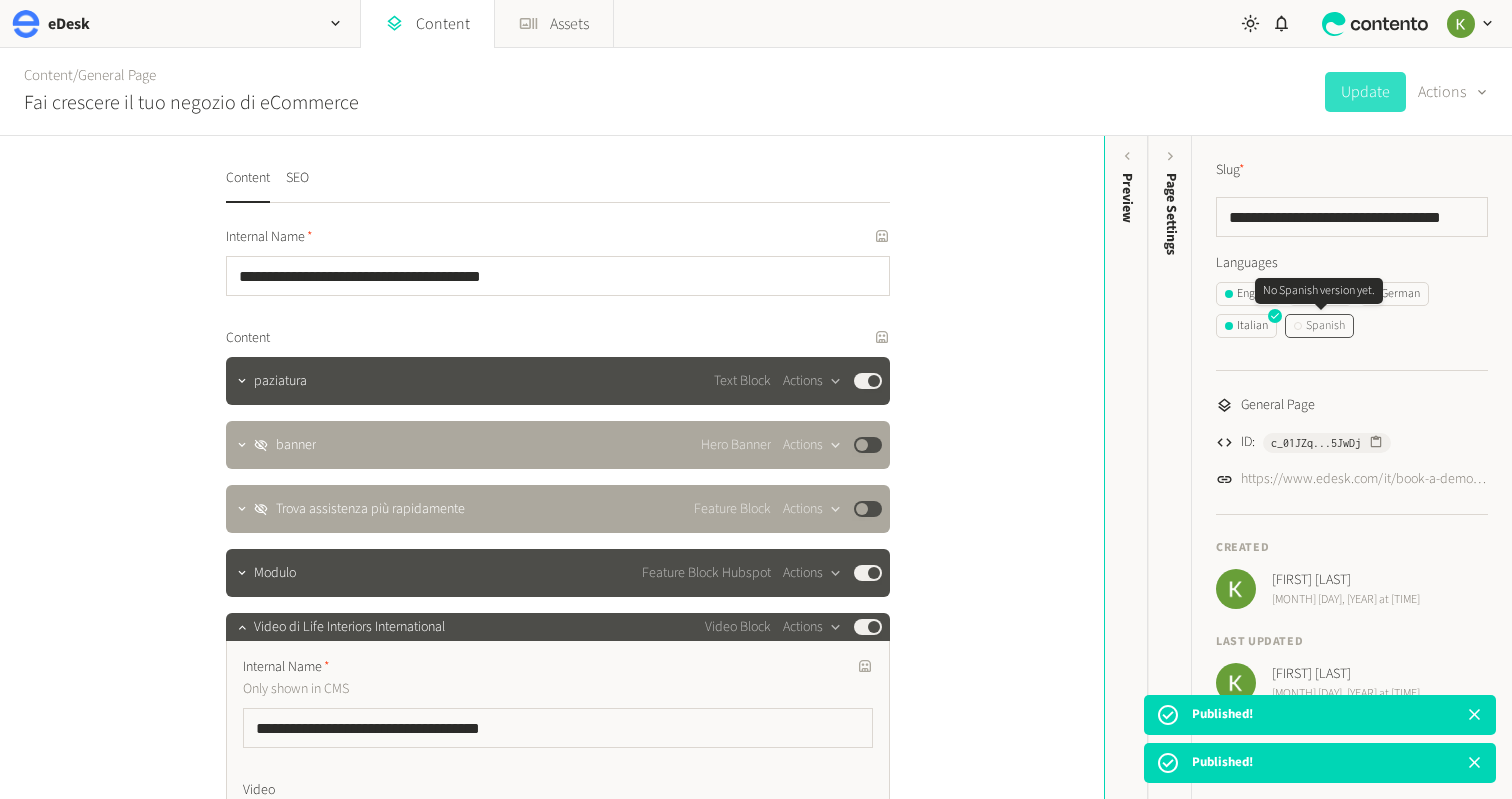 click on "Spanish" 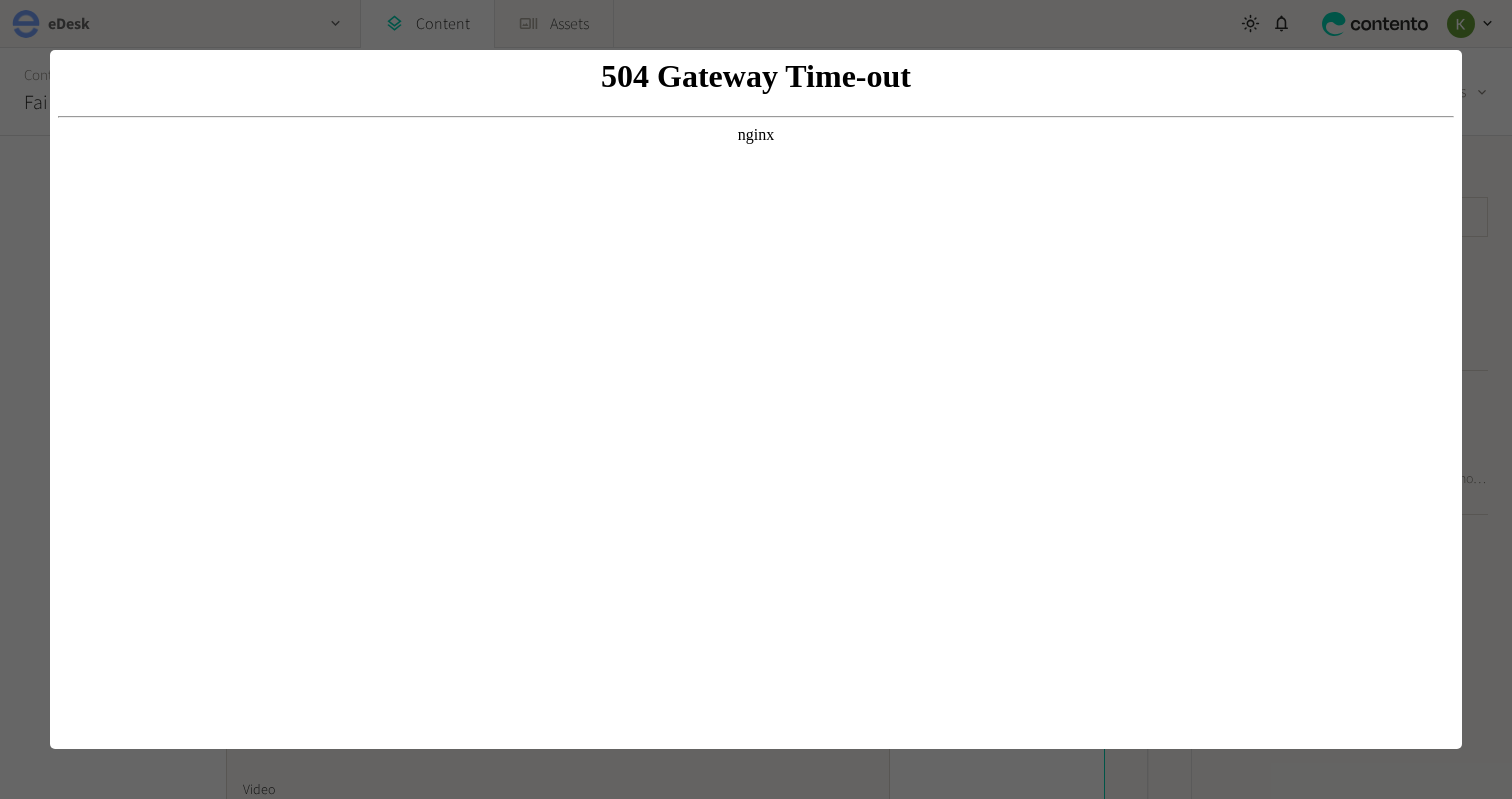 scroll, scrollTop: 0, scrollLeft: 0, axis: both 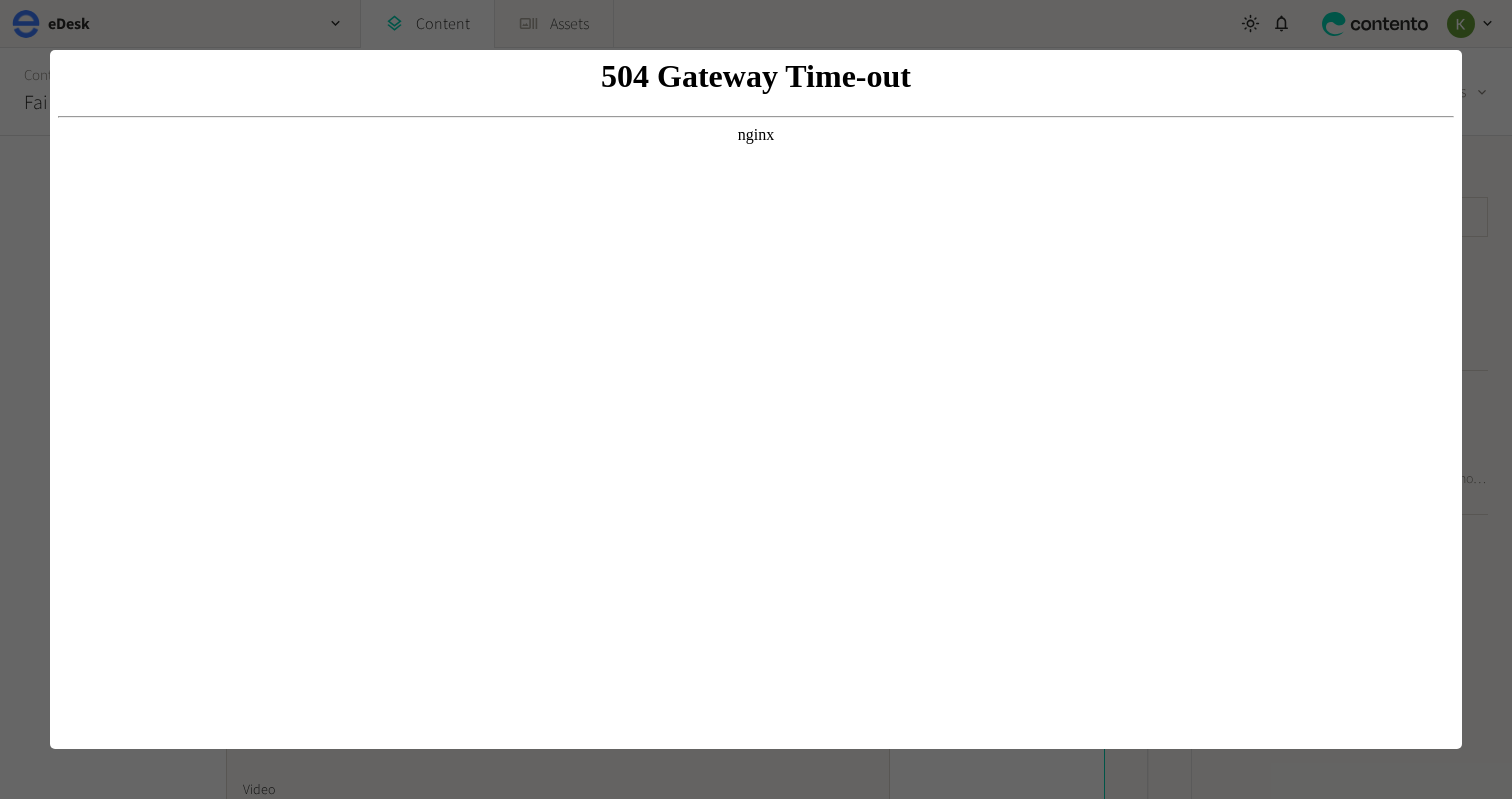click on "504 Gateway Time-out
nginx" 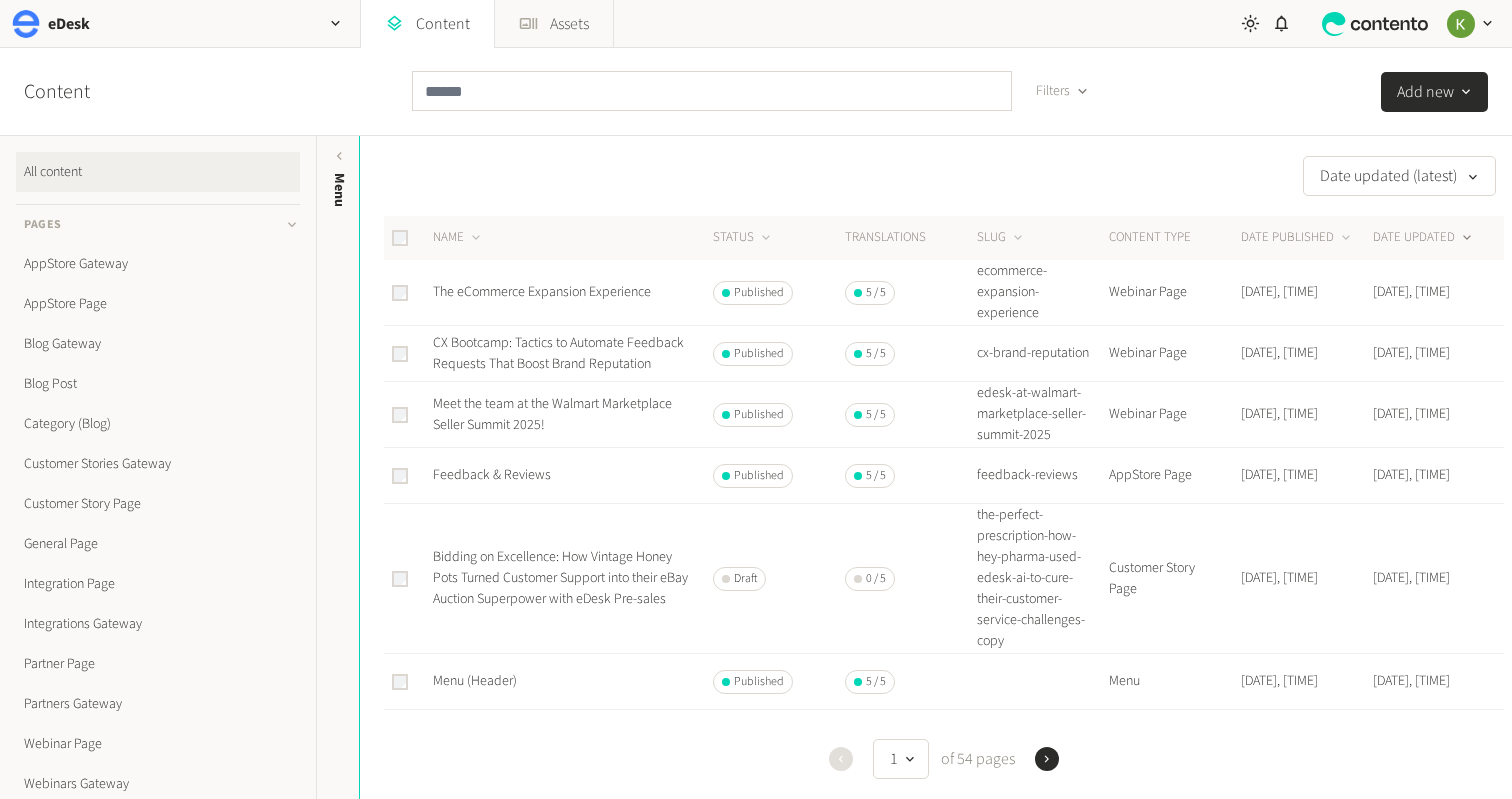scroll, scrollTop: 0, scrollLeft: 0, axis: both 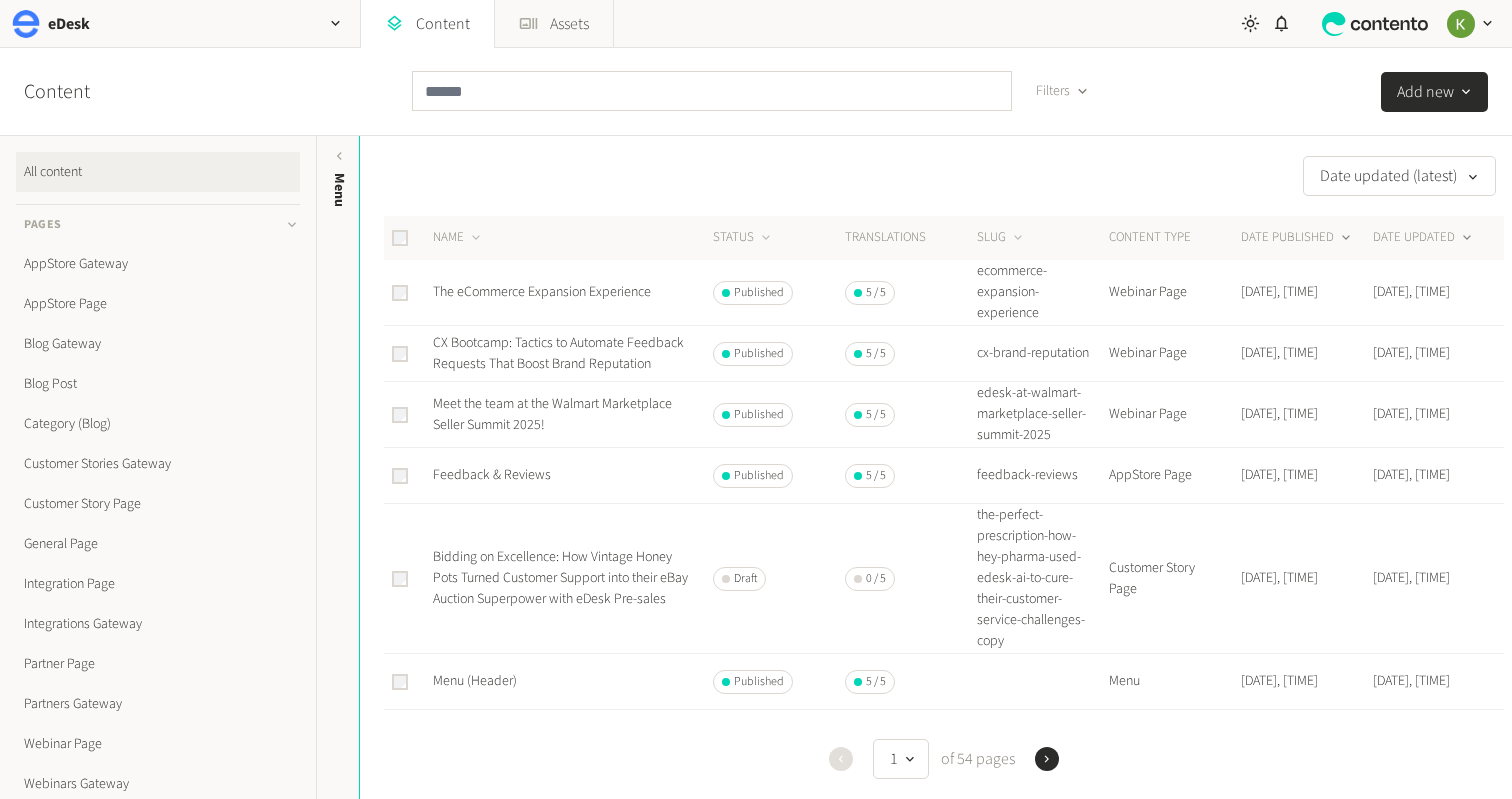 click on "DATE PUBLISHED" 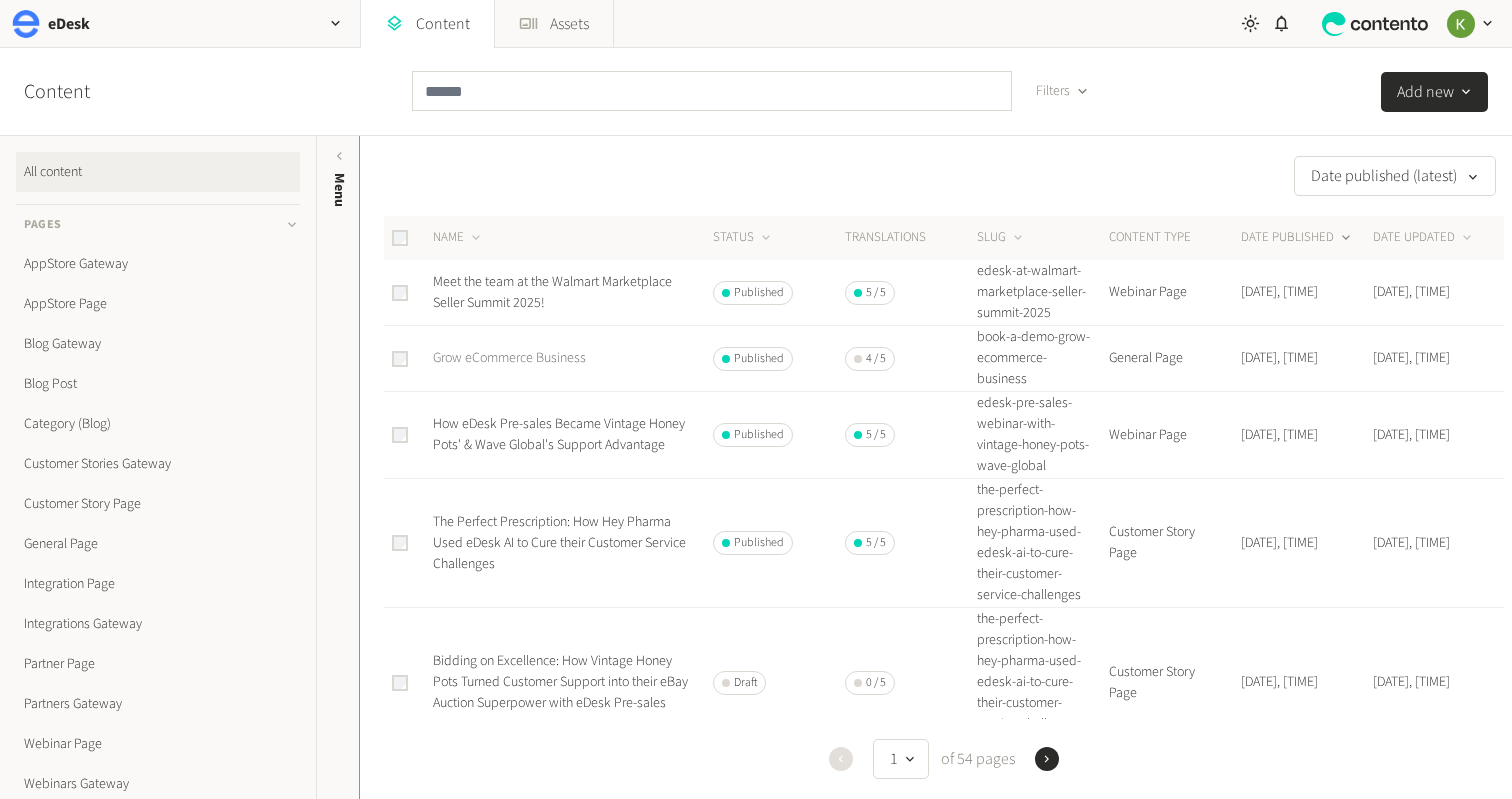 click on "Grow eCommerce Business" 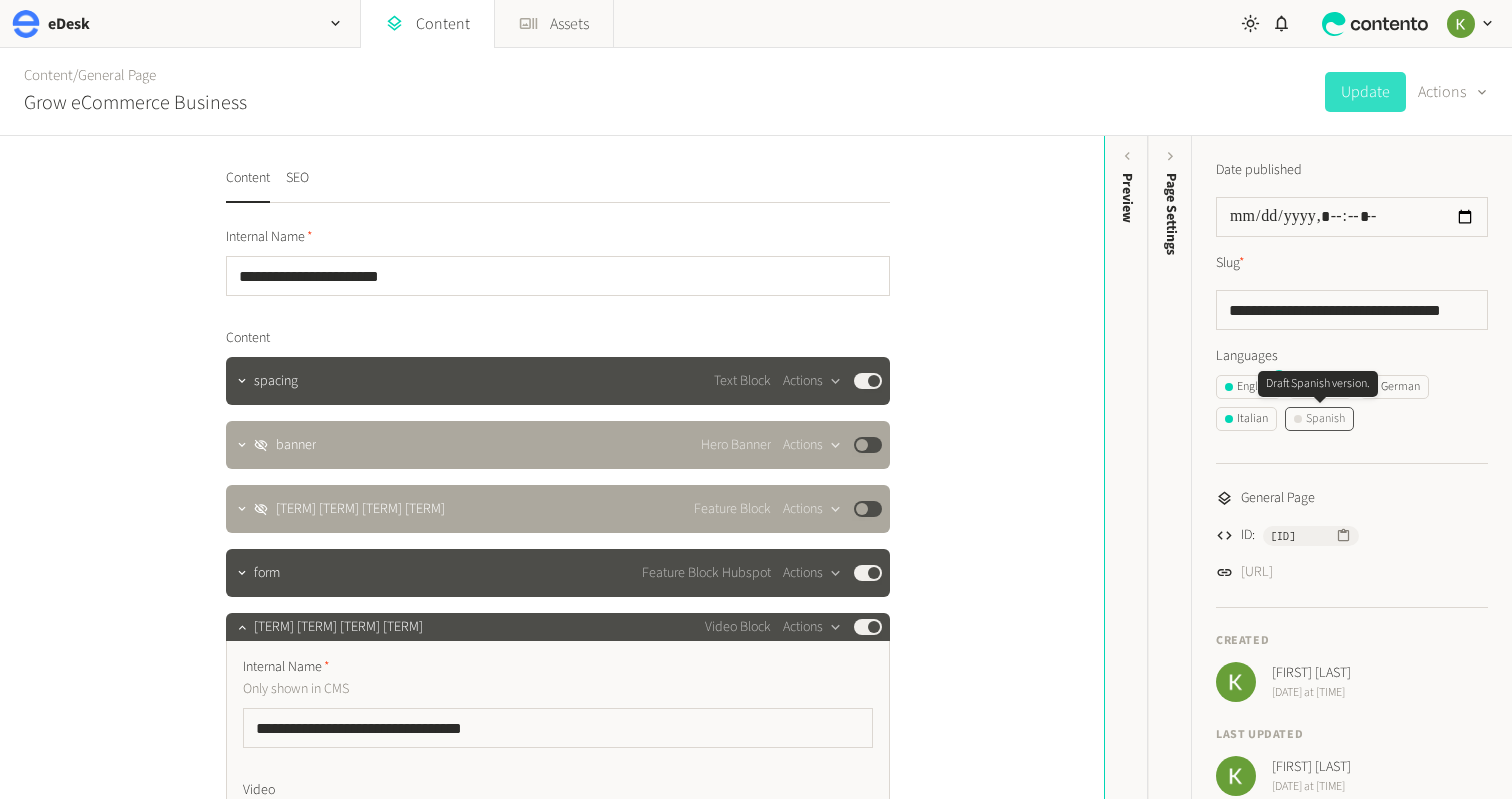 click on "Spanish" 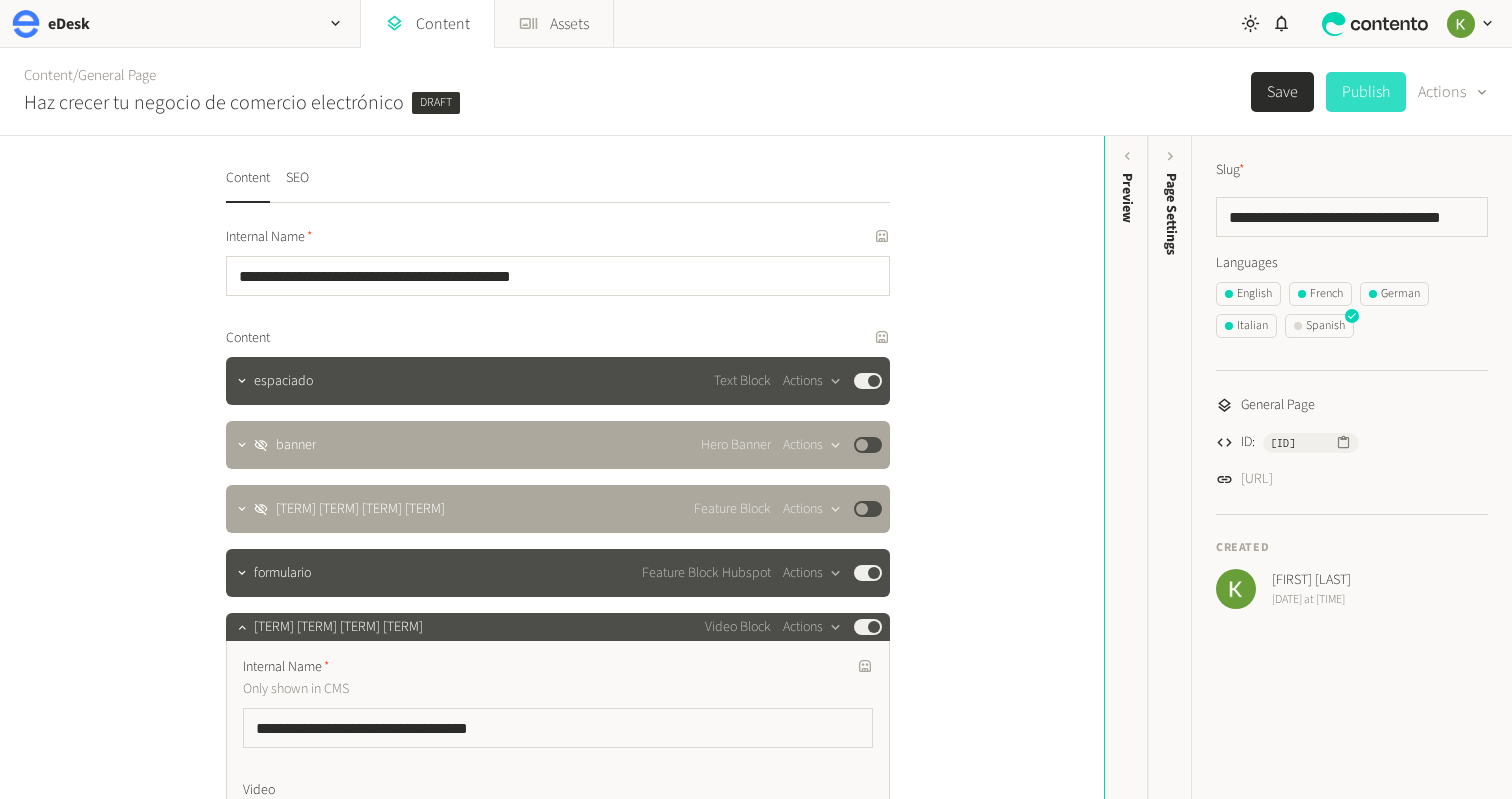 click on "Publish" 